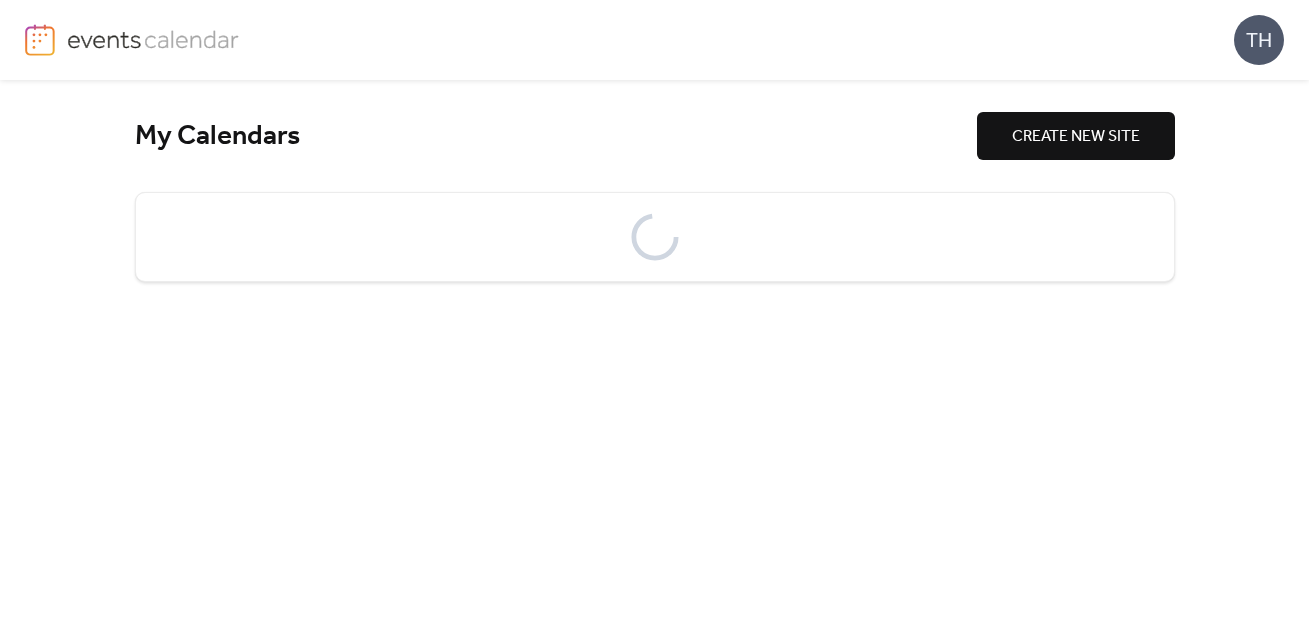 scroll, scrollTop: 0, scrollLeft: 0, axis: both 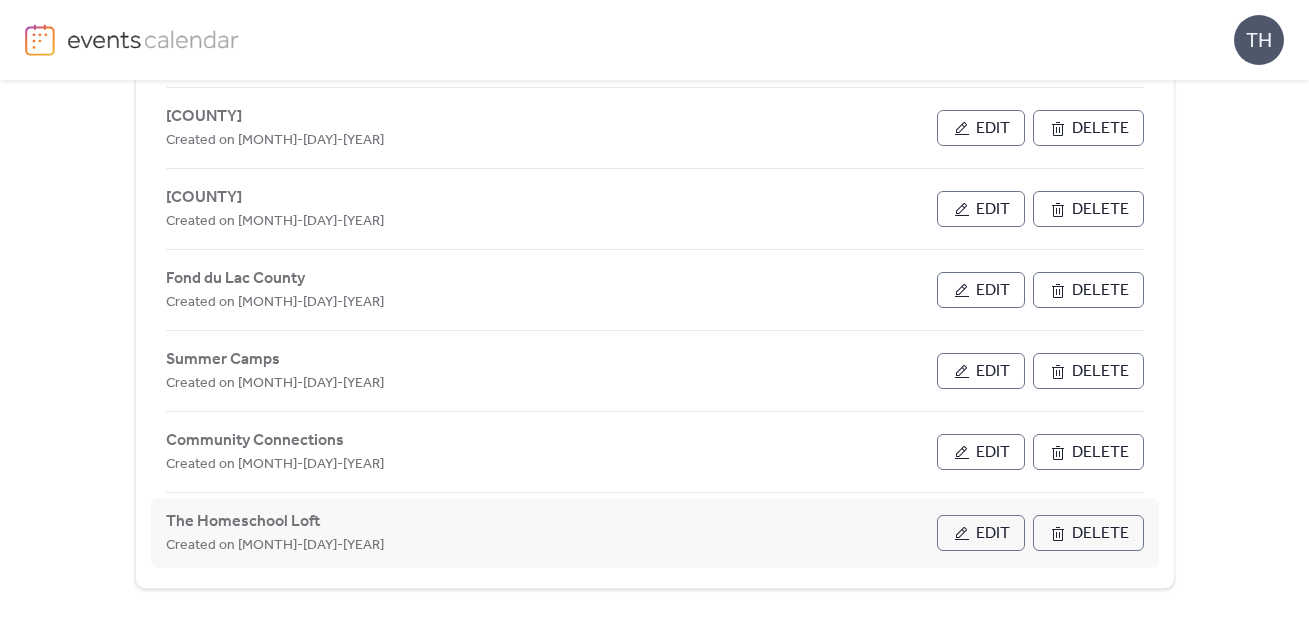 click on "Edit" at bounding box center [981, 533] 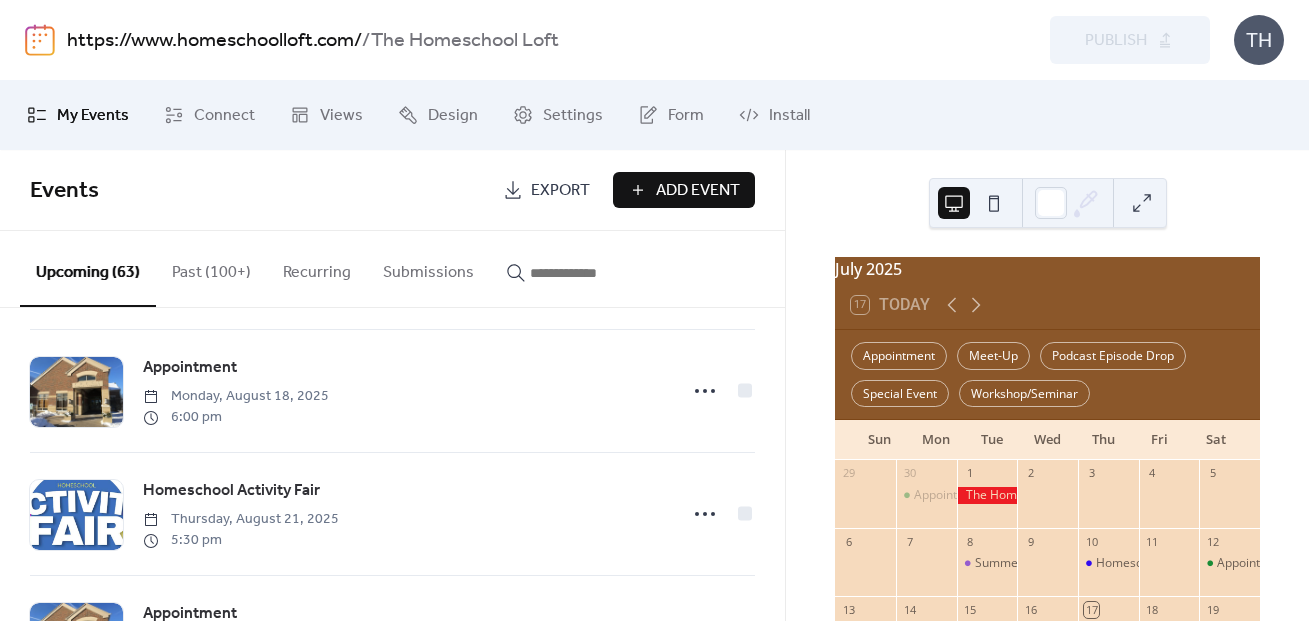 scroll, scrollTop: 1496, scrollLeft: 0, axis: vertical 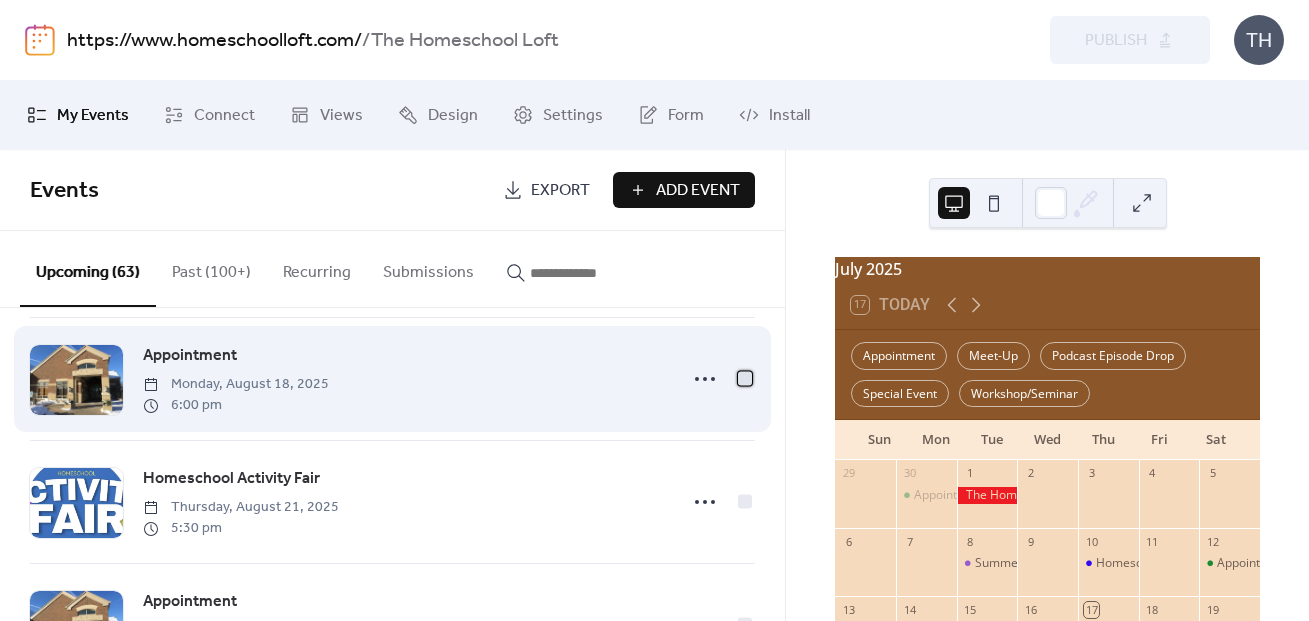 click at bounding box center (745, 378) 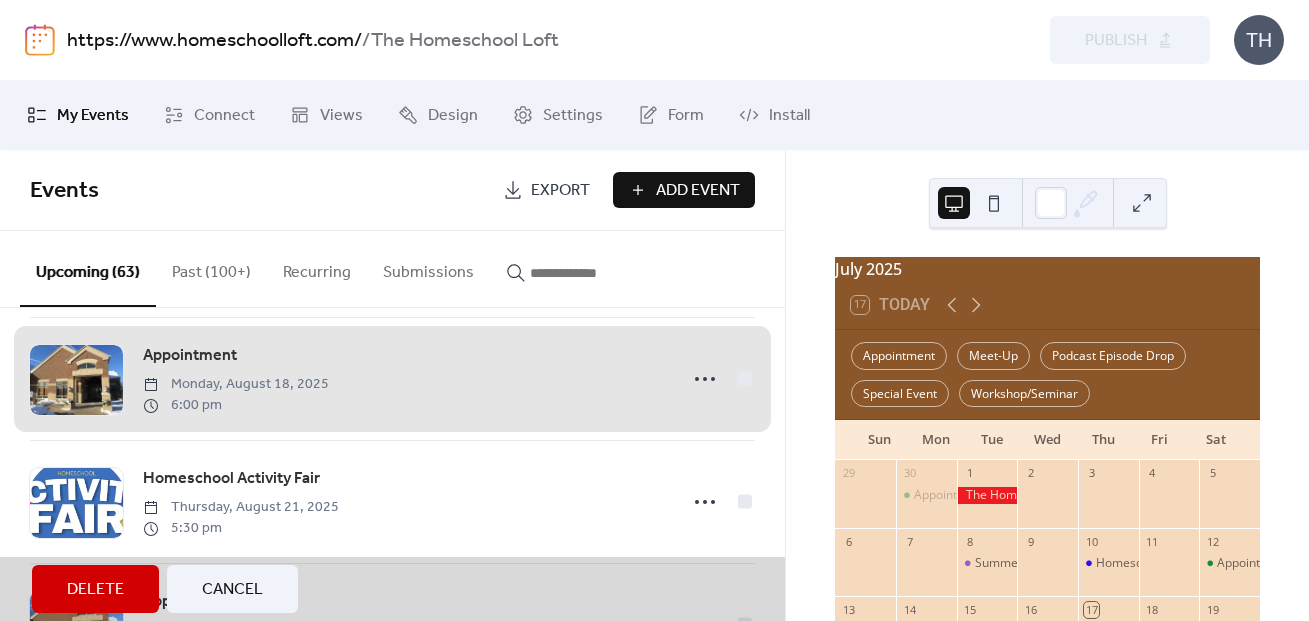 click on "Delete" at bounding box center (95, 589) 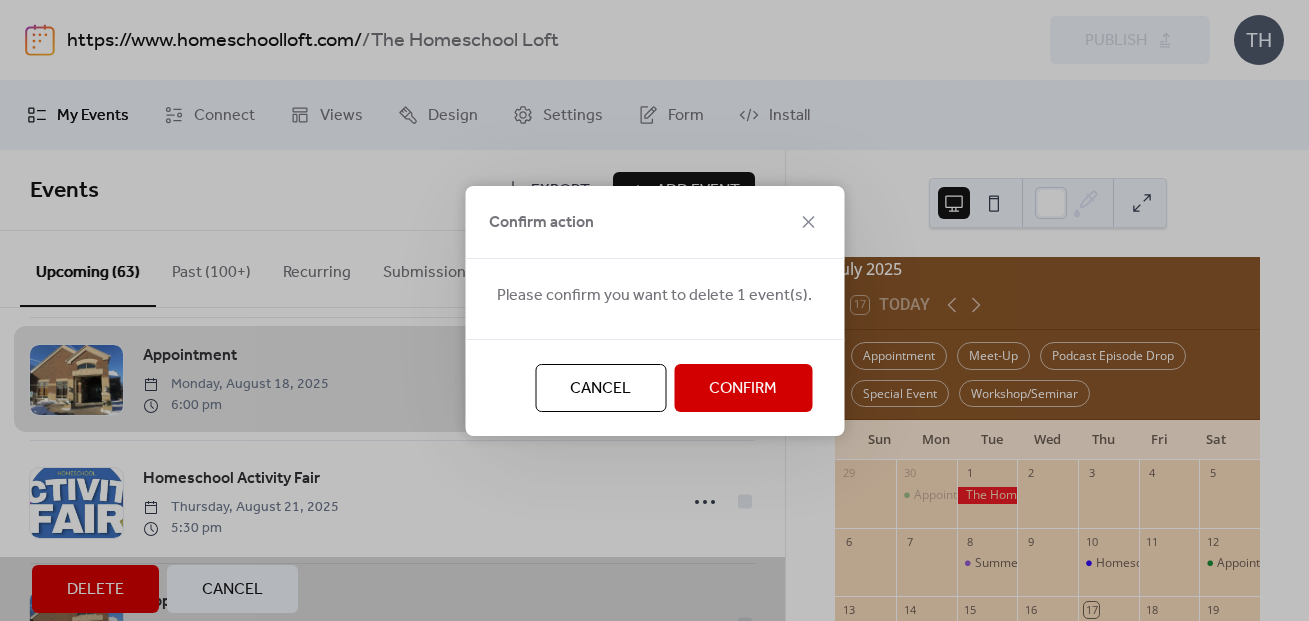 click on "Confirm" at bounding box center (743, 389) 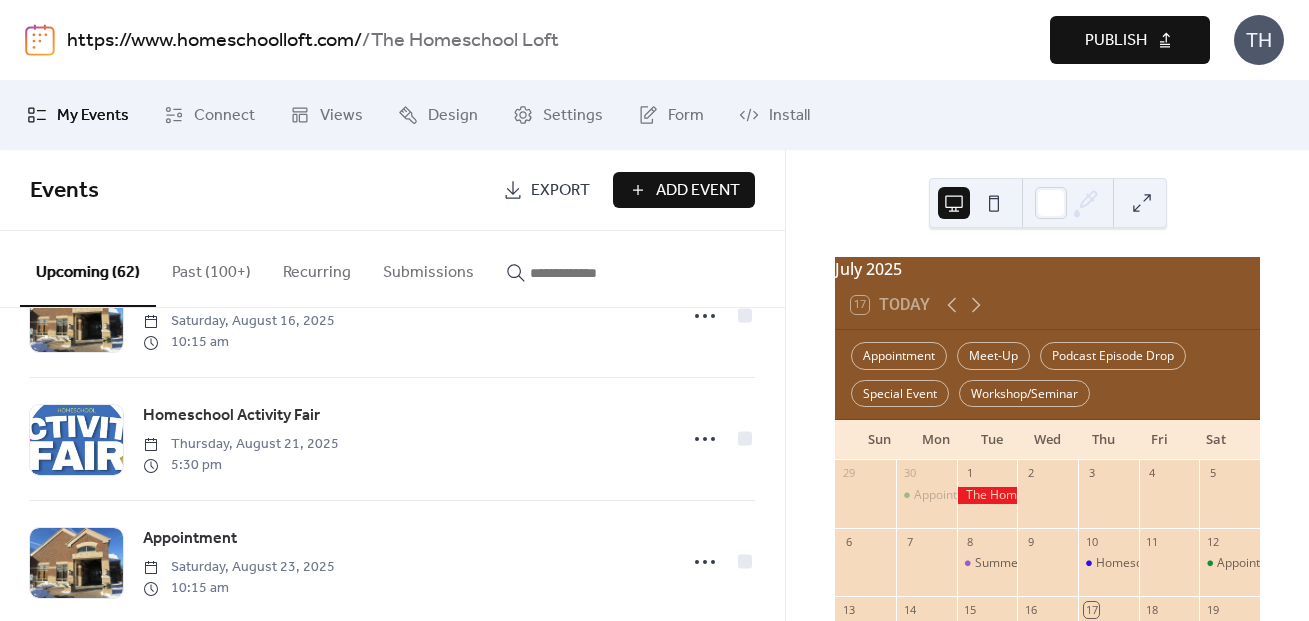 scroll, scrollTop: 1424, scrollLeft: 0, axis: vertical 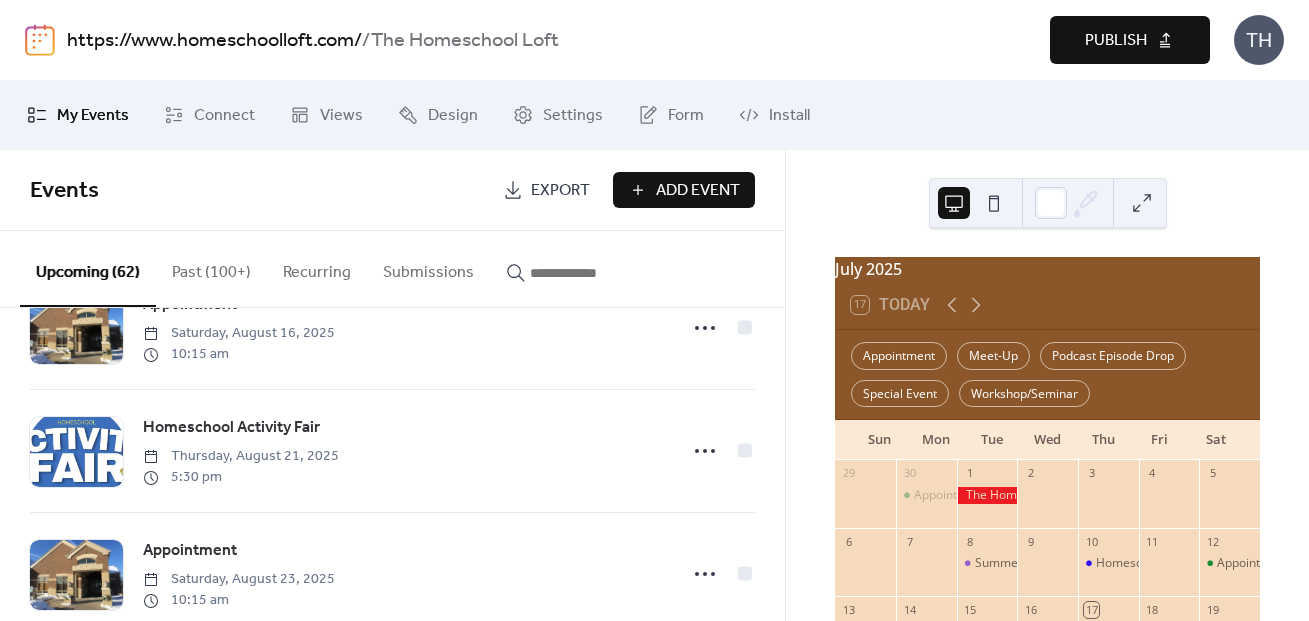 click on "Publish" at bounding box center [1116, 41] 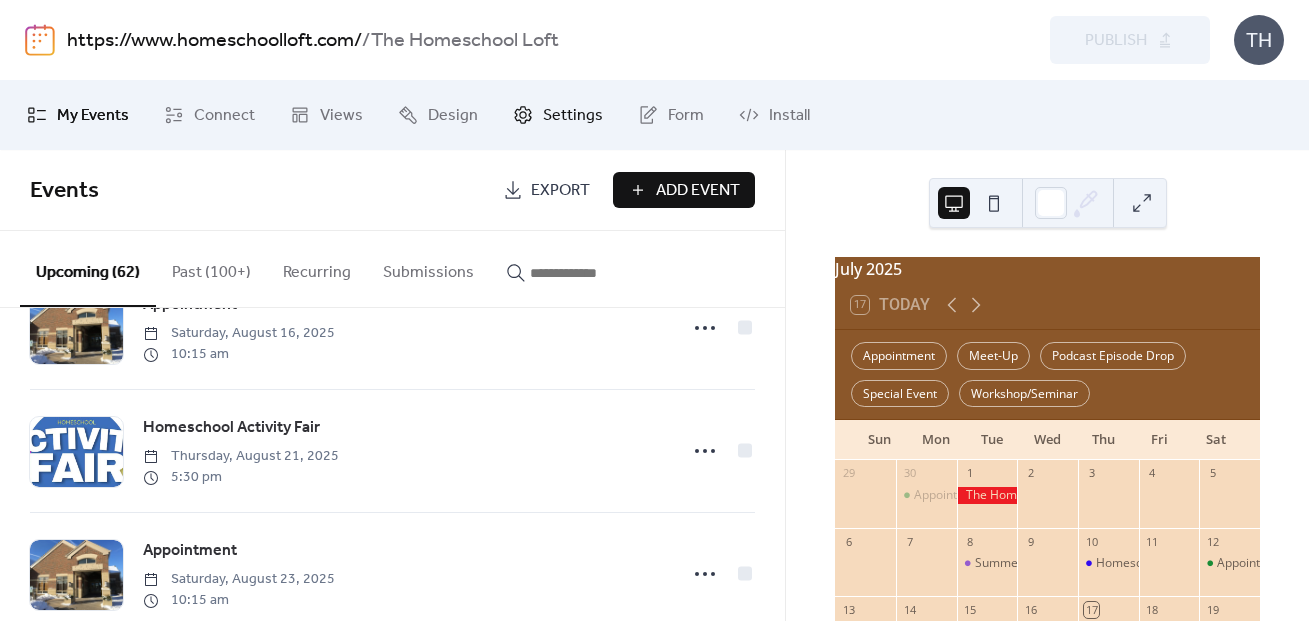 click on "Settings" at bounding box center [573, 116] 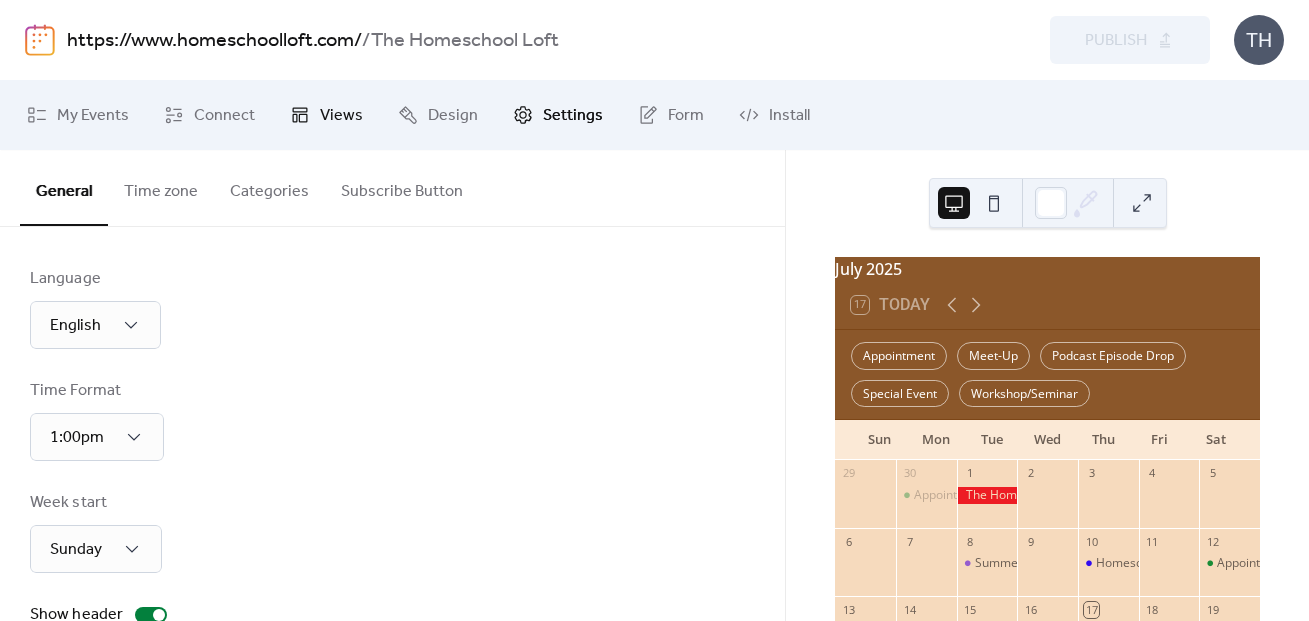 click on "Views" at bounding box center (326, 115) 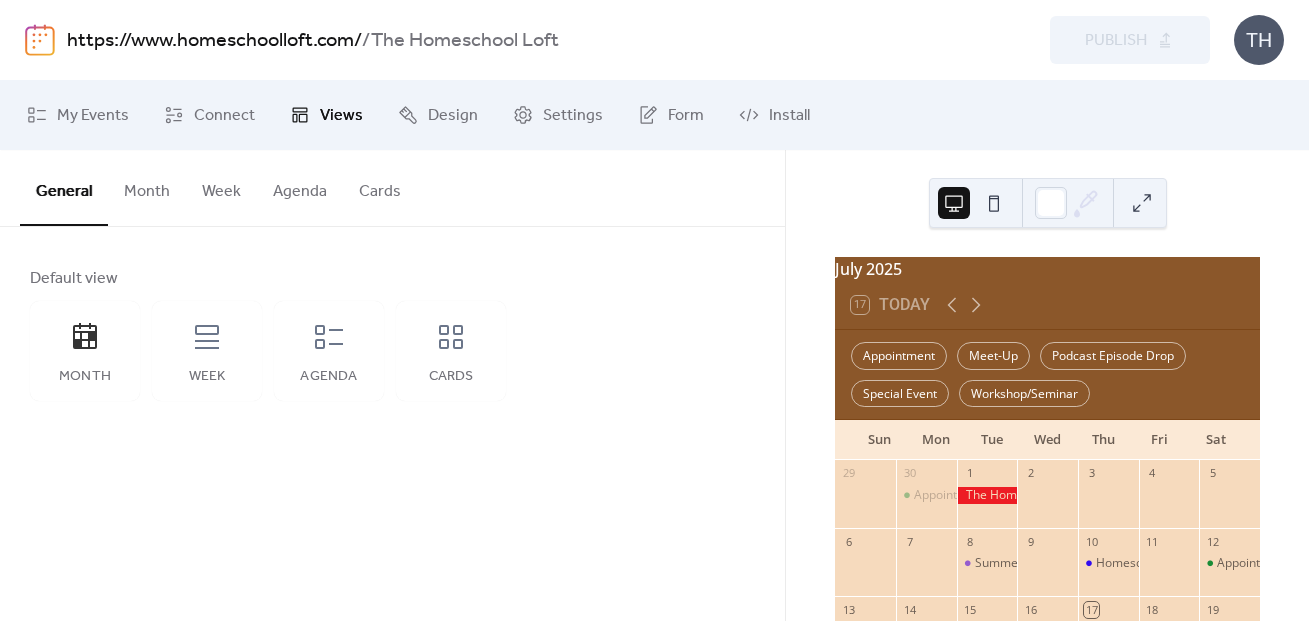 click on "Month" at bounding box center [147, 187] 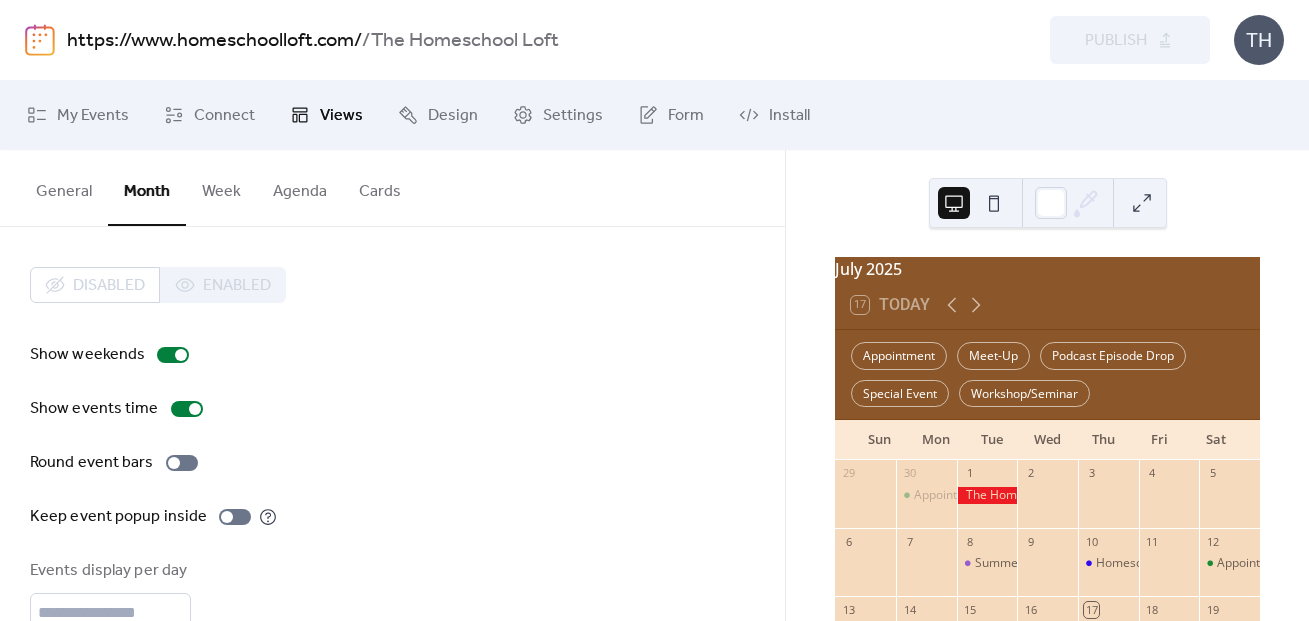scroll, scrollTop: 28, scrollLeft: 0, axis: vertical 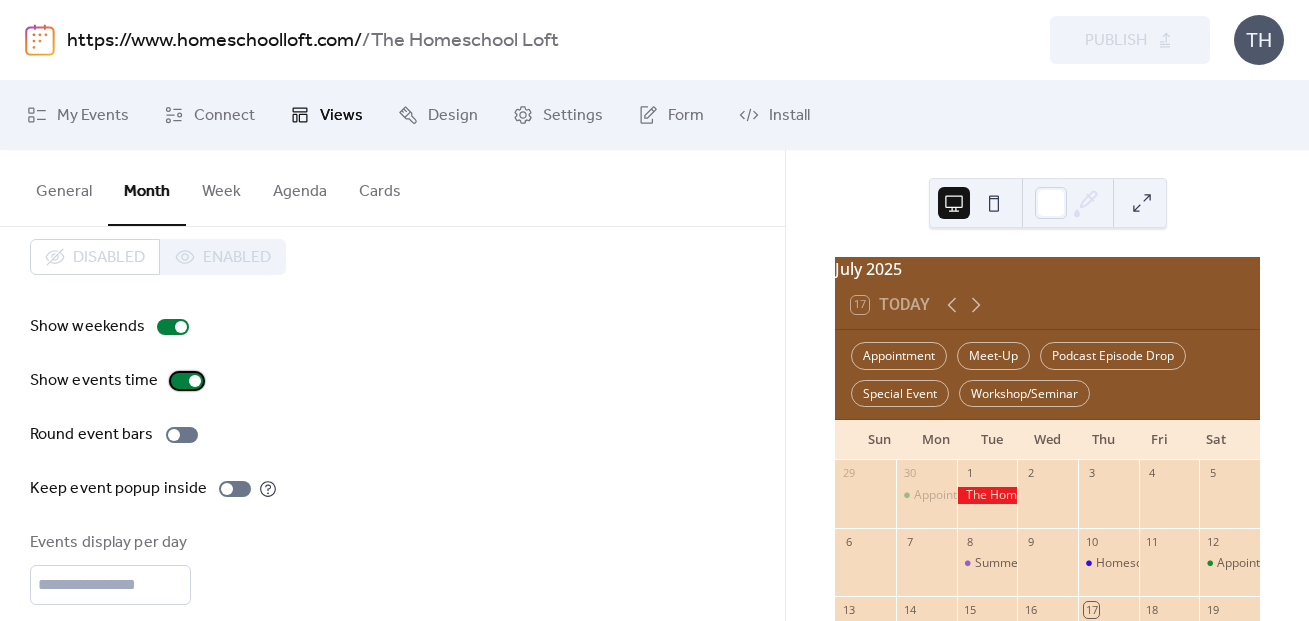 click at bounding box center [195, 381] 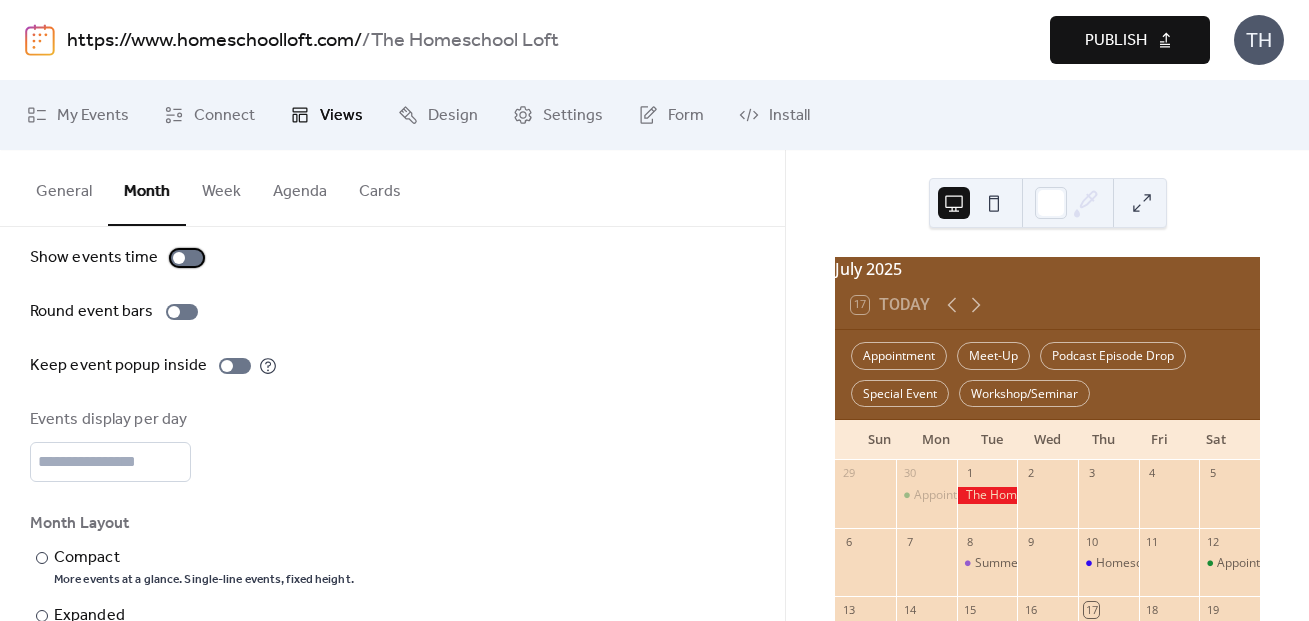 scroll, scrollTop: 216, scrollLeft: 0, axis: vertical 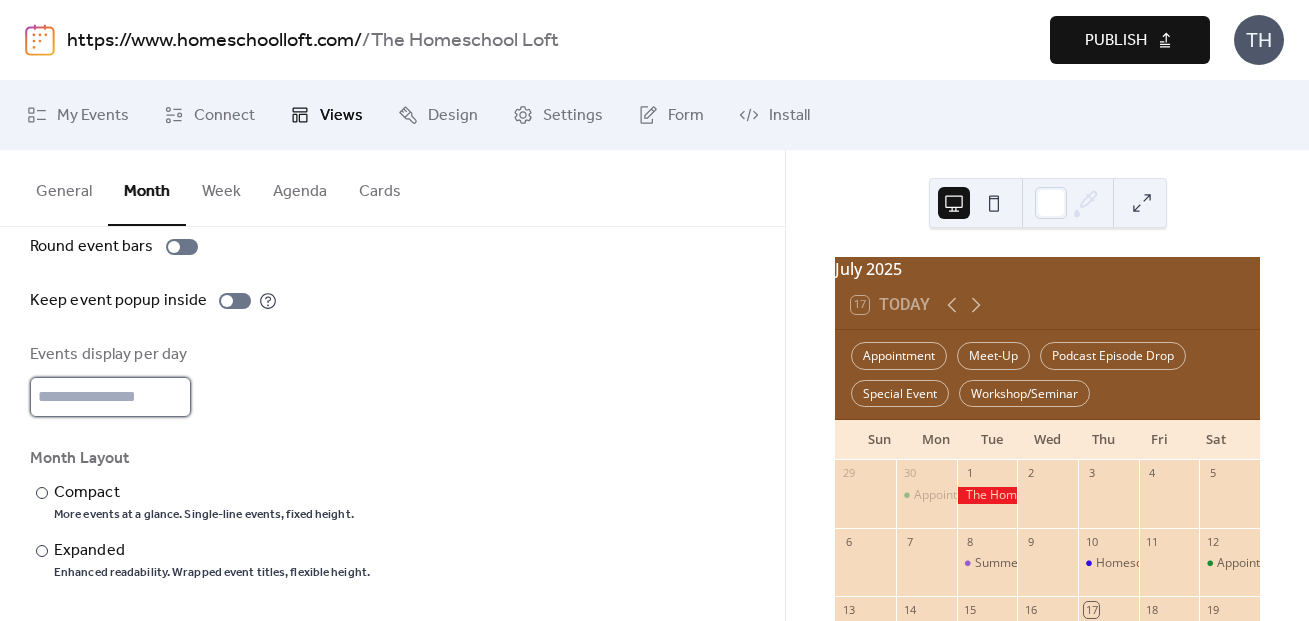 type on "*" 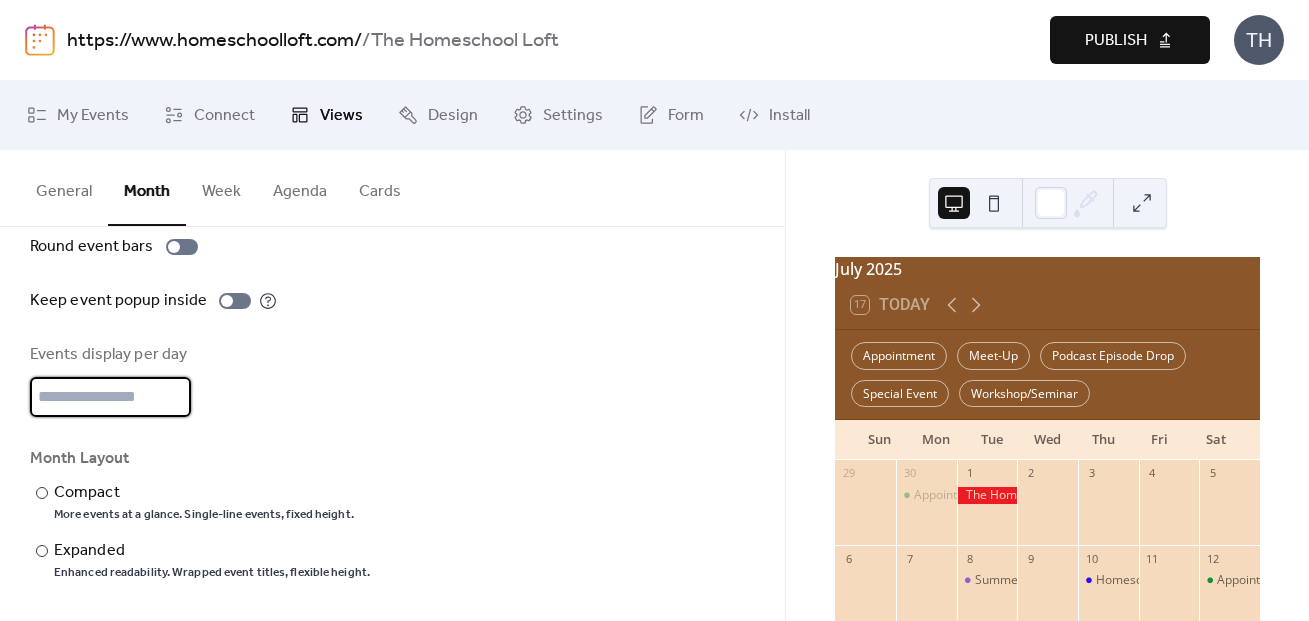 click on "Publish" at bounding box center [1116, 41] 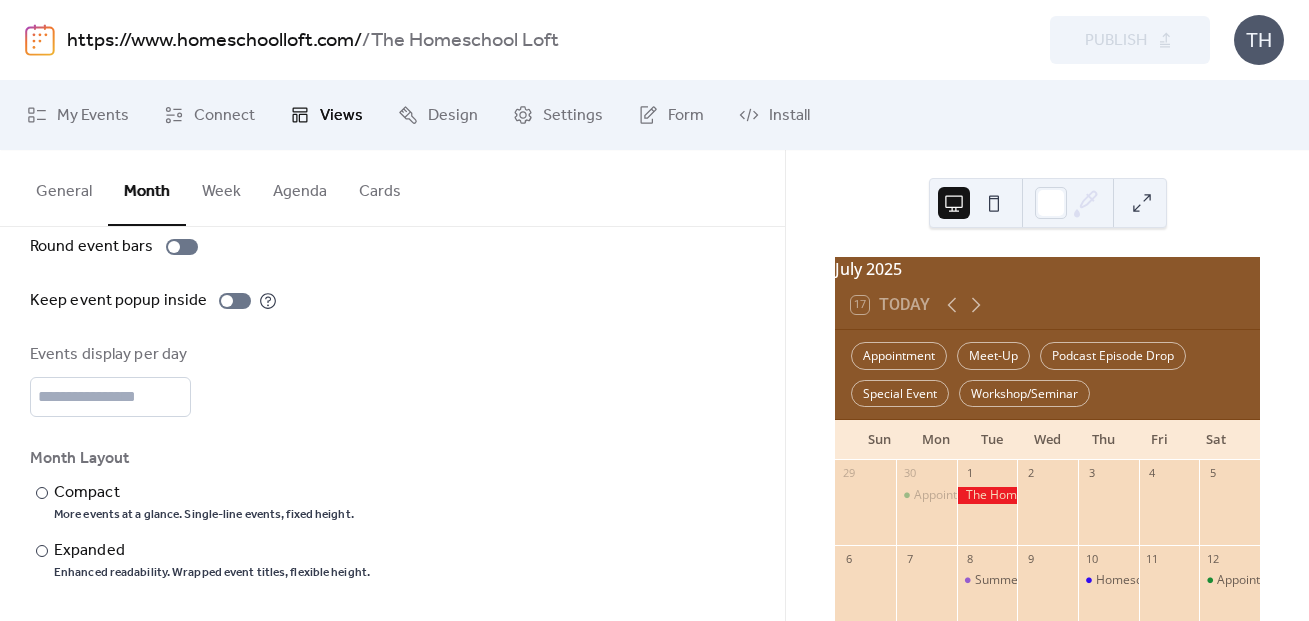 click on "https://www.homeschoolloft.com/" at bounding box center [214, 41] 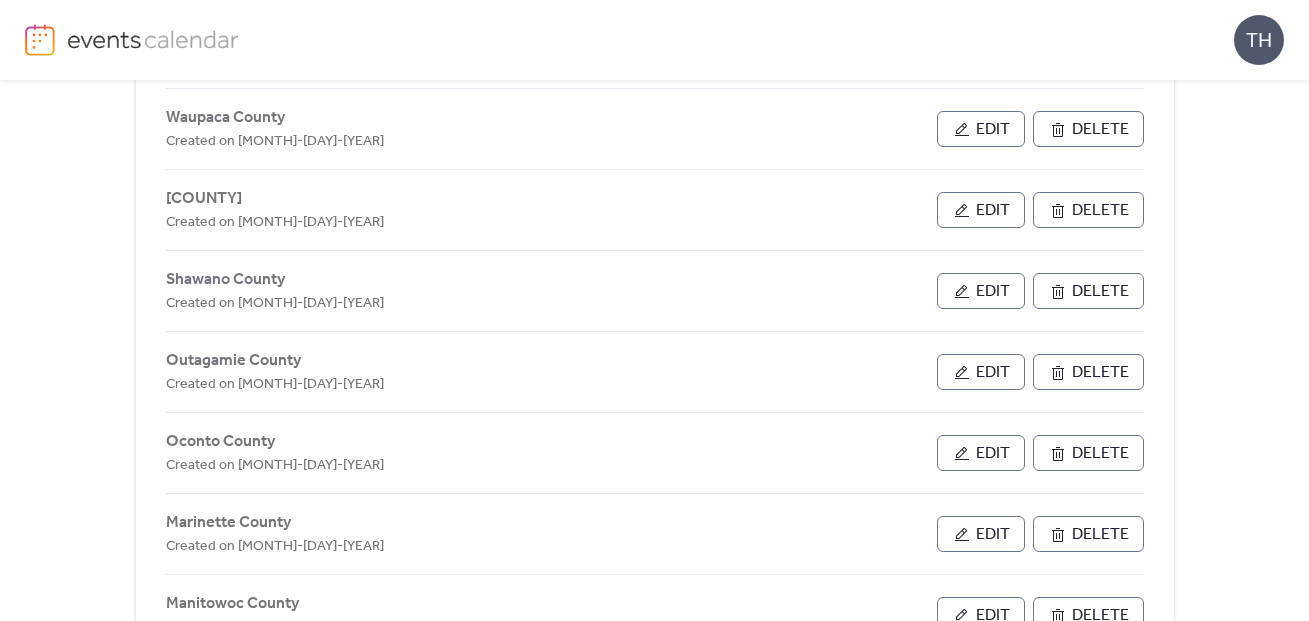 scroll, scrollTop: 335, scrollLeft: 0, axis: vertical 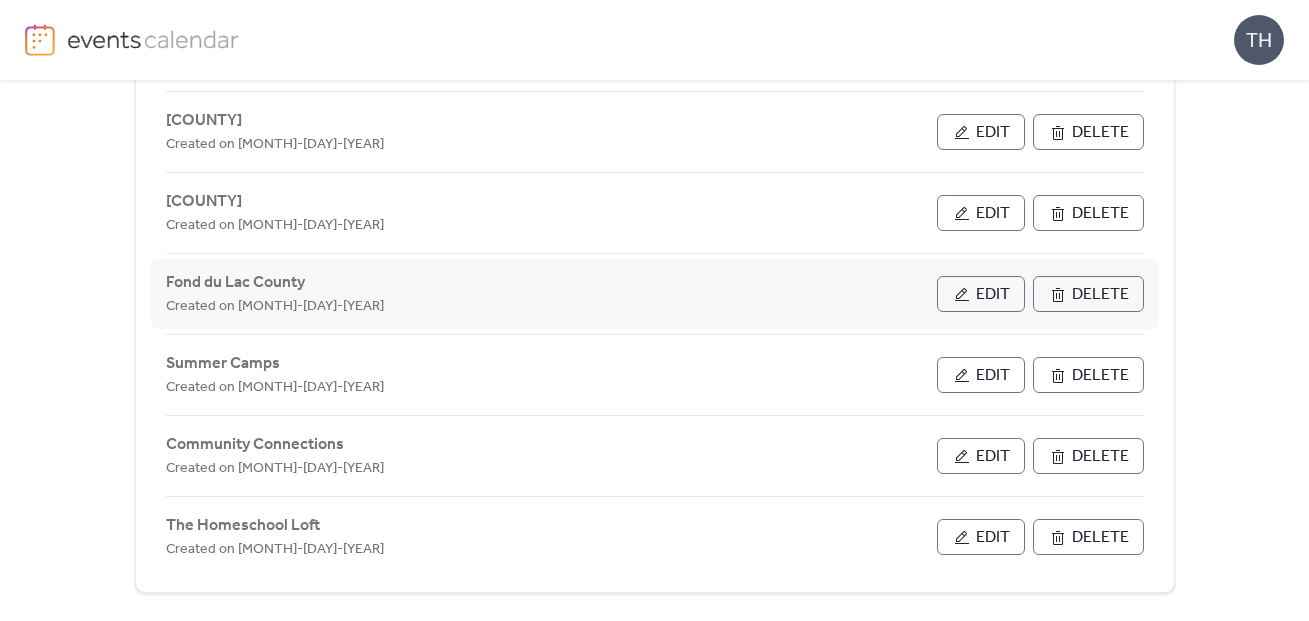 click on "Edit" at bounding box center (981, 294) 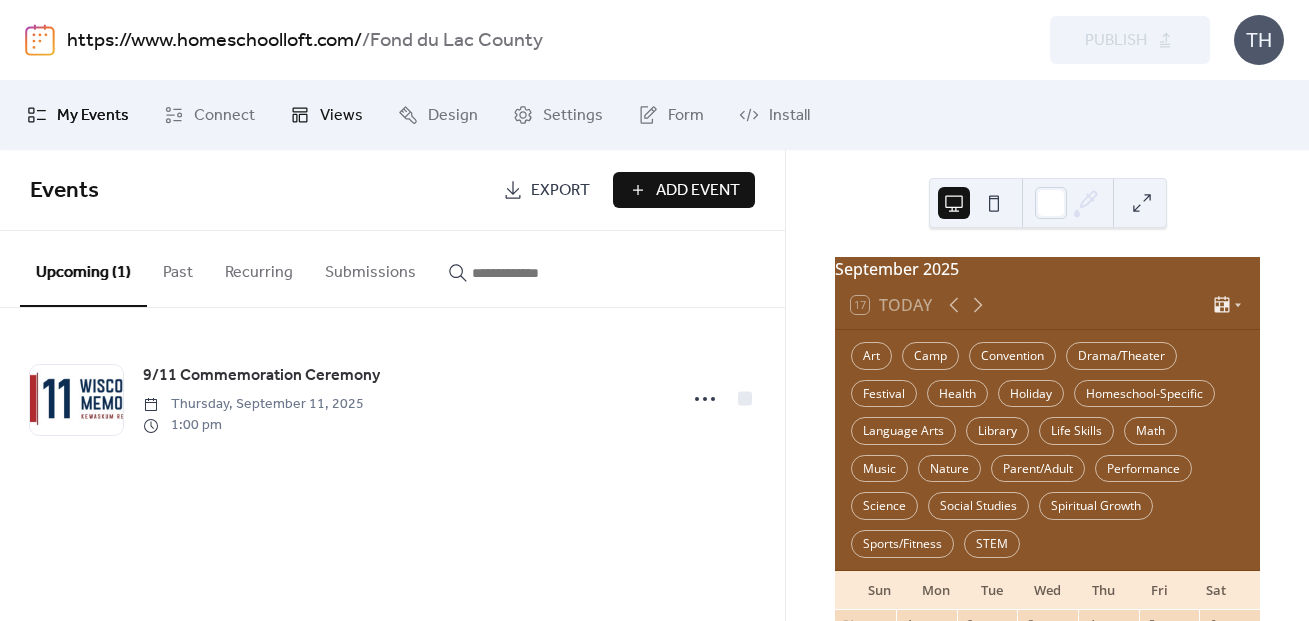 click on "Views" at bounding box center (341, 116) 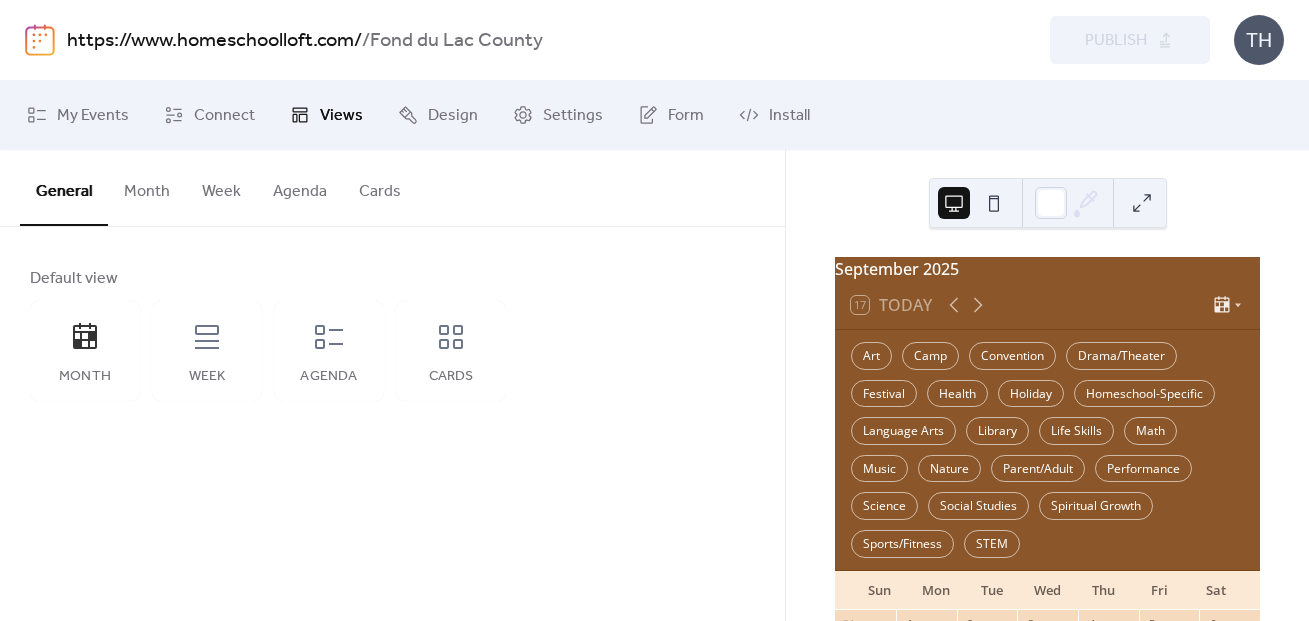 click on "Month" at bounding box center [147, 187] 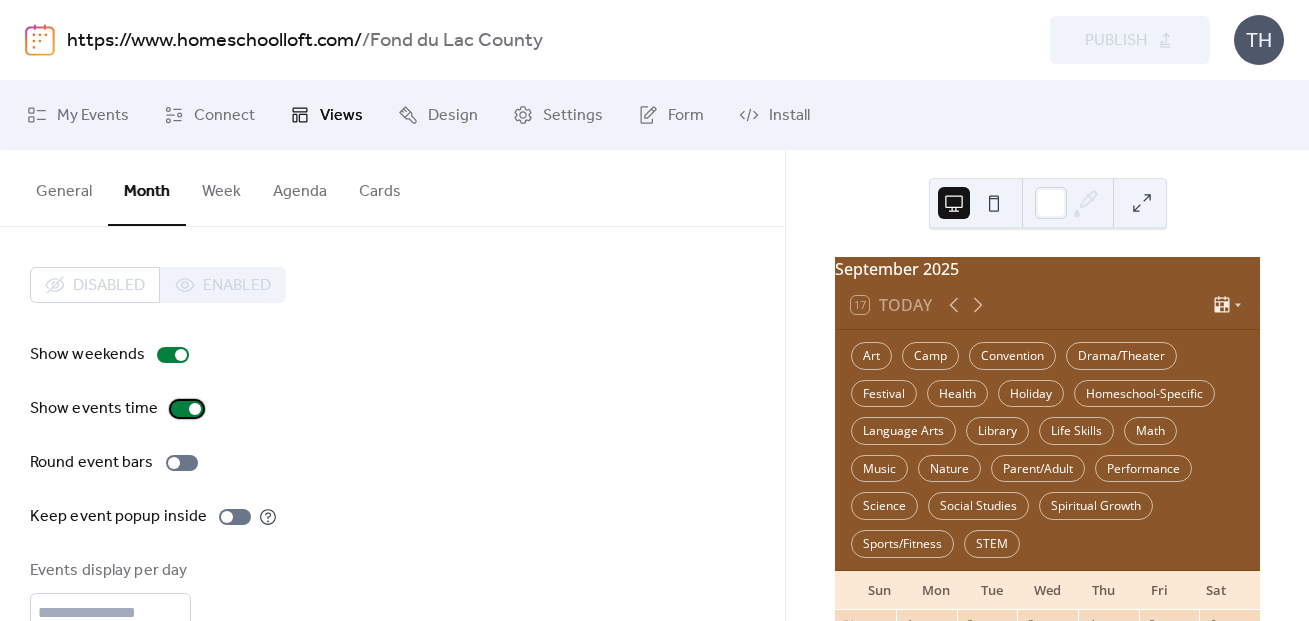 click at bounding box center [195, 409] 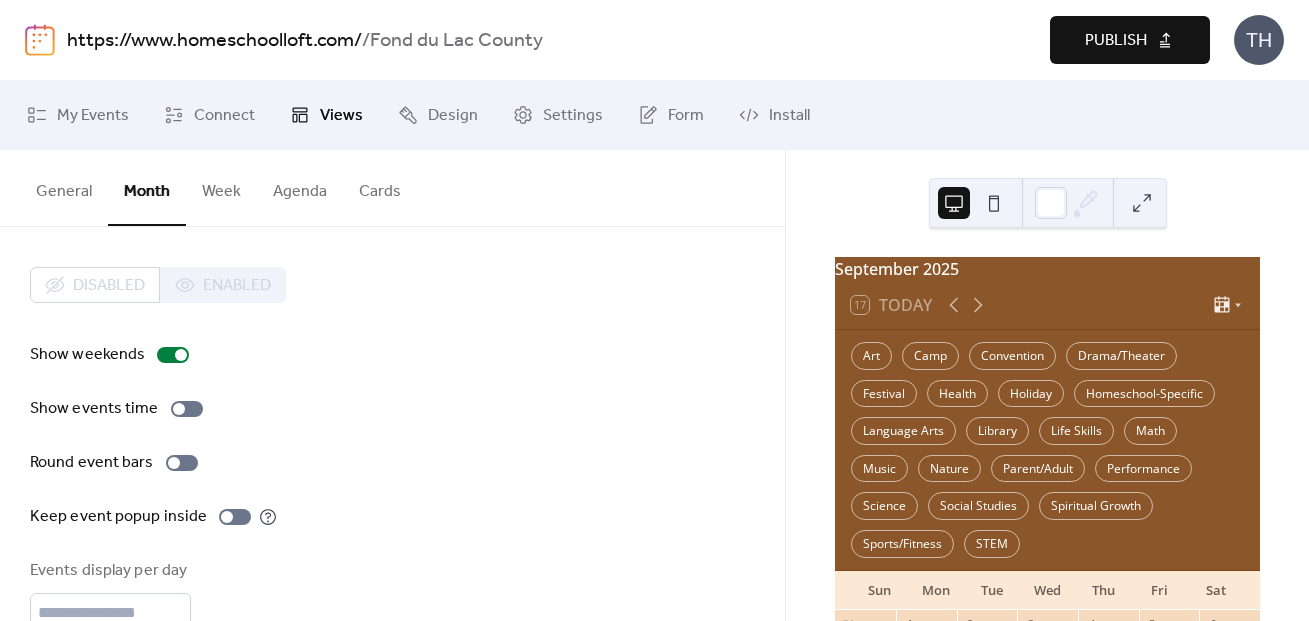 click on "Publish" at bounding box center (1116, 41) 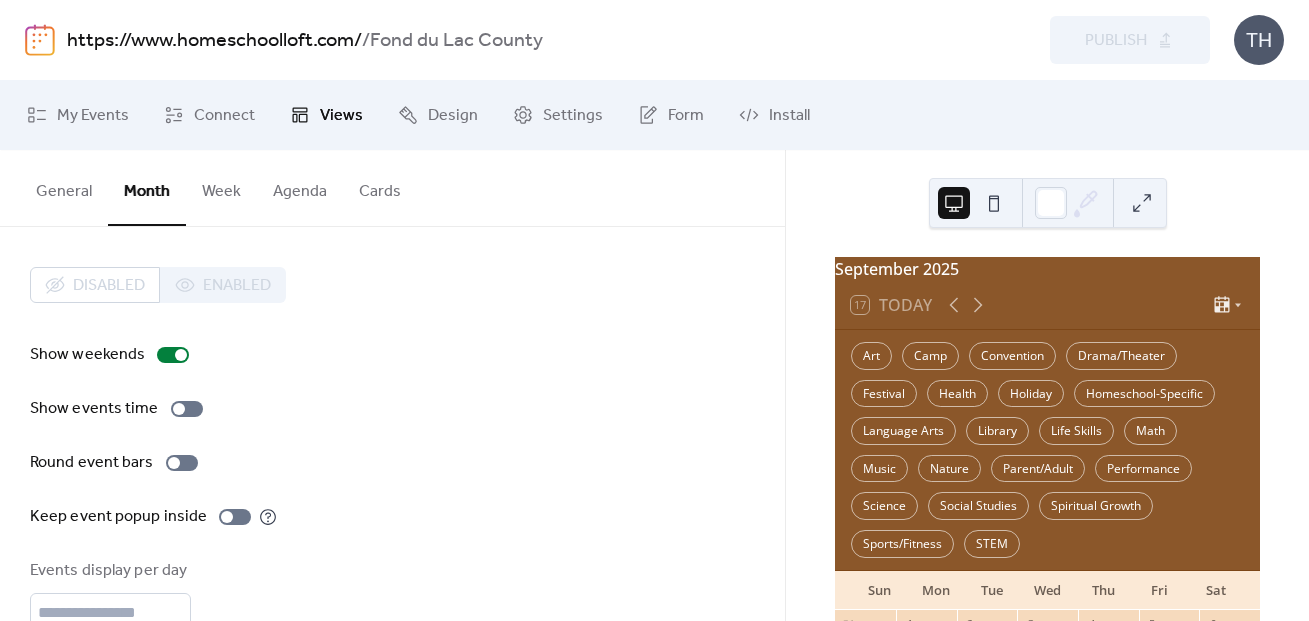 click on "https://www.homeschoolloft.com/" at bounding box center (214, 41) 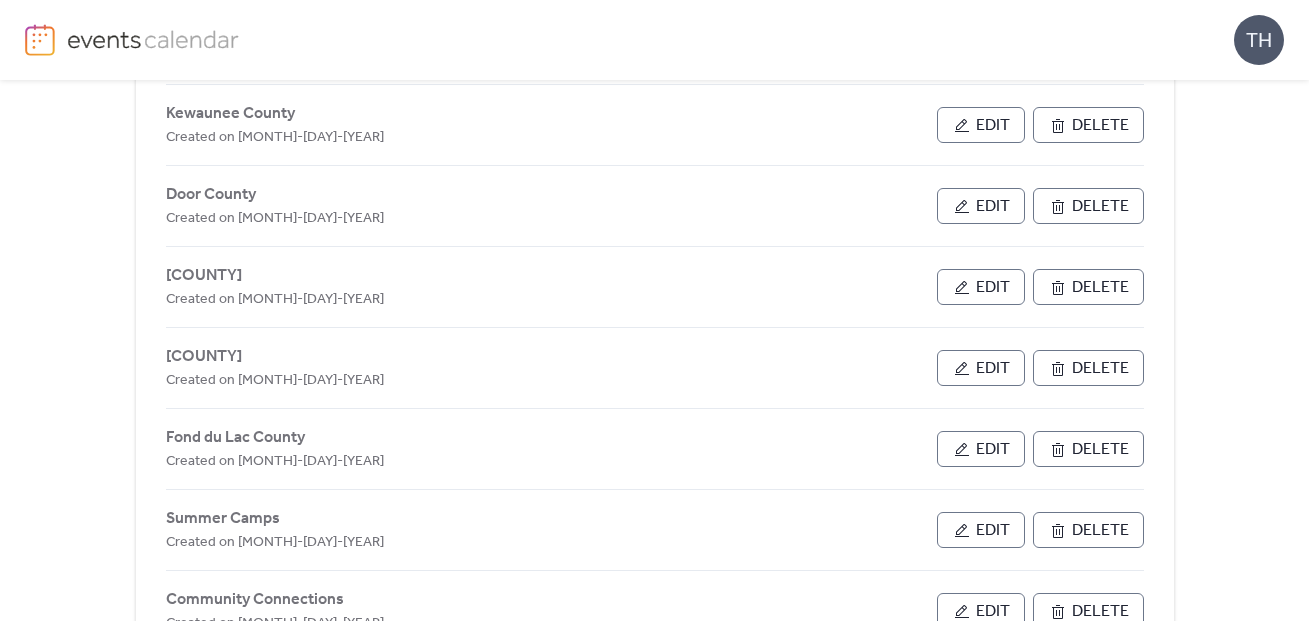 scroll, scrollTop: 854, scrollLeft: 0, axis: vertical 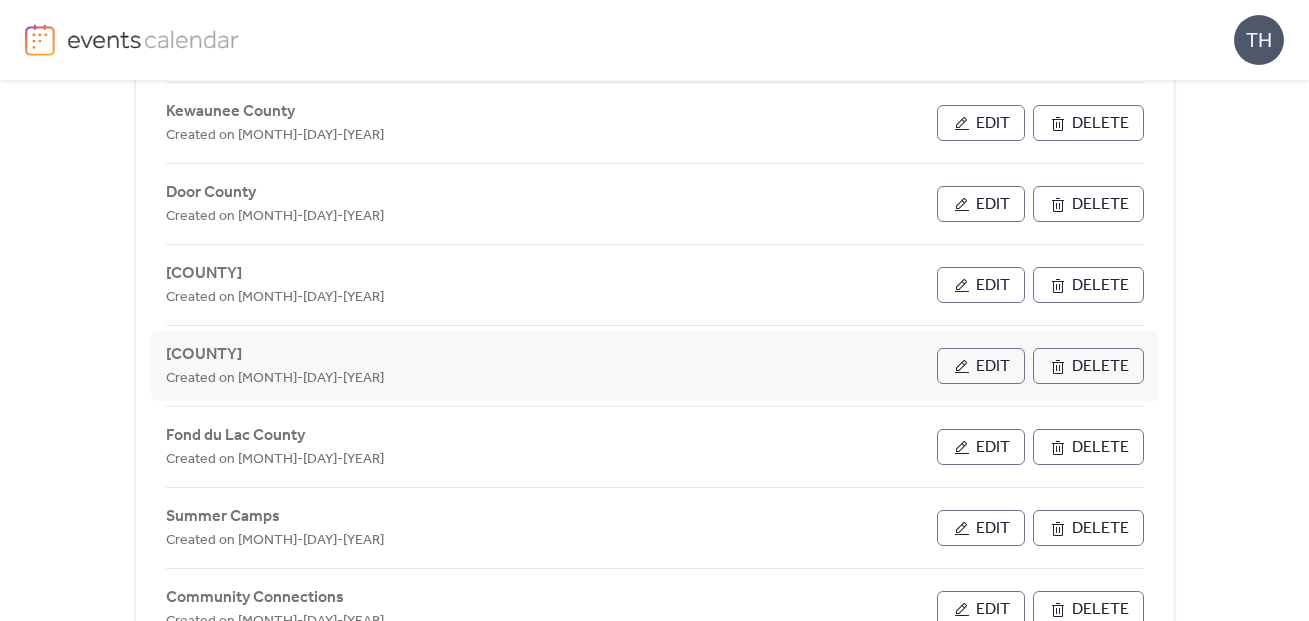 click on "Edit" at bounding box center [981, 366] 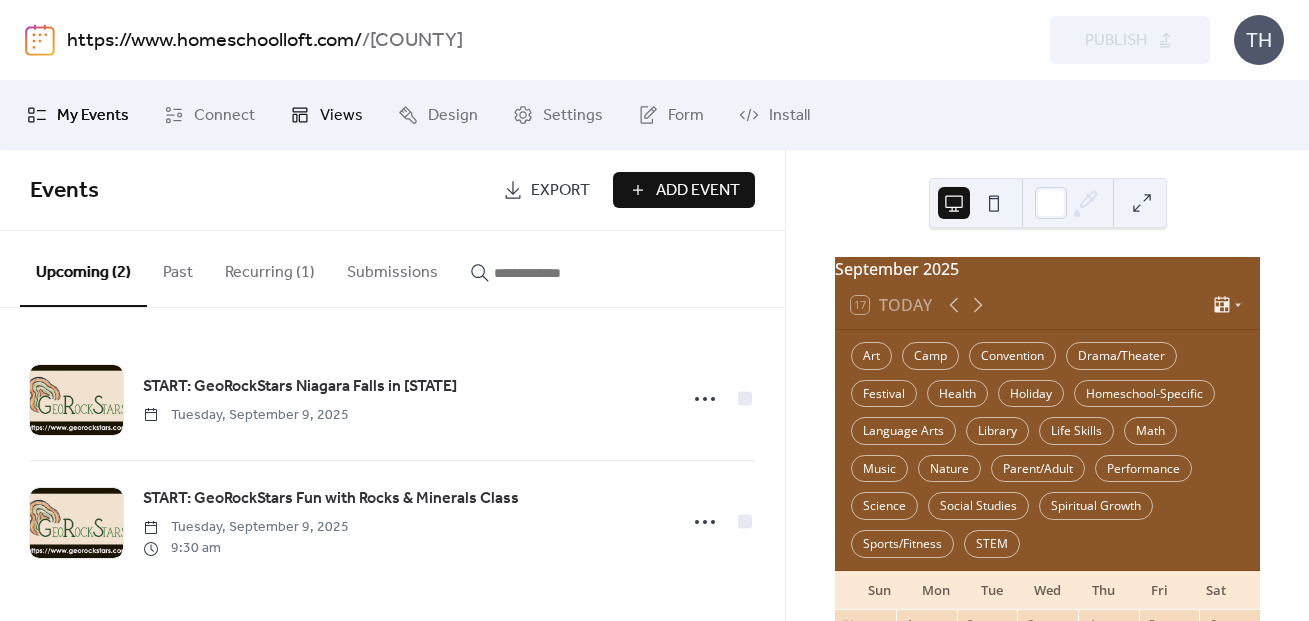 click on "Views" at bounding box center [326, 115] 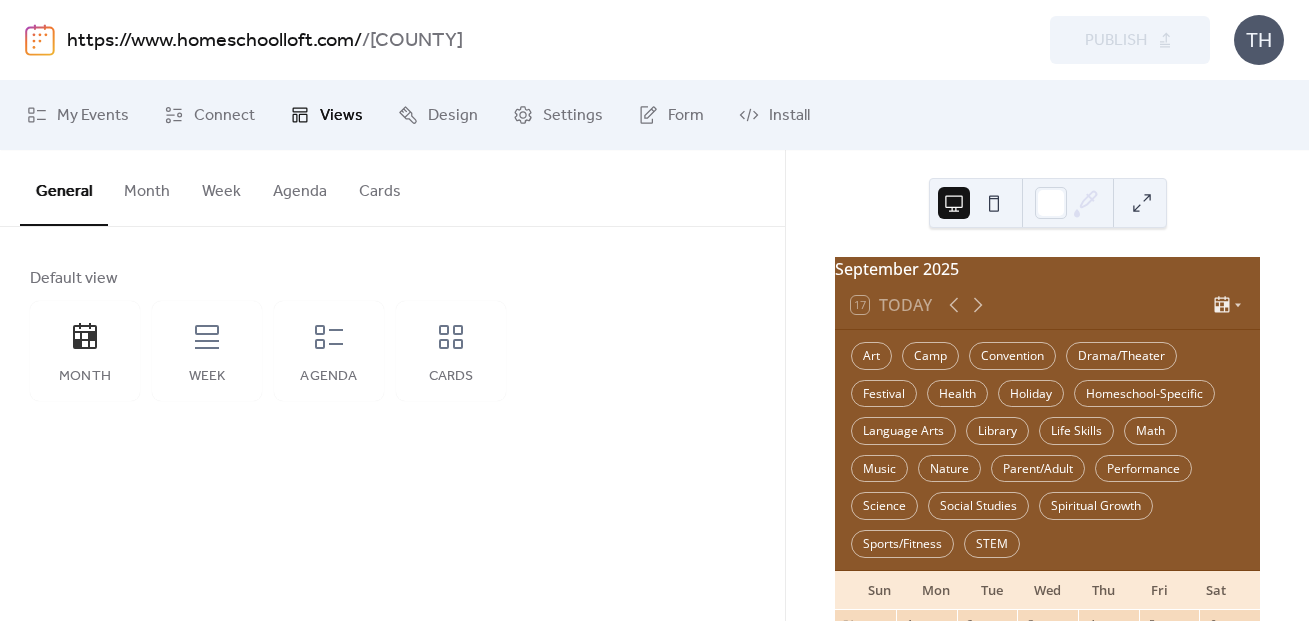 click on "Month" at bounding box center (147, 187) 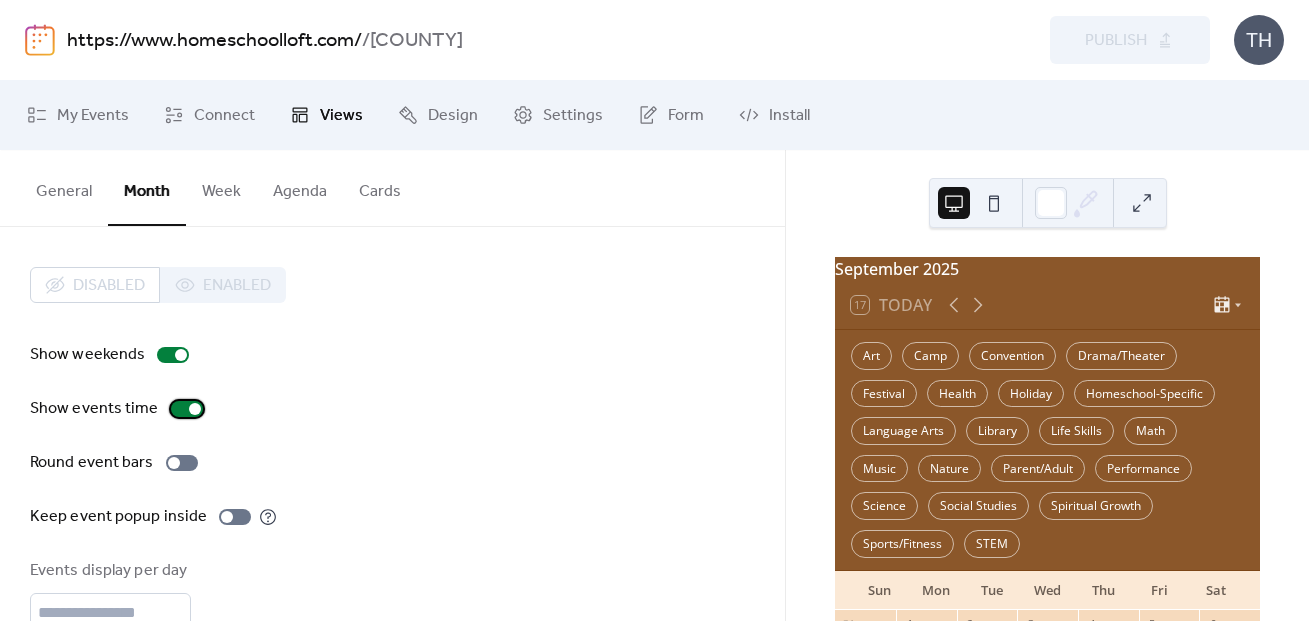 click at bounding box center [195, 409] 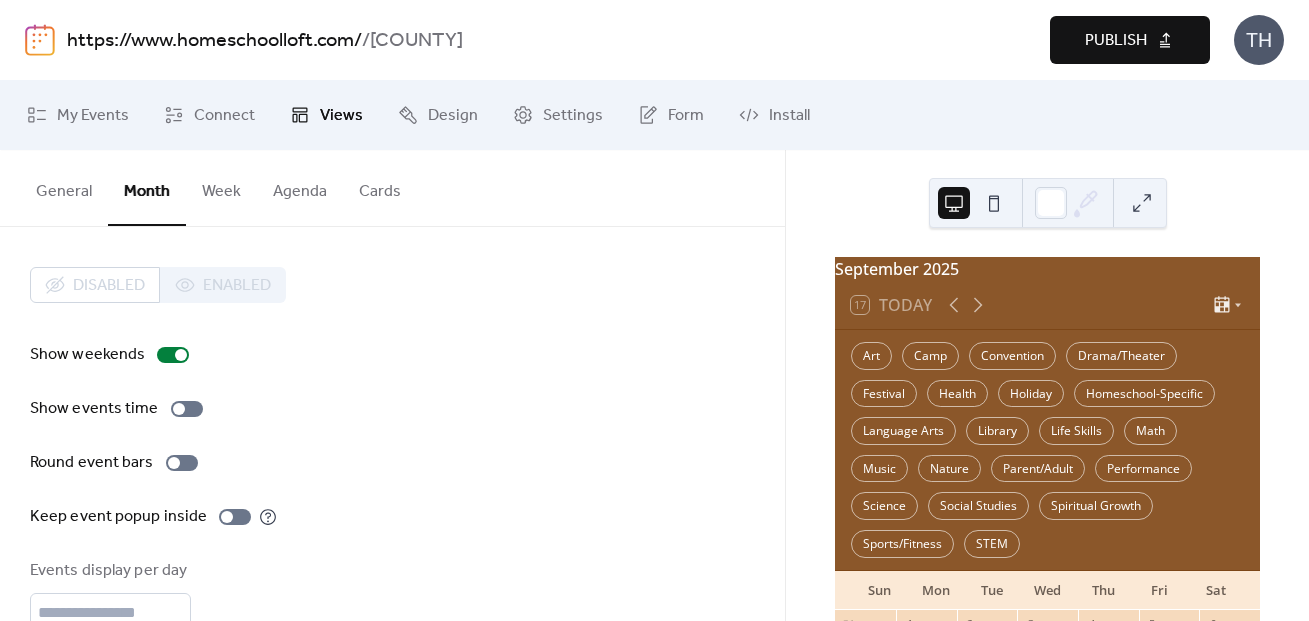 click on "Publish" at bounding box center (1116, 41) 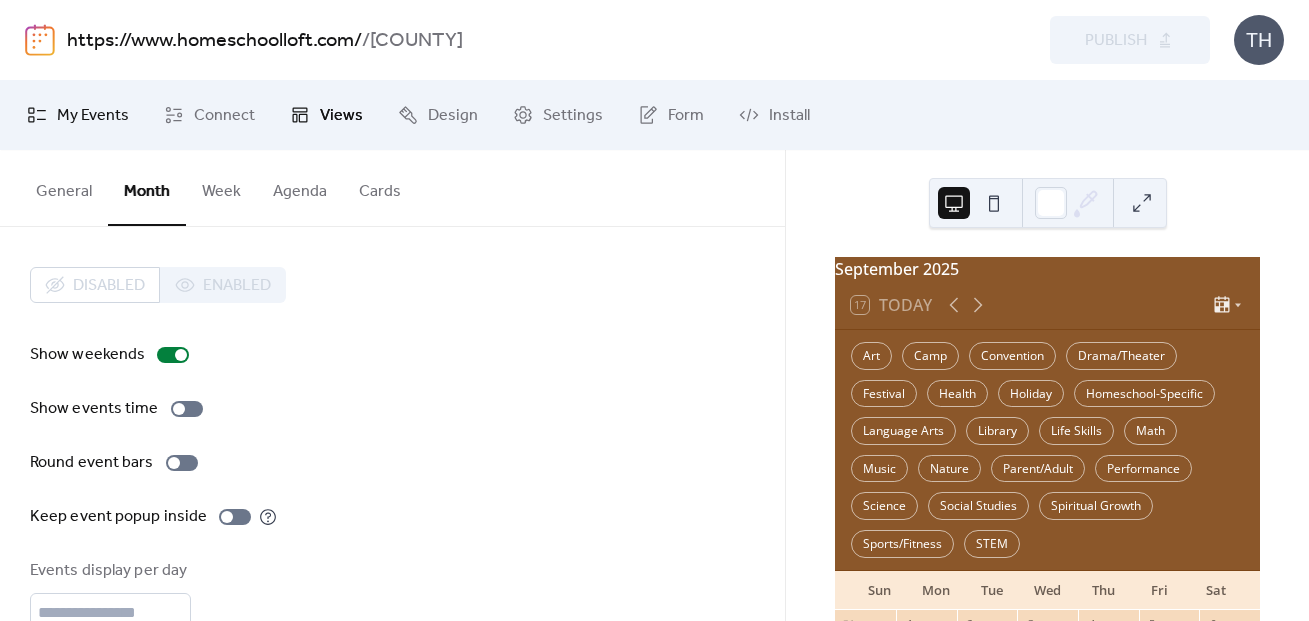 click on "My Events" at bounding box center [93, 116] 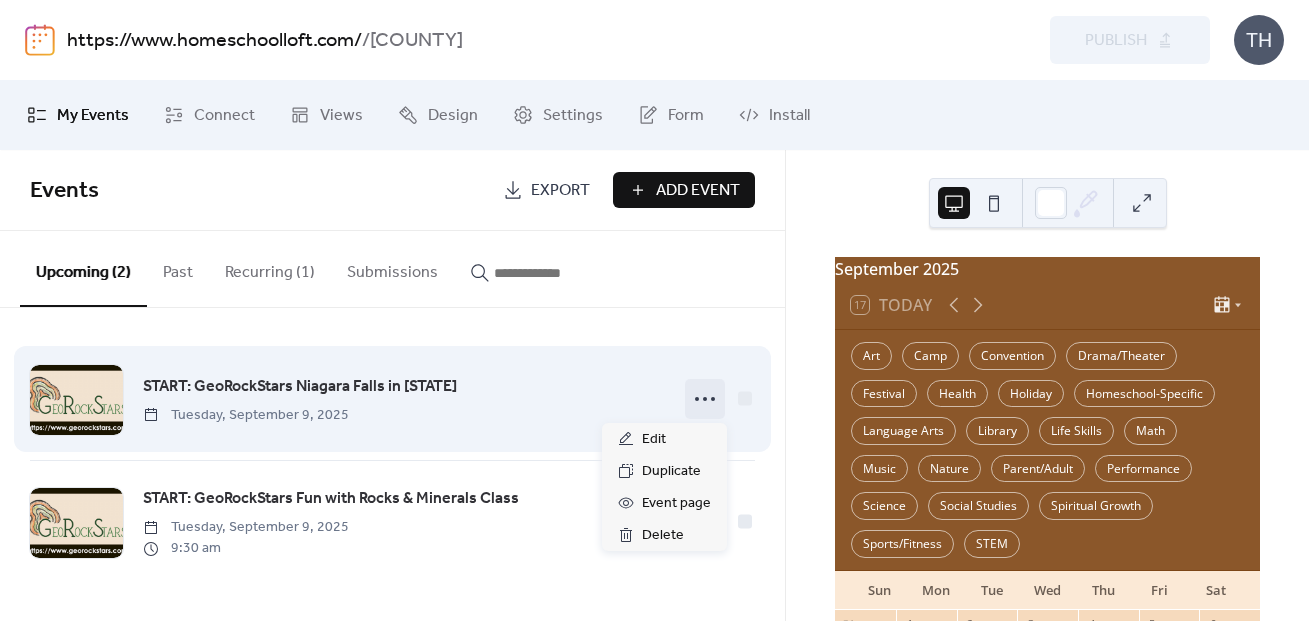 click 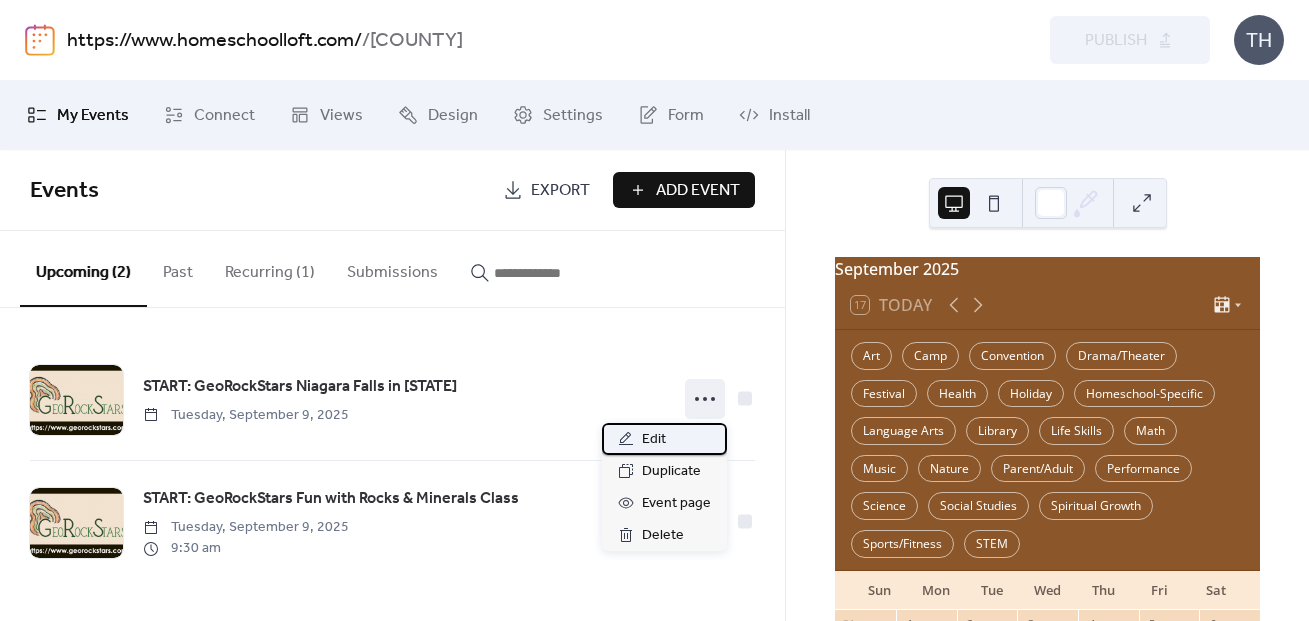 click on "Edit" at bounding box center (664, 439) 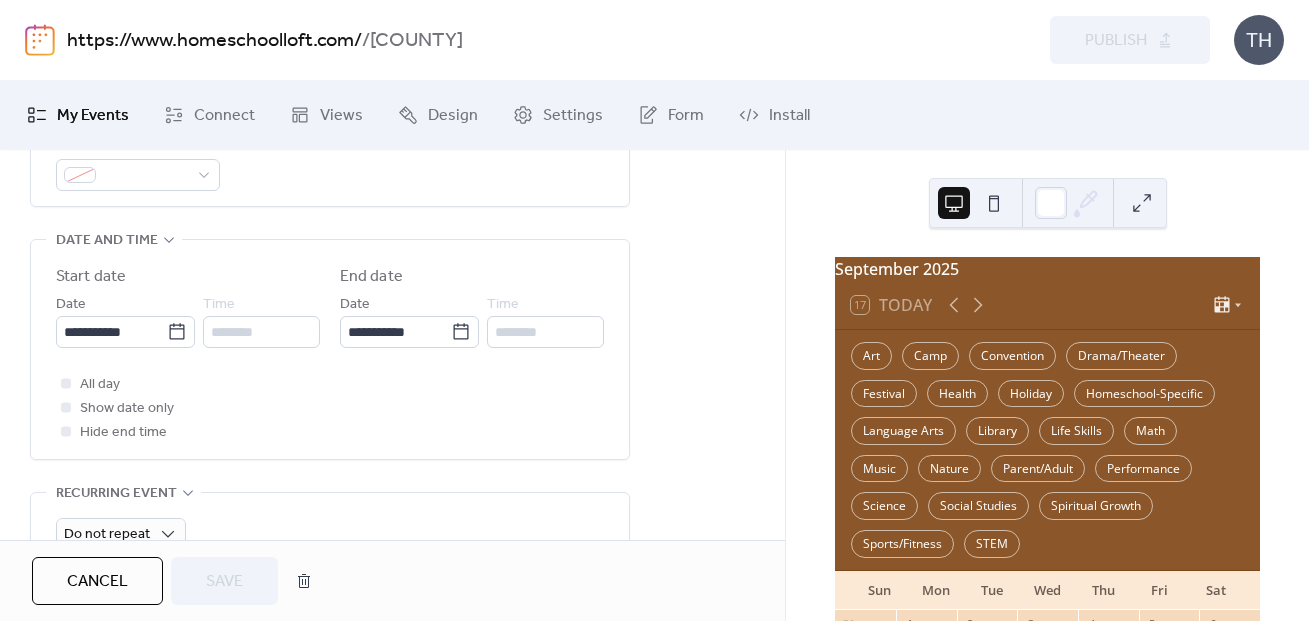 scroll, scrollTop: 609, scrollLeft: 0, axis: vertical 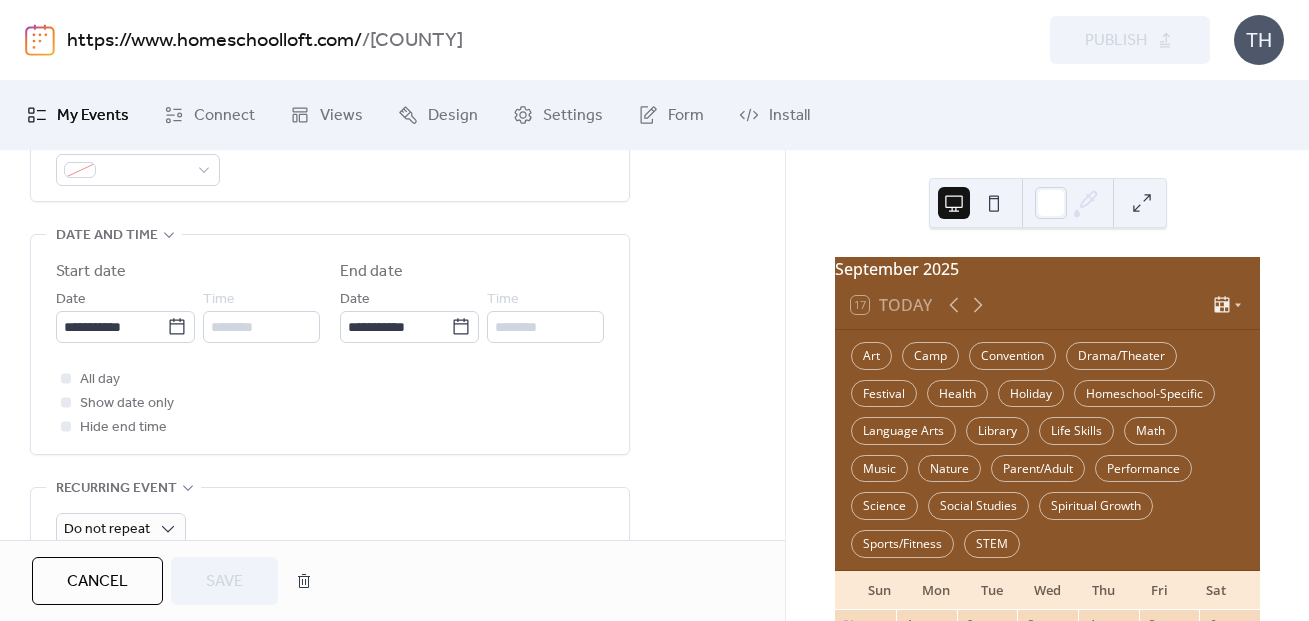 click at bounding box center (66, 402) 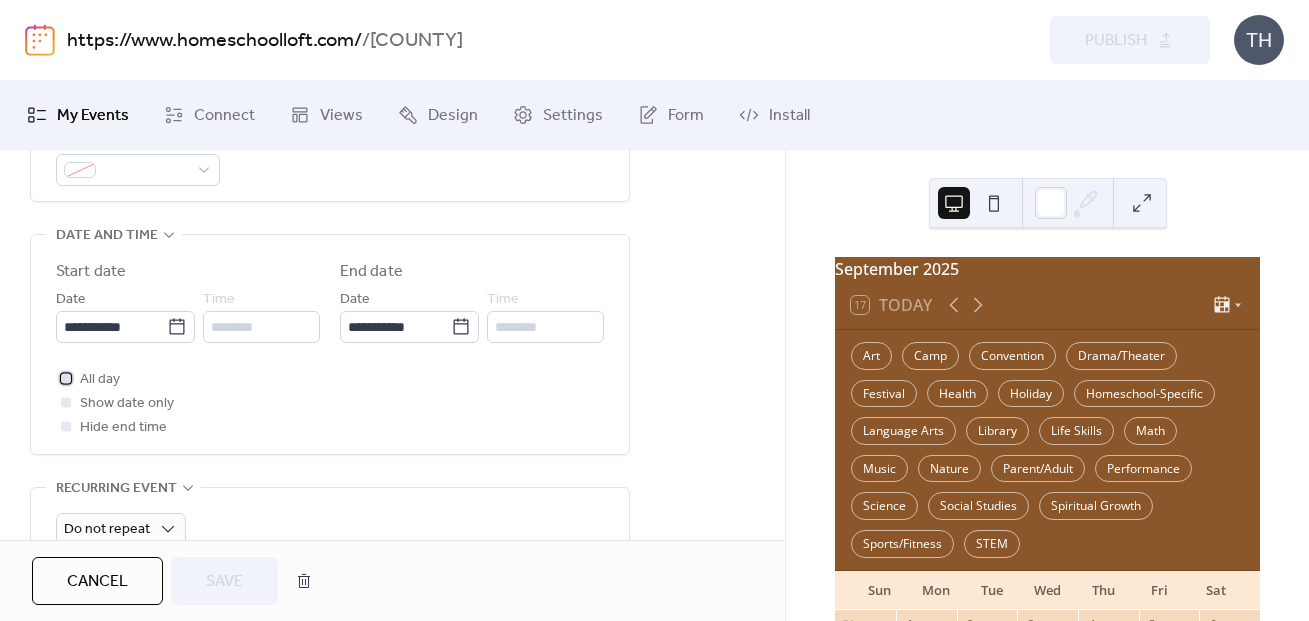 click 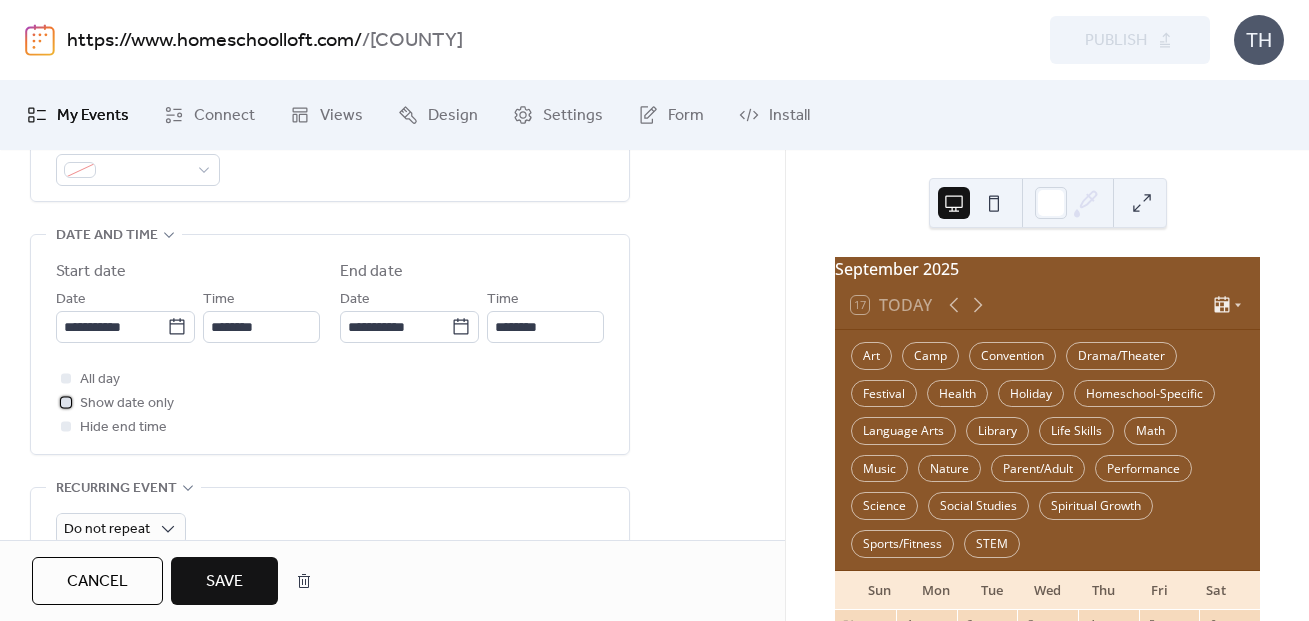 click at bounding box center (66, 402) 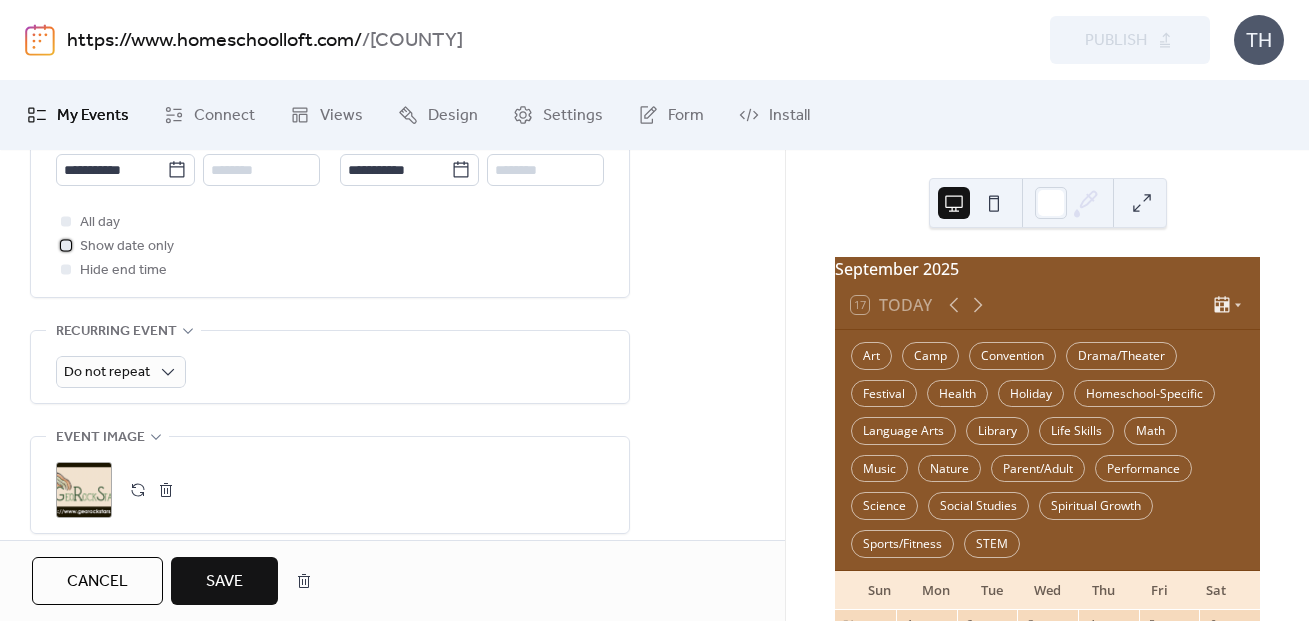 scroll, scrollTop: 769, scrollLeft: 0, axis: vertical 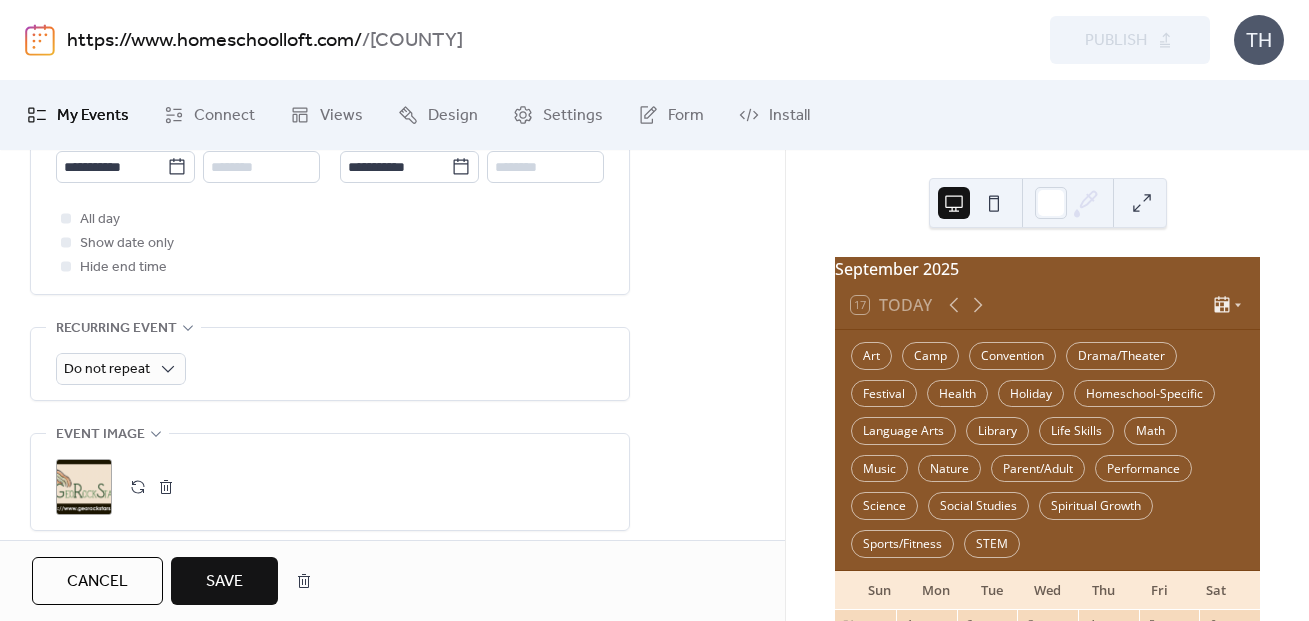 click on "Save" at bounding box center [224, 581] 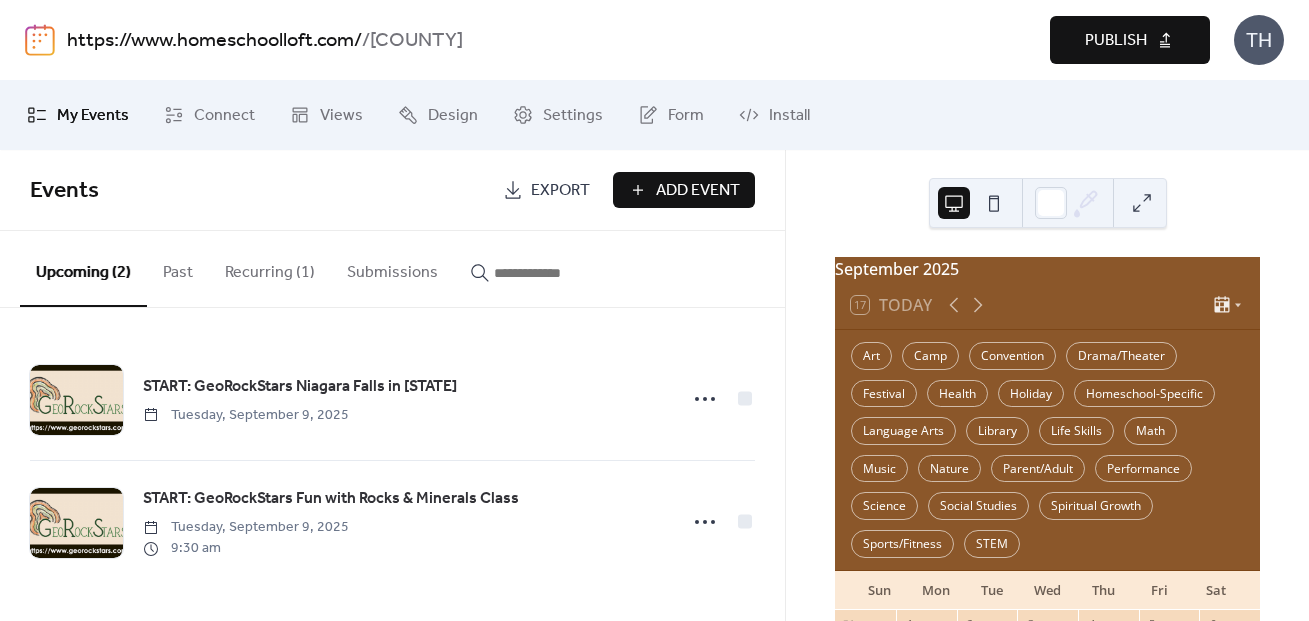 click on "Publish" at bounding box center (1130, 40) 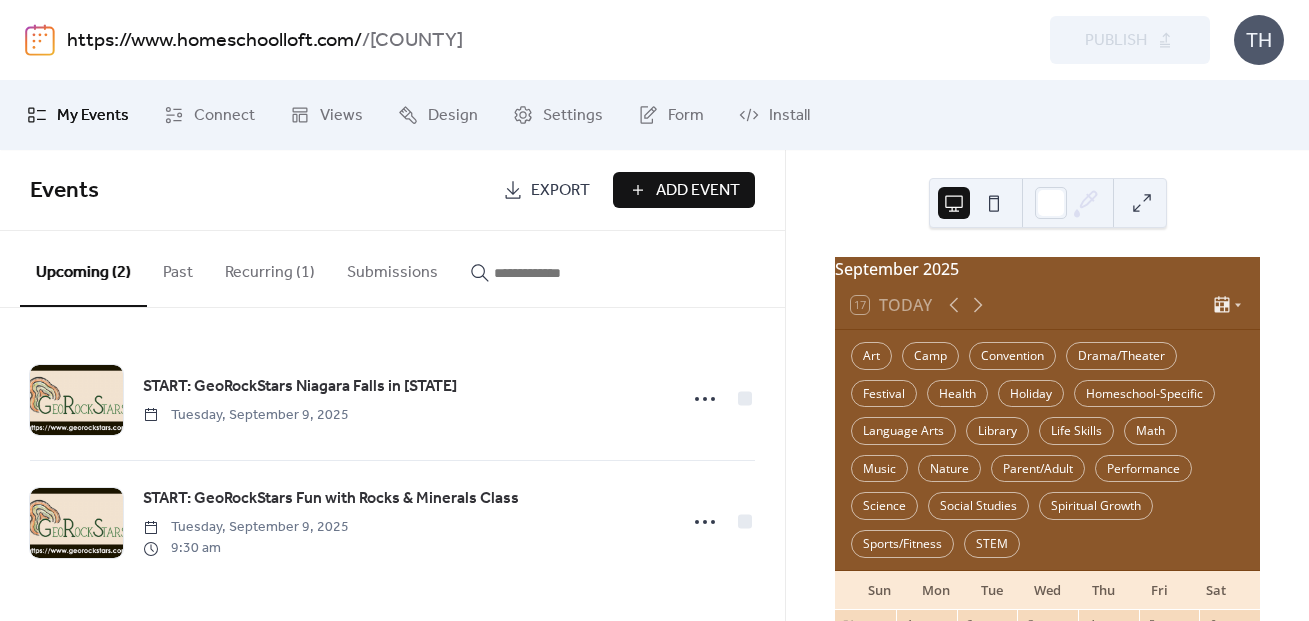 click on "https://www.homeschoolloft.com/" at bounding box center [214, 41] 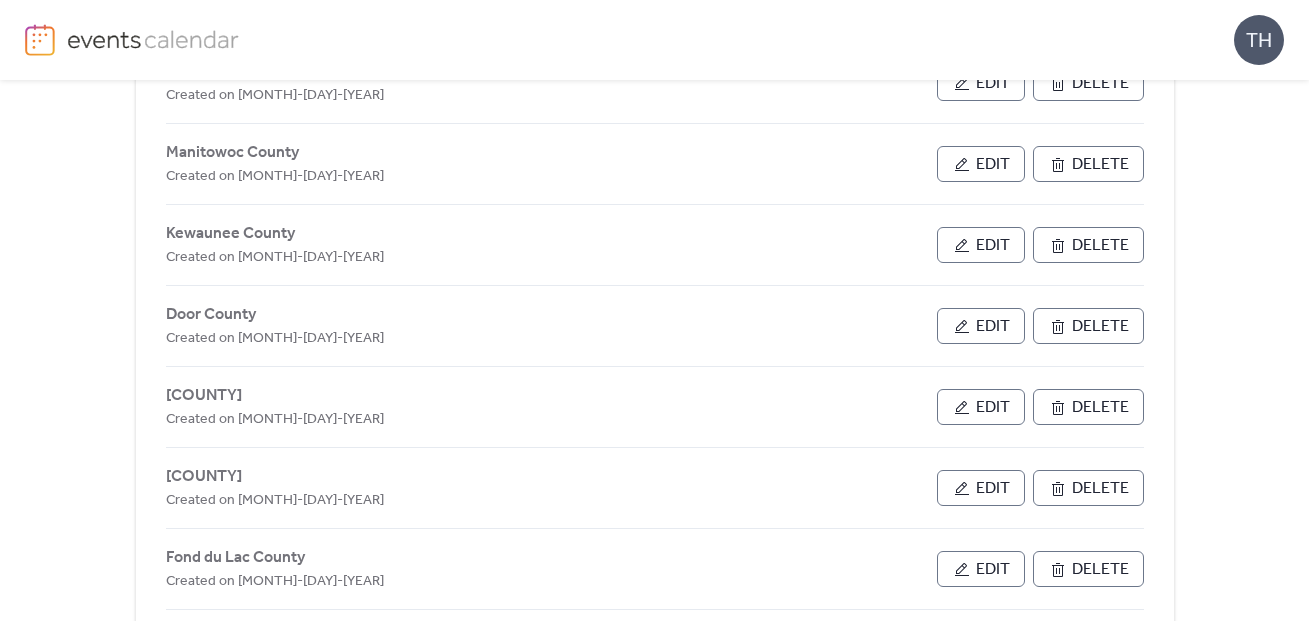 scroll, scrollTop: 740, scrollLeft: 0, axis: vertical 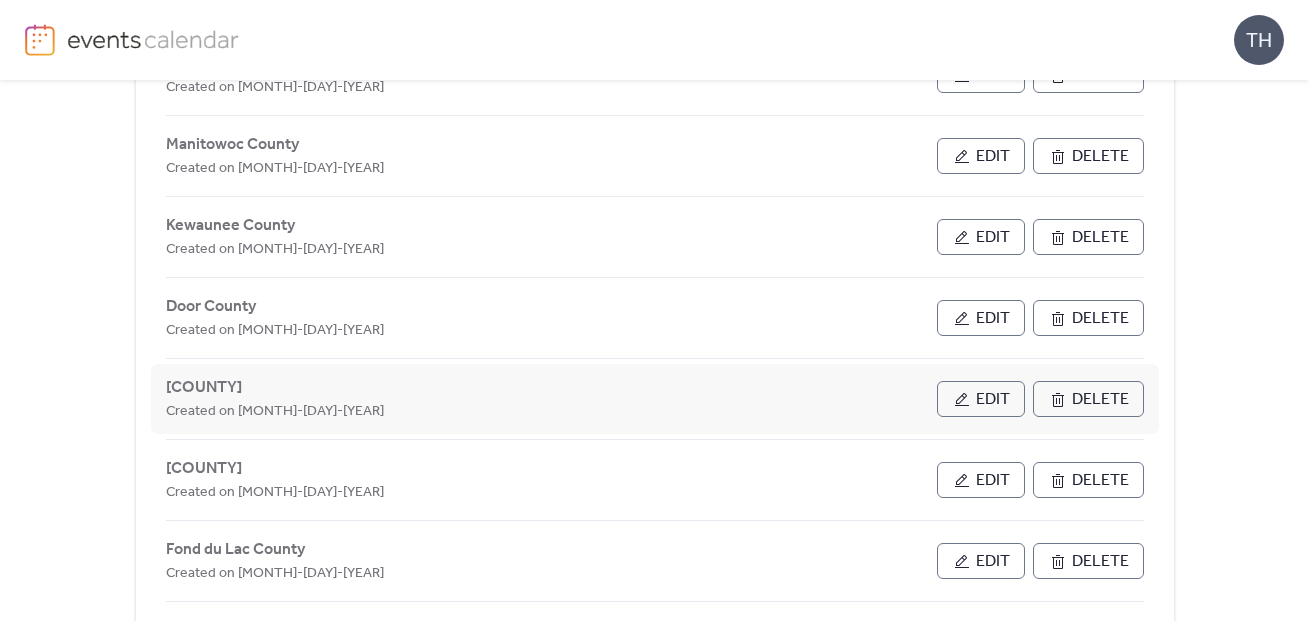 click on "Edit" at bounding box center (981, 399) 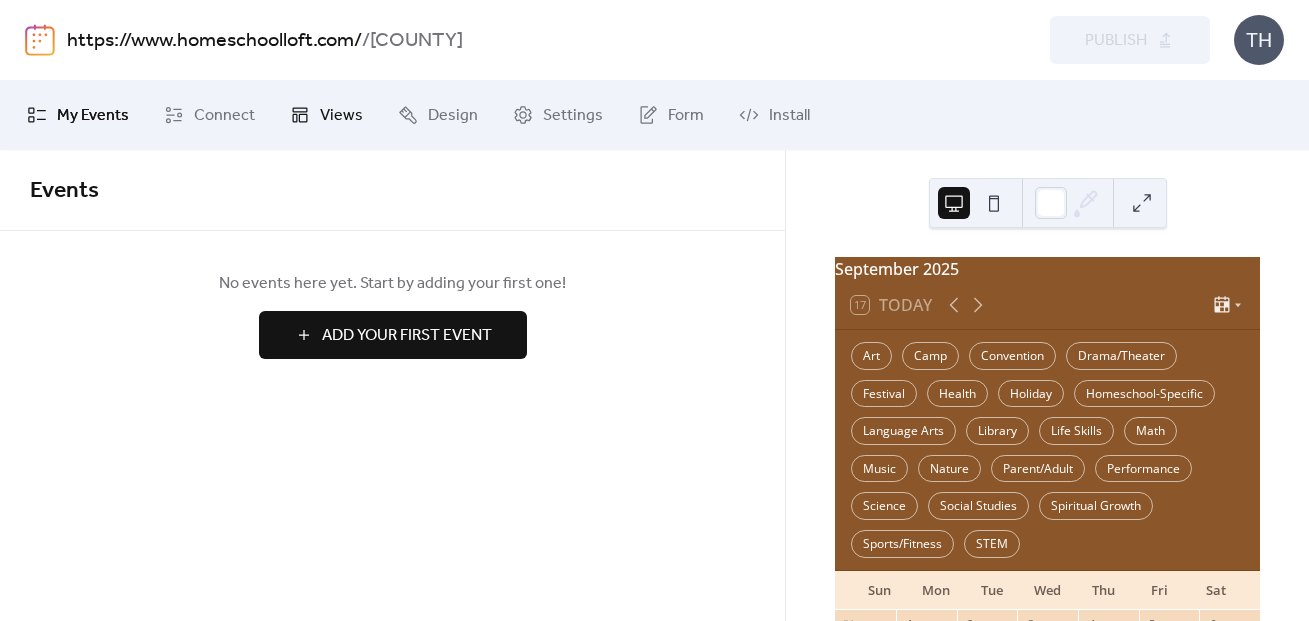 click 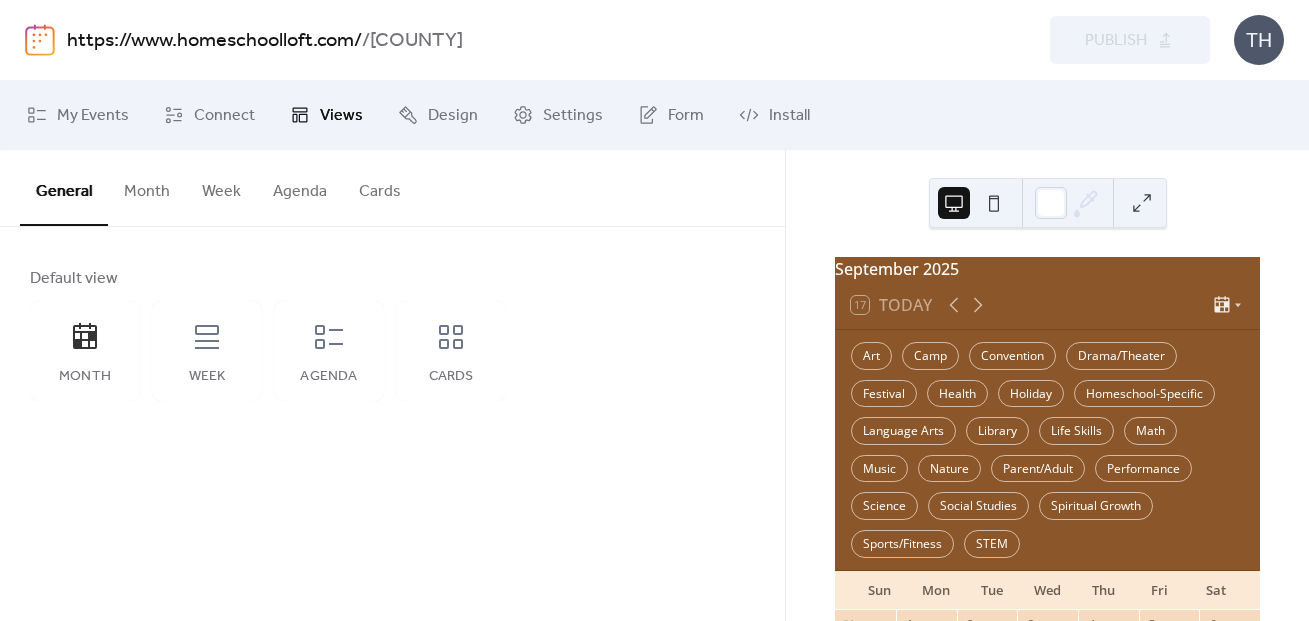 click on "Month" at bounding box center (147, 187) 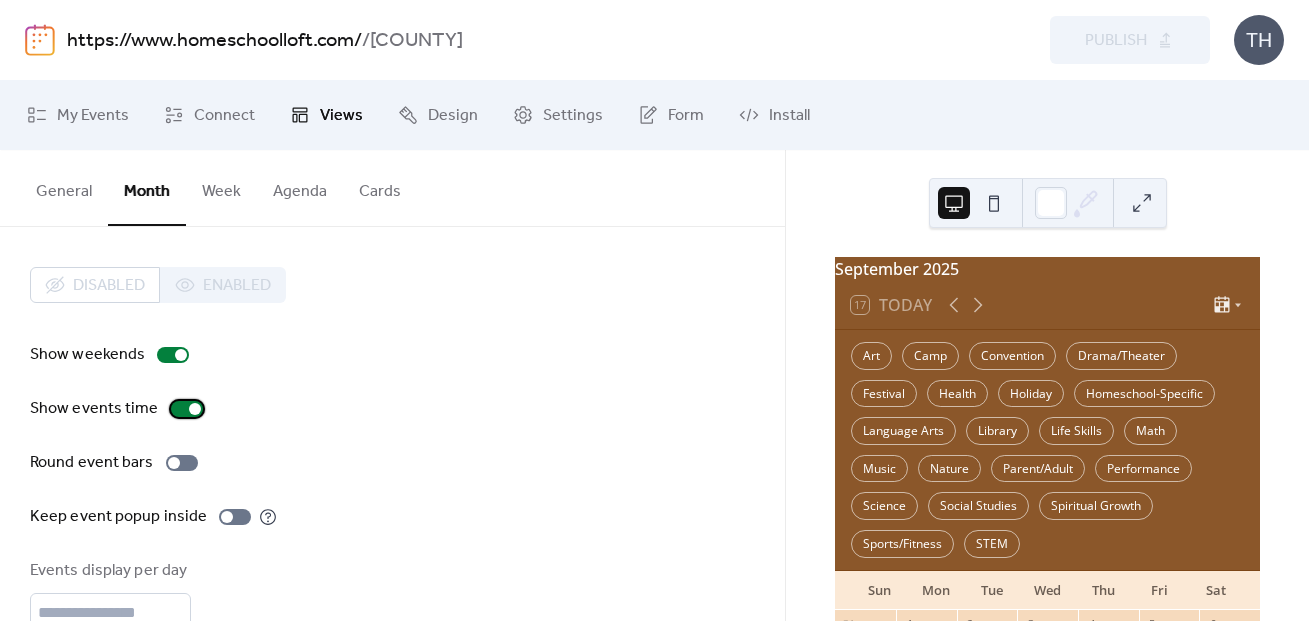 click at bounding box center [195, 409] 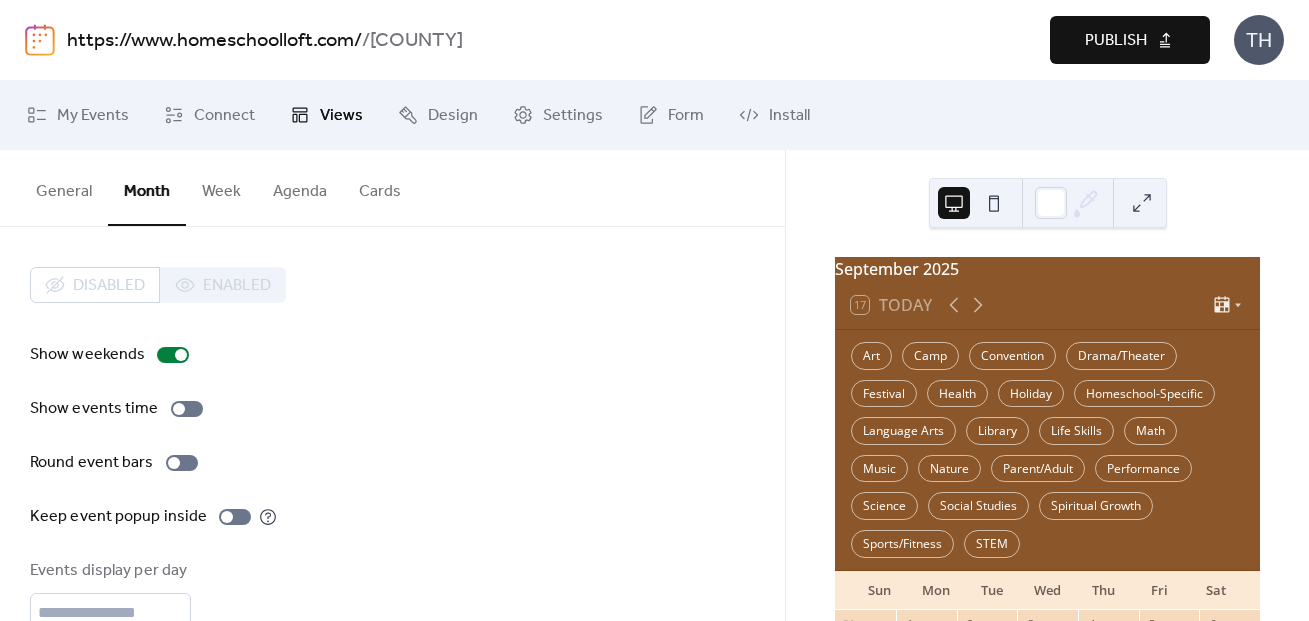 click on "Publish" at bounding box center (1130, 40) 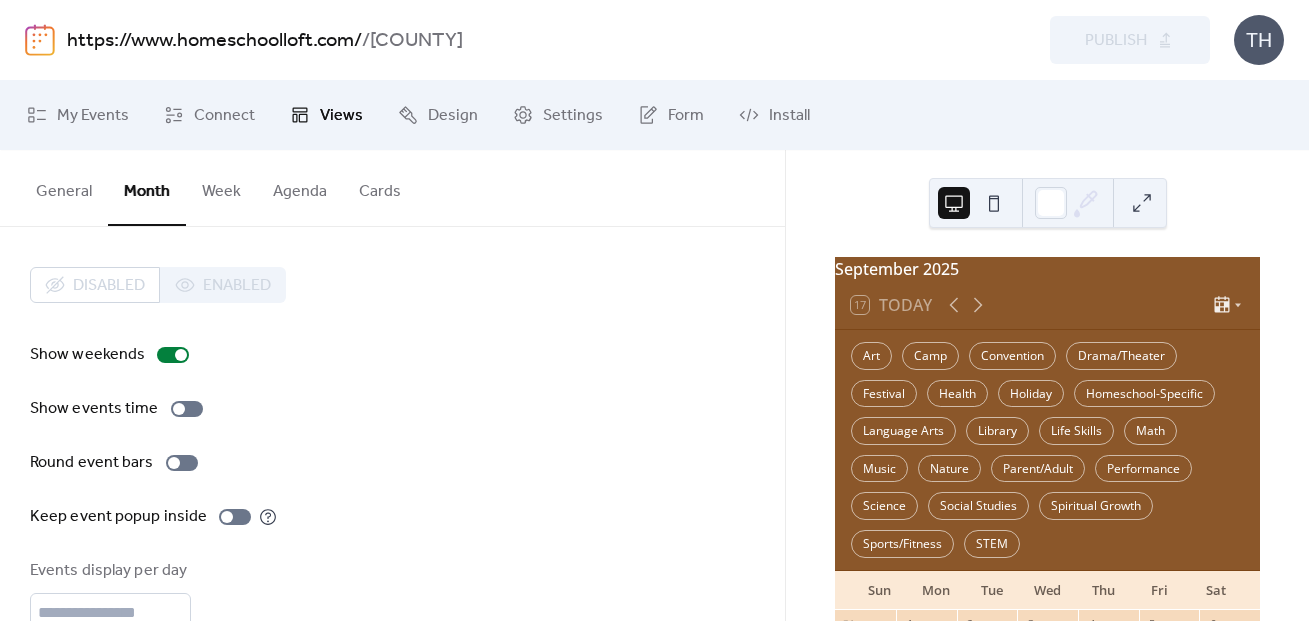 click on "https://www.homeschoolloft.com/" at bounding box center [214, 41] 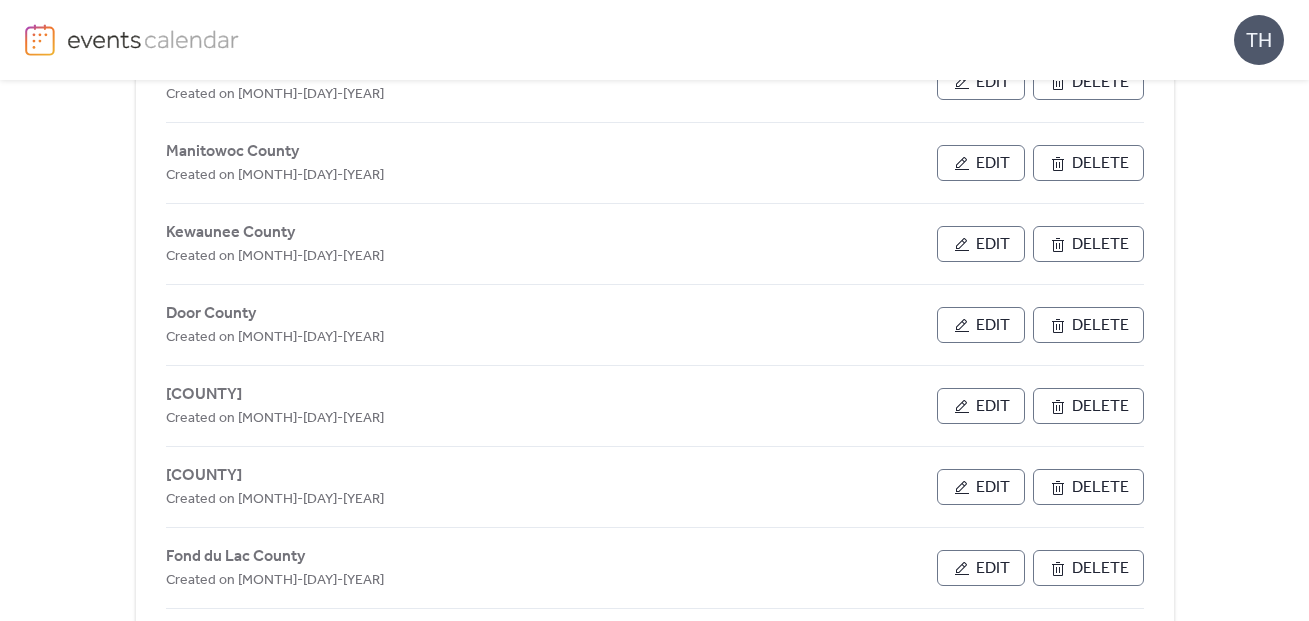 scroll, scrollTop: 734, scrollLeft: 0, axis: vertical 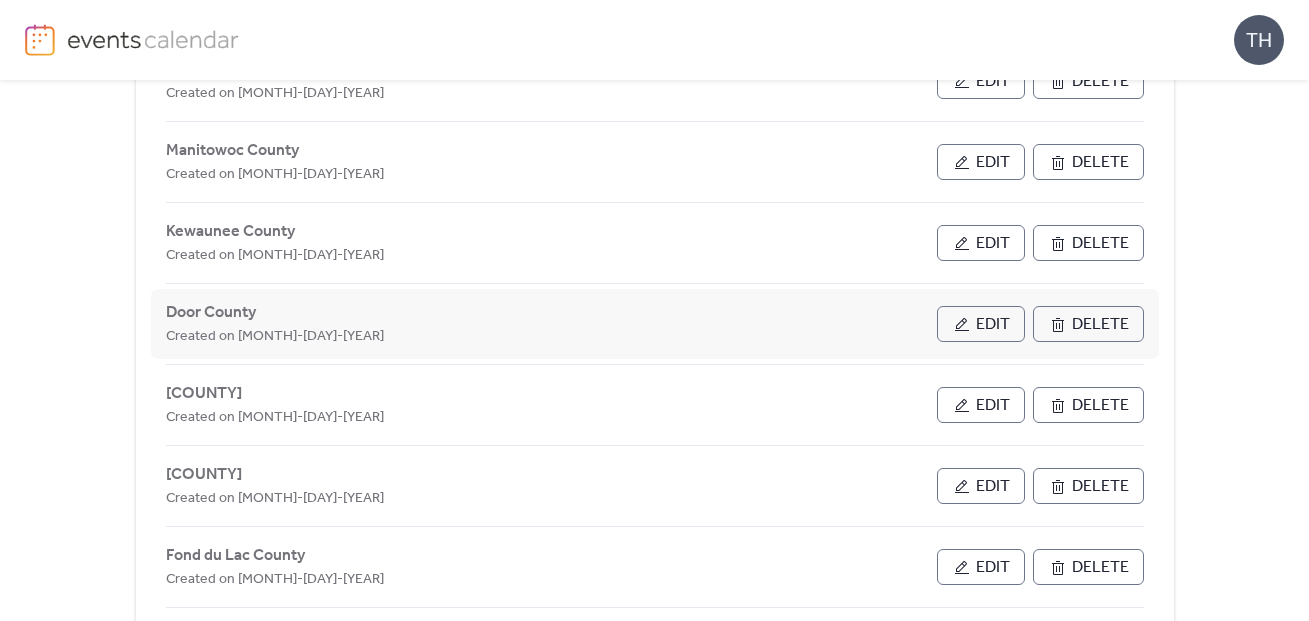click on "Edit" at bounding box center [981, 324] 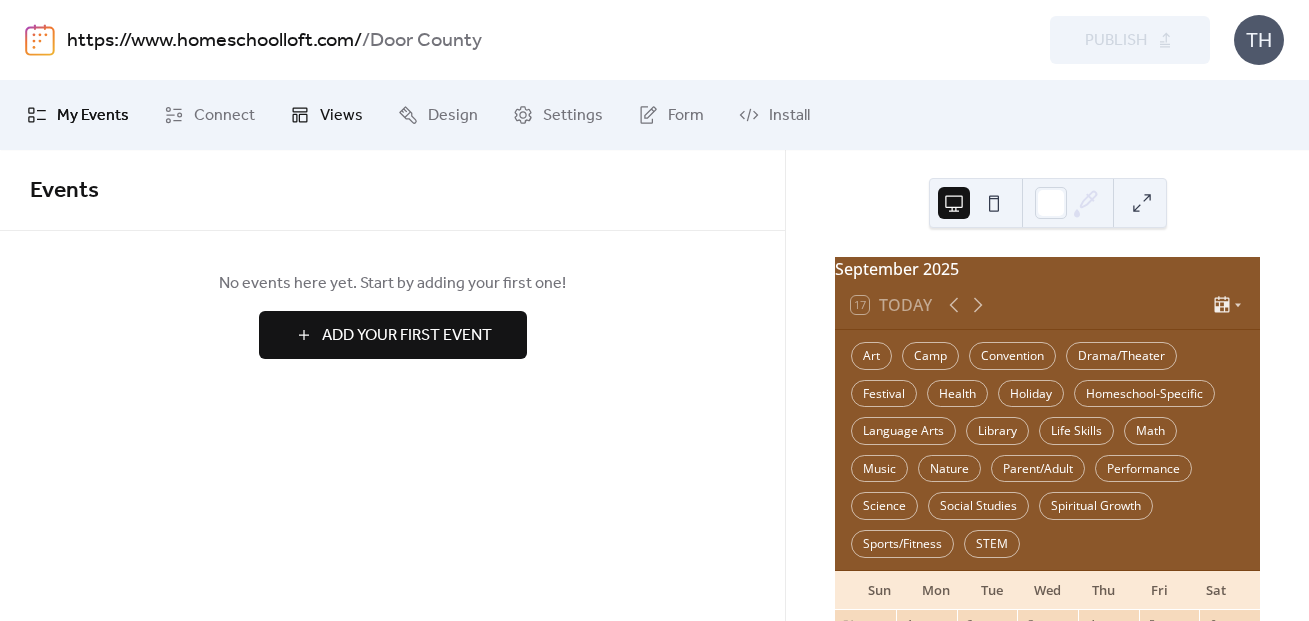 click on "Views" at bounding box center [341, 116] 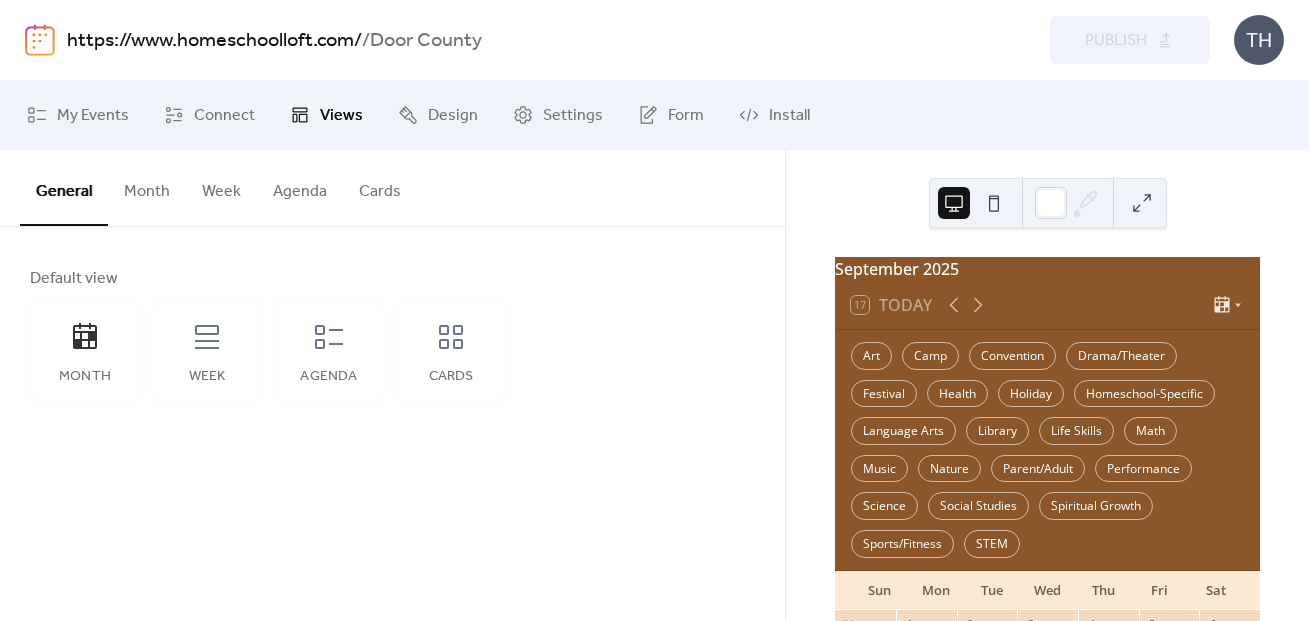 click on "Month" at bounding box center (147, 187) 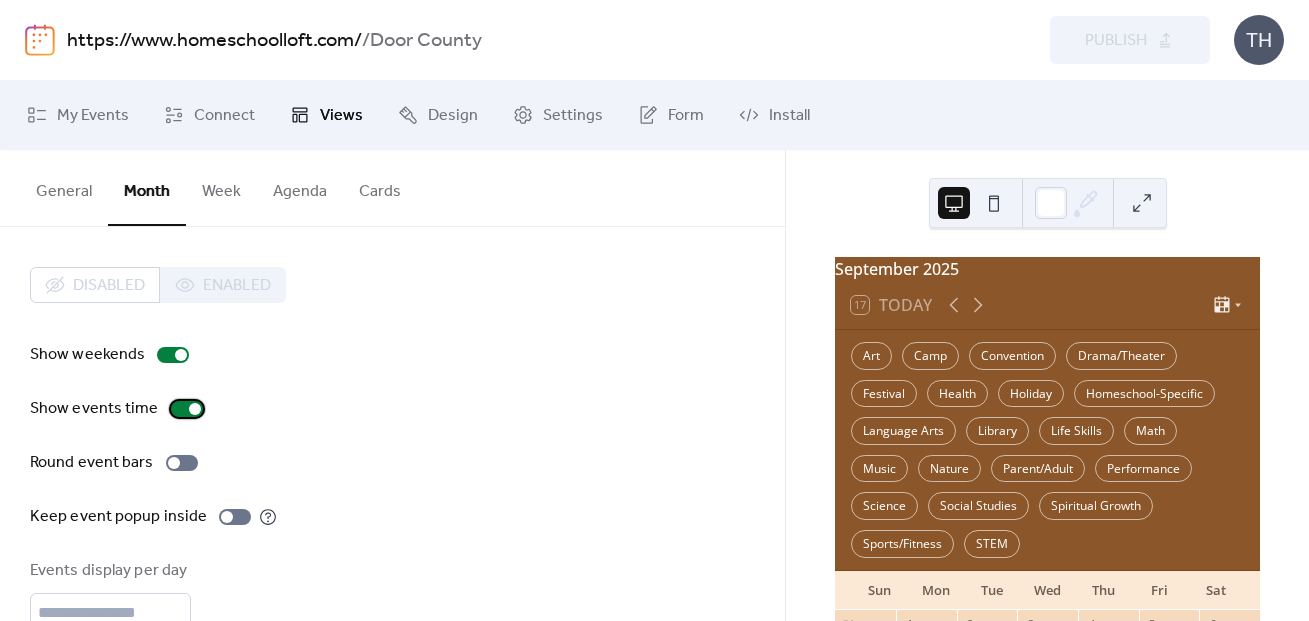 click at bounding box center (195, 409) 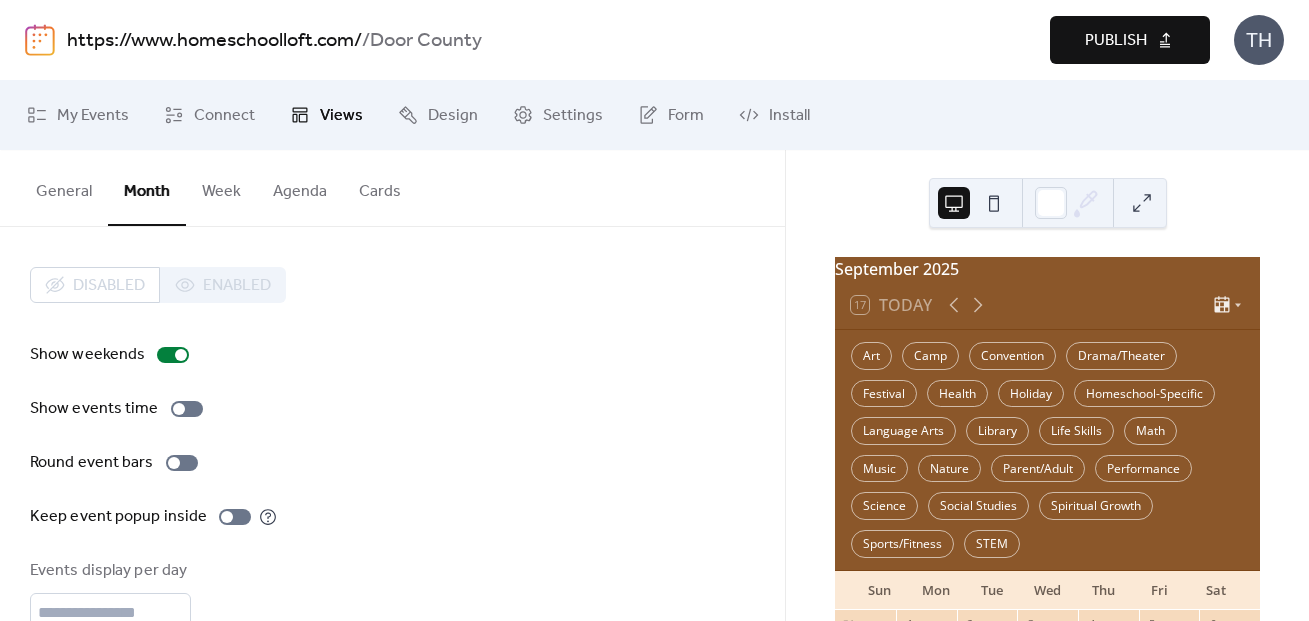 click on "Publish" at bounding box center (1116, 41) 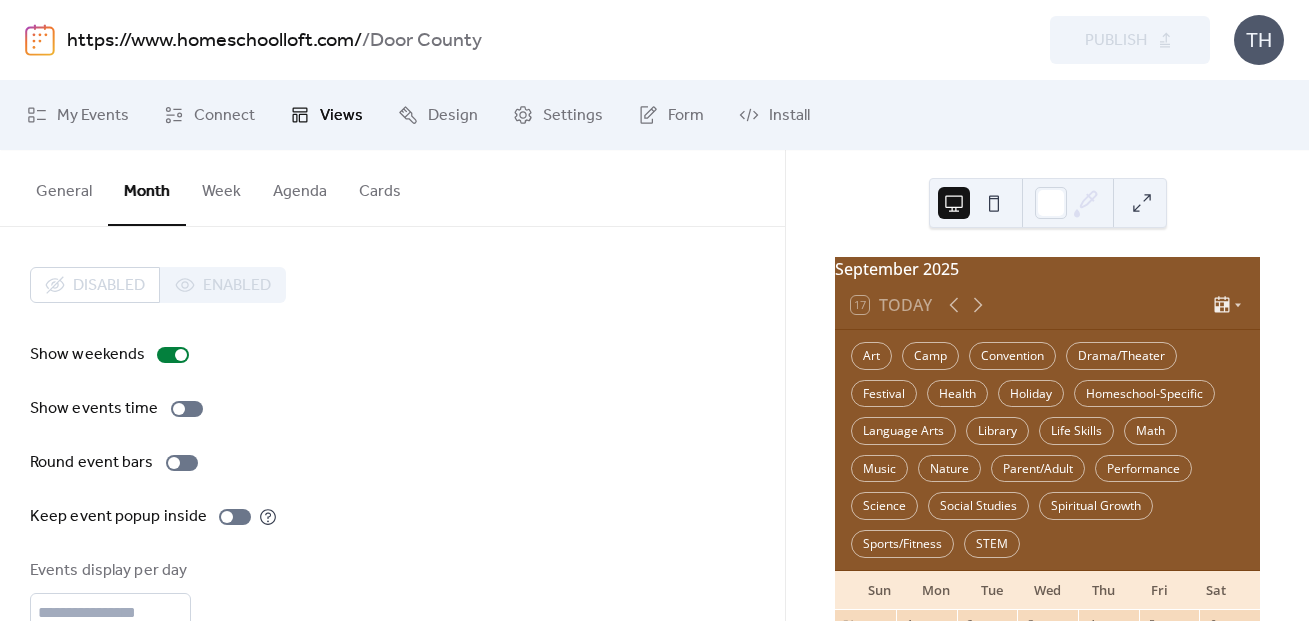 click on "https://www.homeschoolloft.com/" at bounding box center [214, 41] 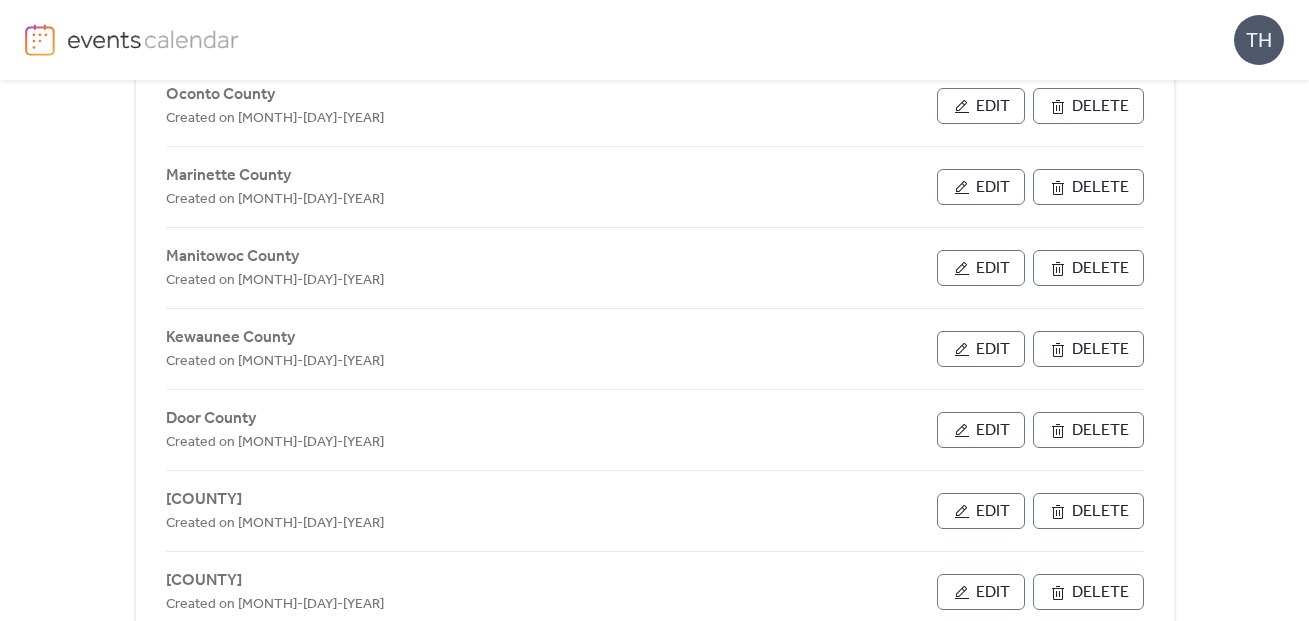 scroll, scrollTop: 636, scrollLeft: 0, axis: vertical 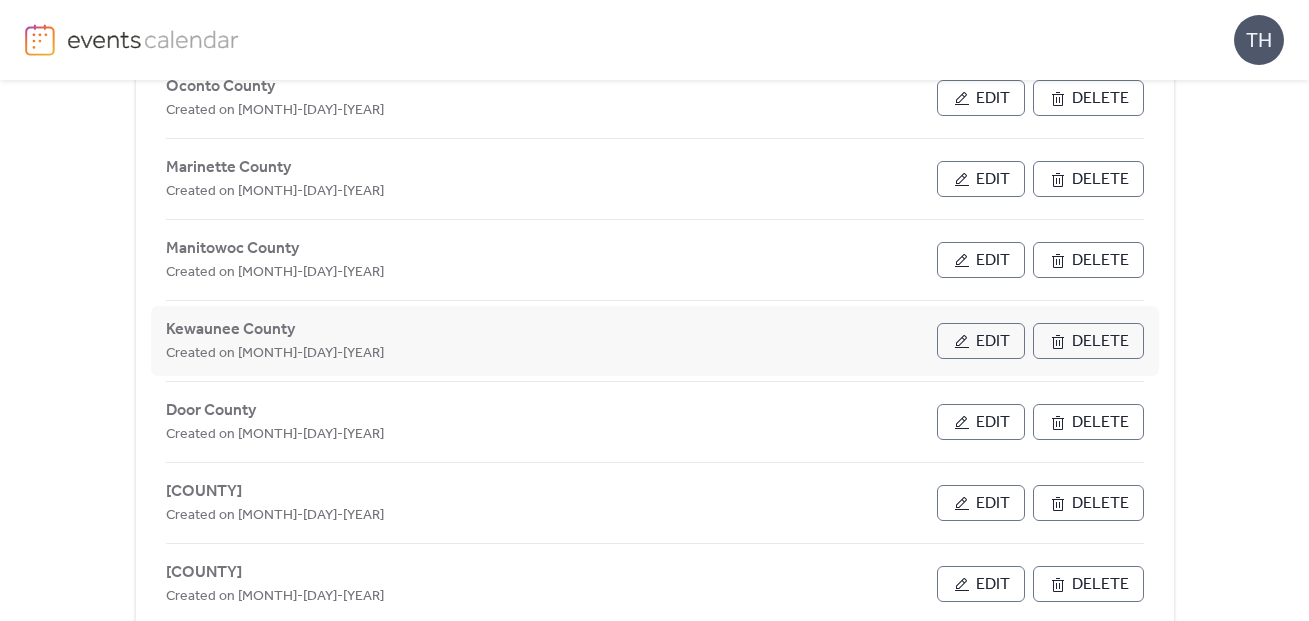 click on "Edit" at bounding box center [981, 341] 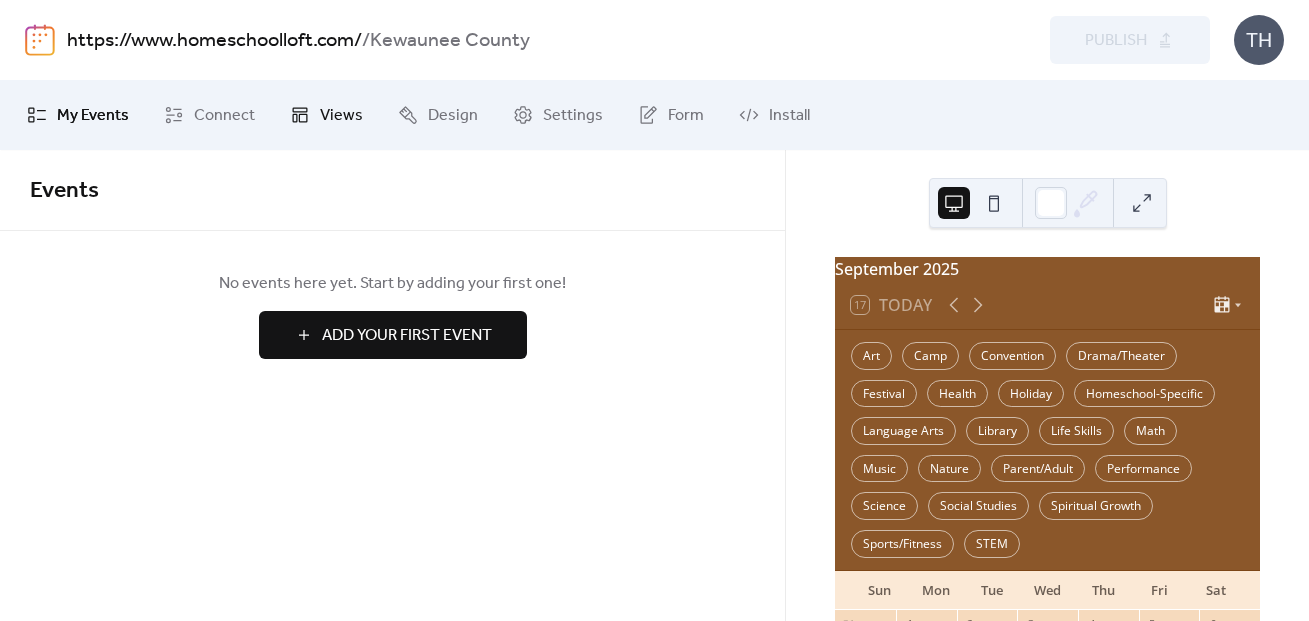 click on "Views" at bounding box center [326, 115] 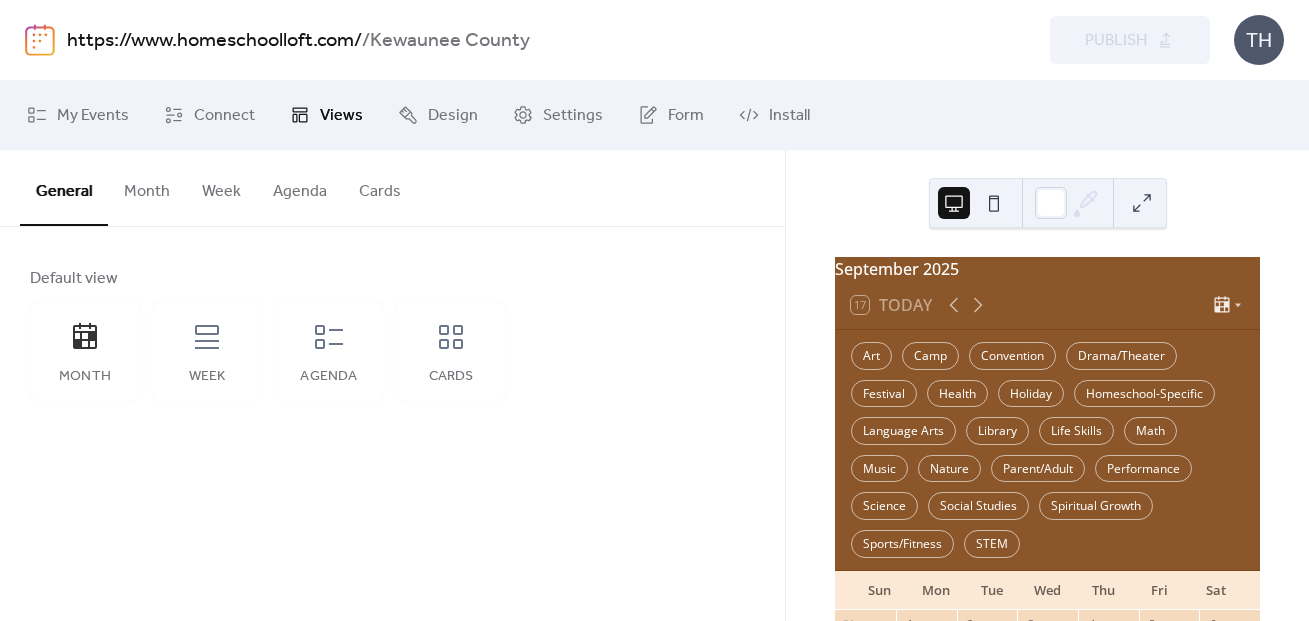 click on "Month" at bounding box center [147, 187] 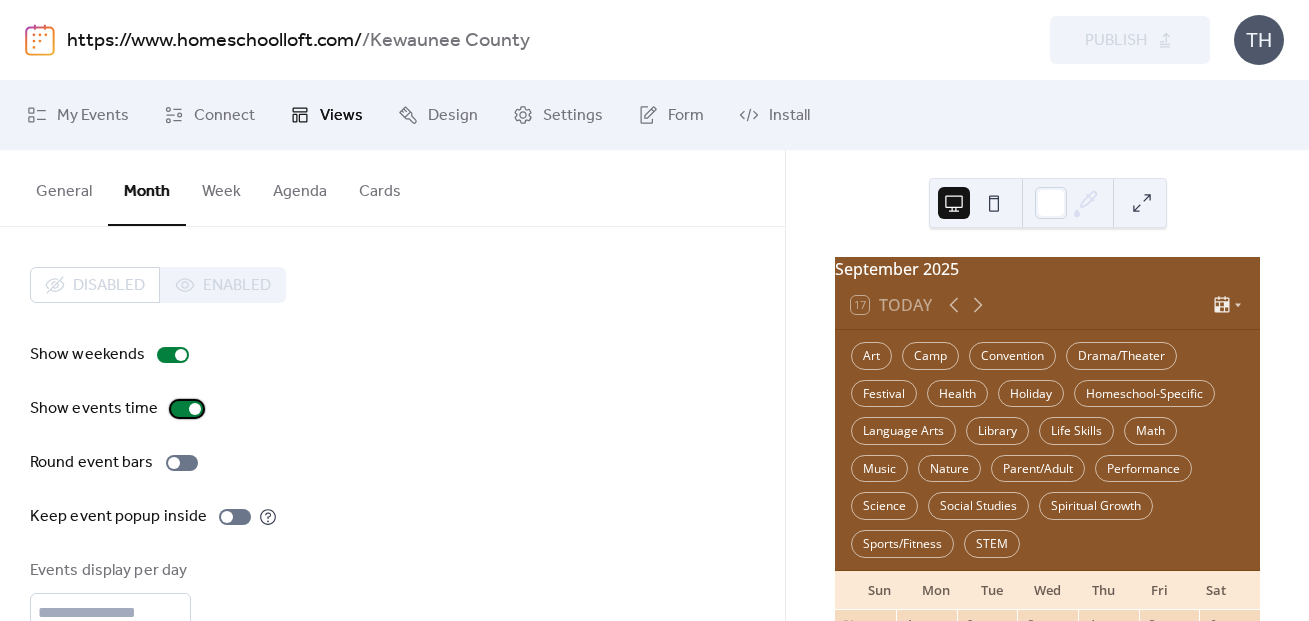click on "Show events time" at bounding box center [120, 409] 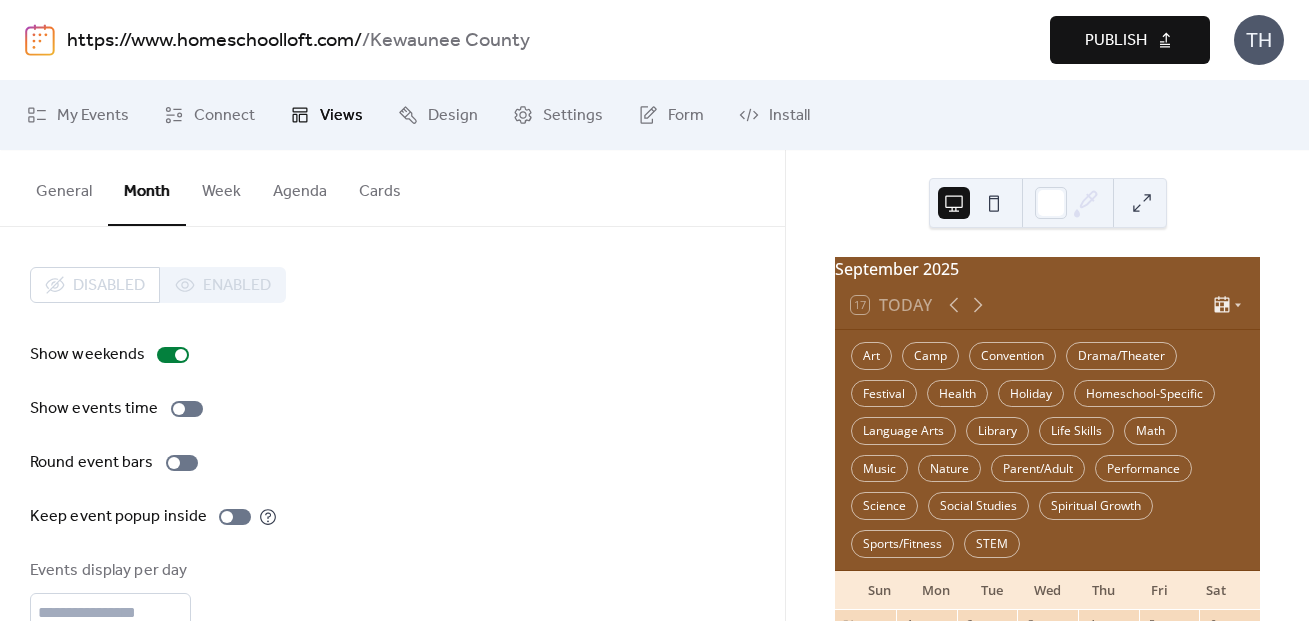 click on "Publish" at bounding box center (1116, 41) 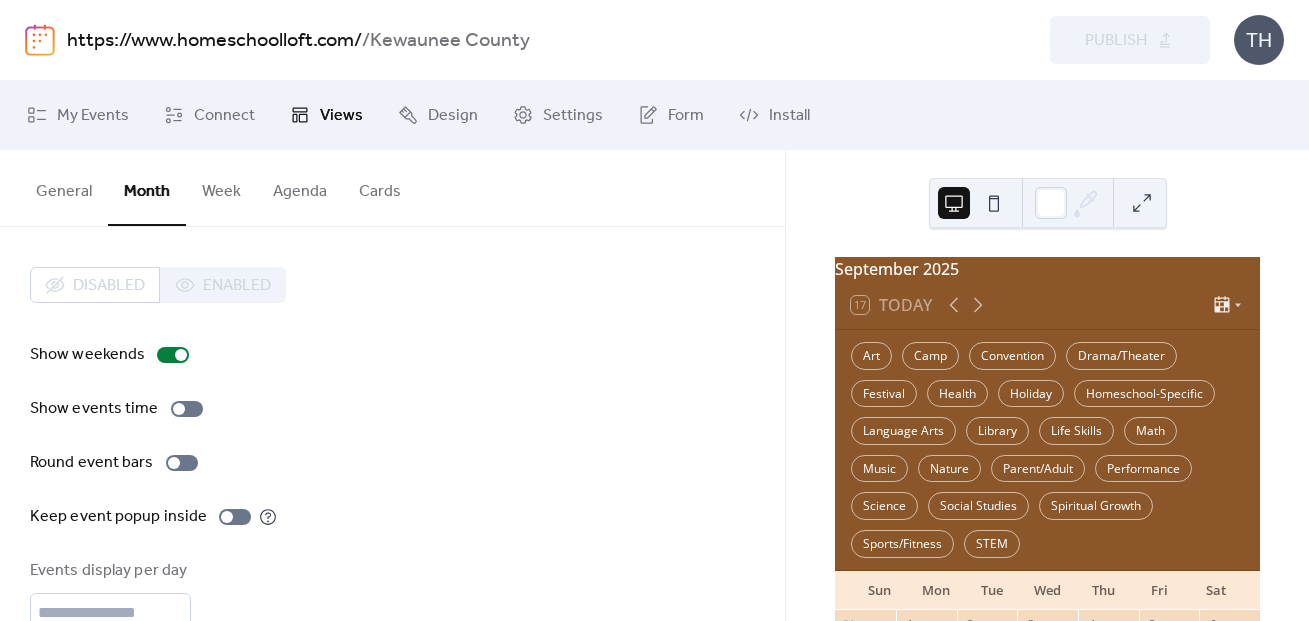 click on "https://www.homeschoolloft.com/" at bounding box center (214, 41) 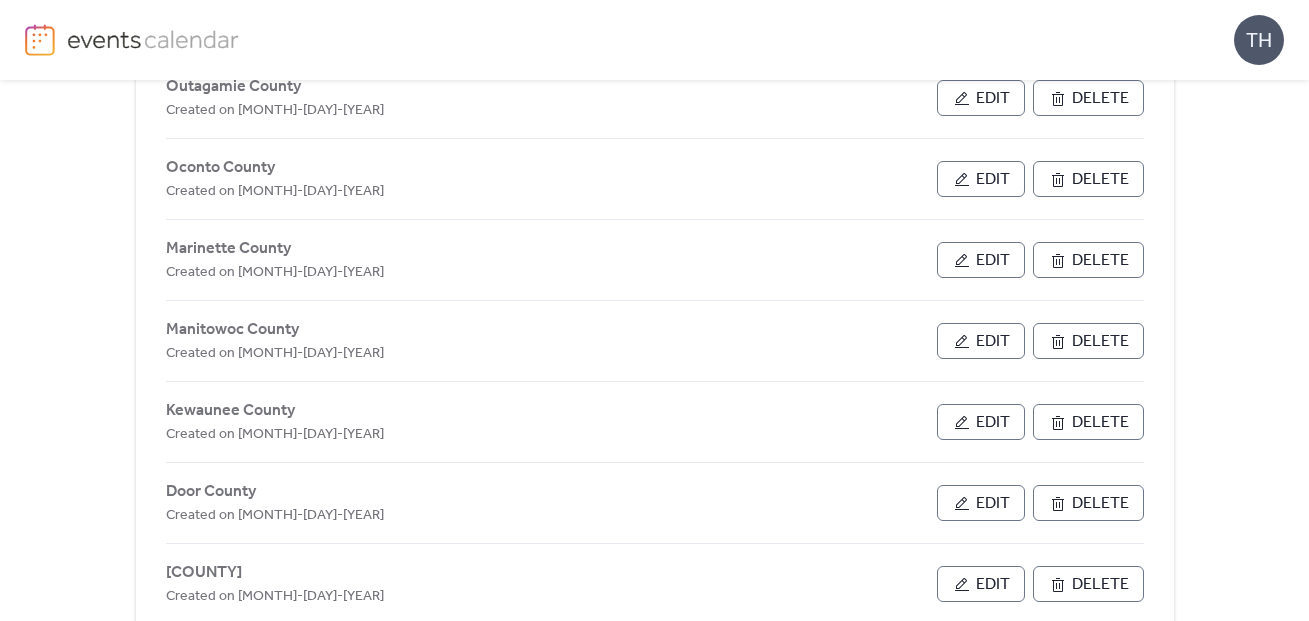 scroll, scrollTop: 560, scrollLeft: 0, axis: vertical 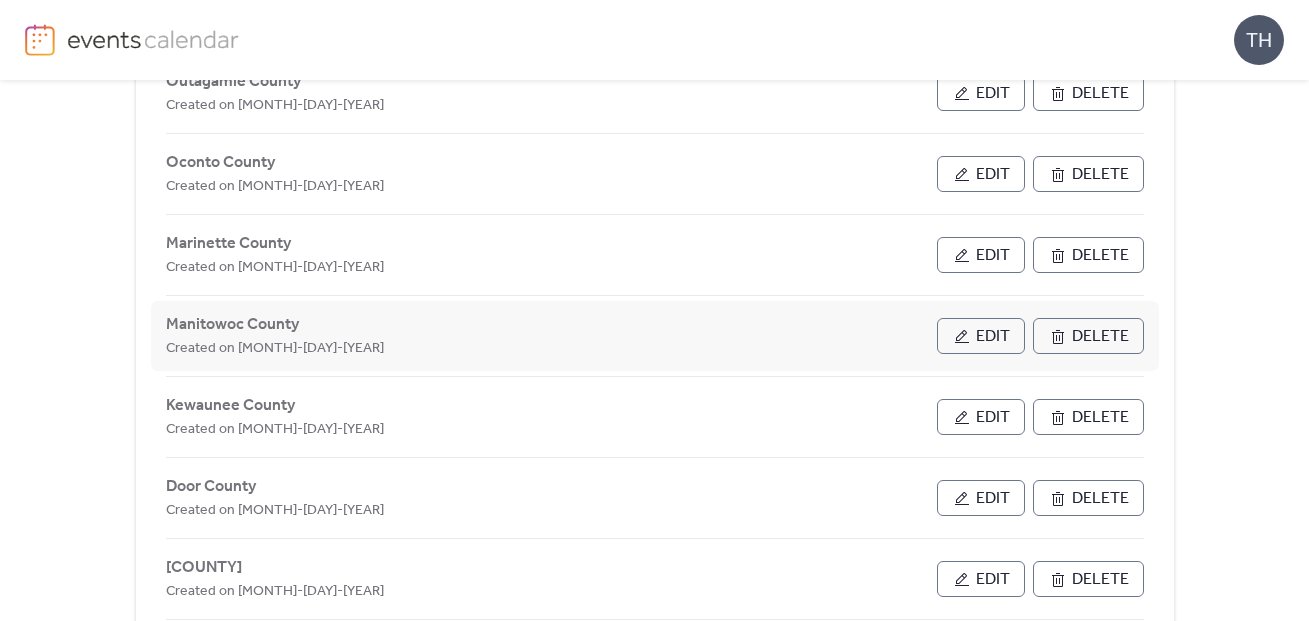click on "Edit" at bounding box center [993, 337] 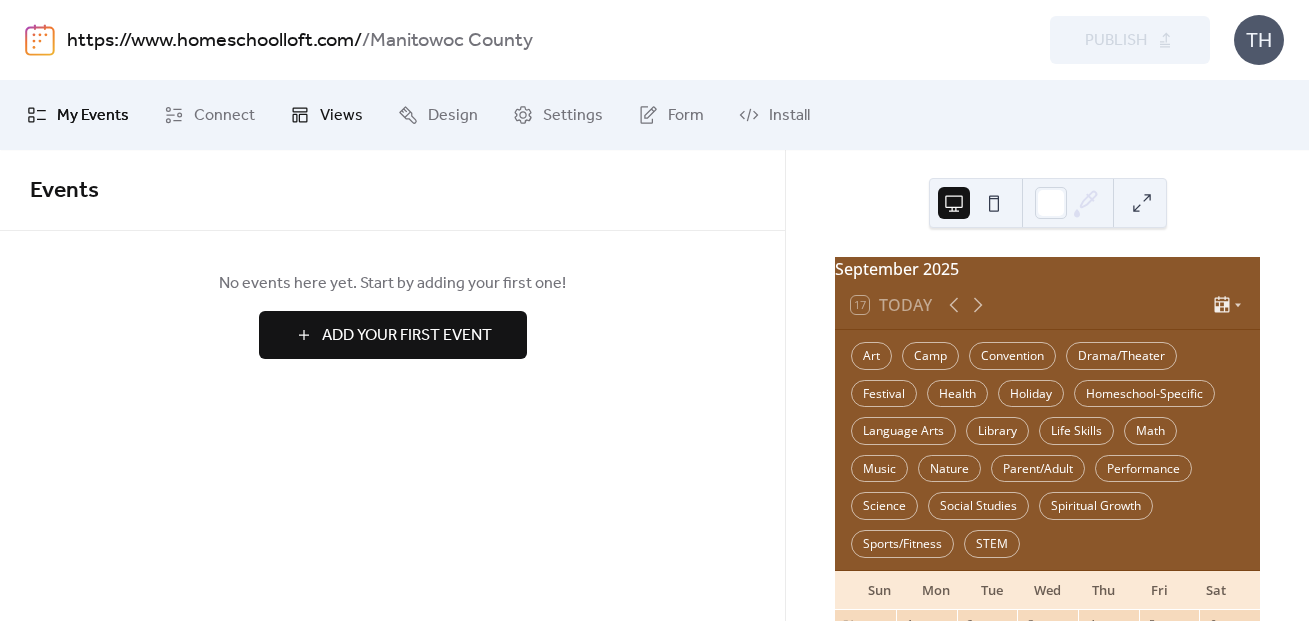 click on "Views" at bounding box center [341, 116] 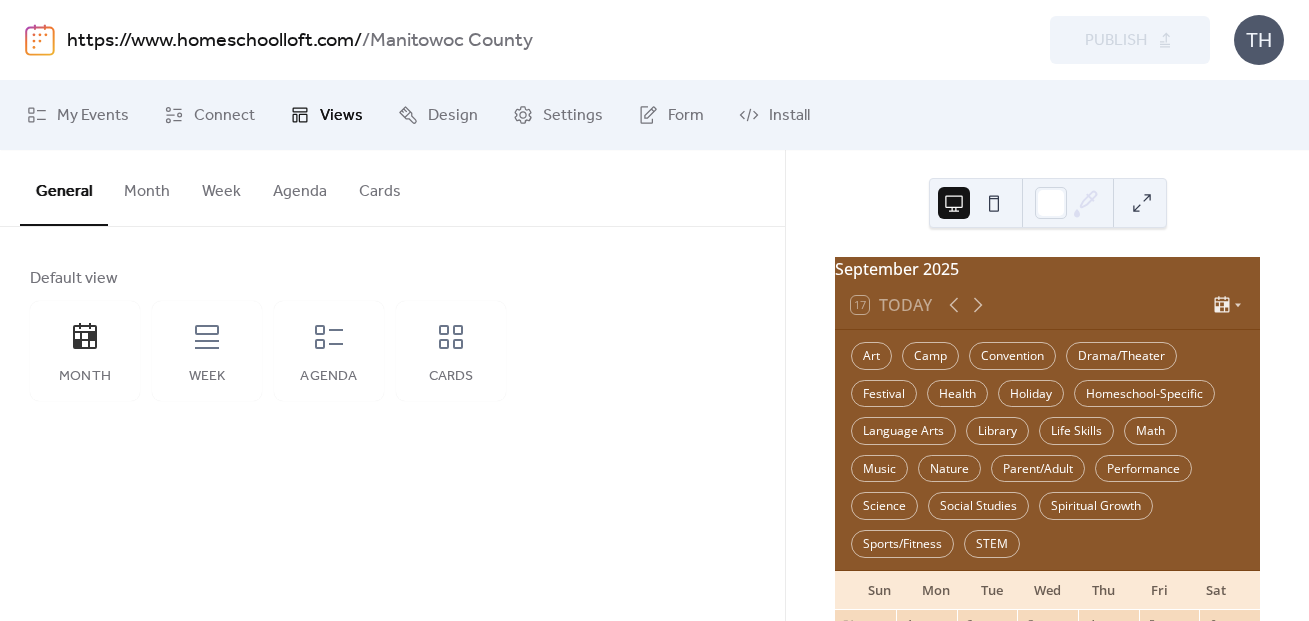 click on "Month" at bounding box center [147, 187] 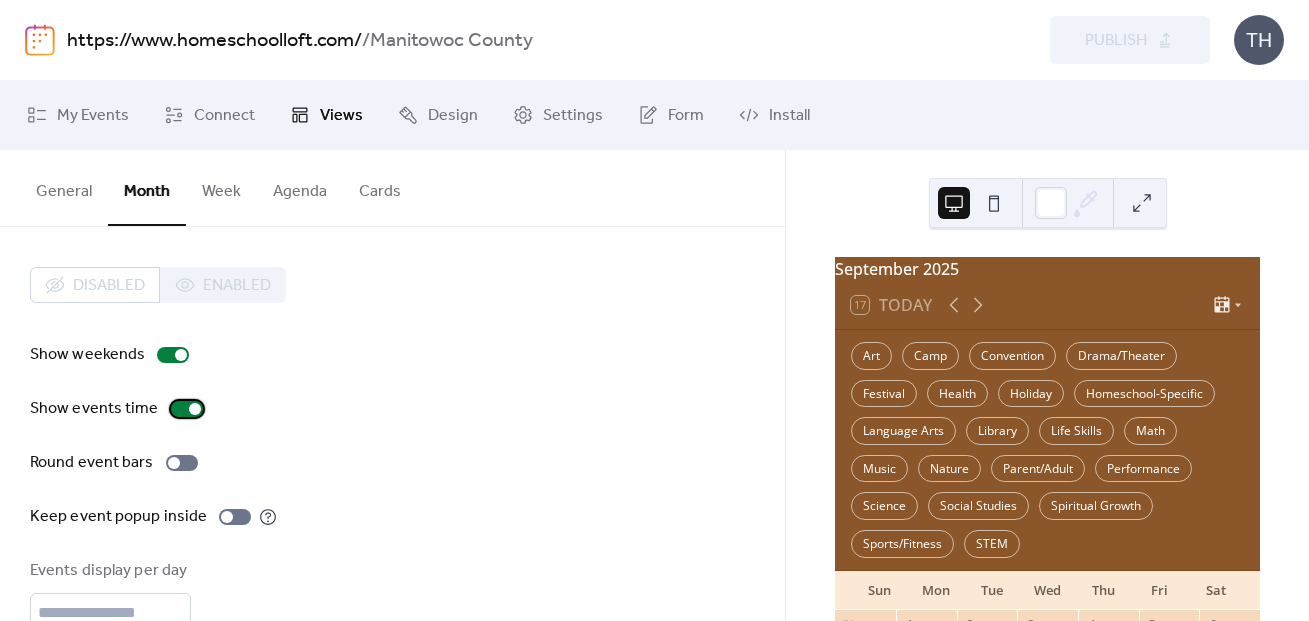 click at bounding box center (195, 409) 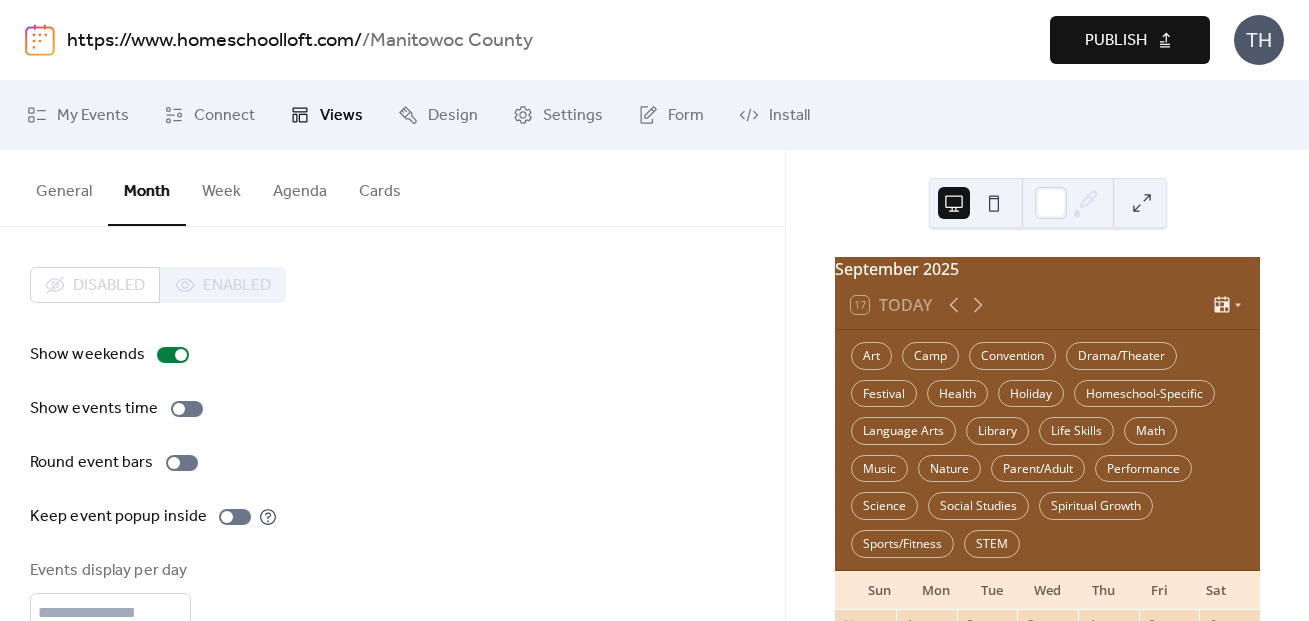 click on "Publish" at bounding box center [1116, 41] 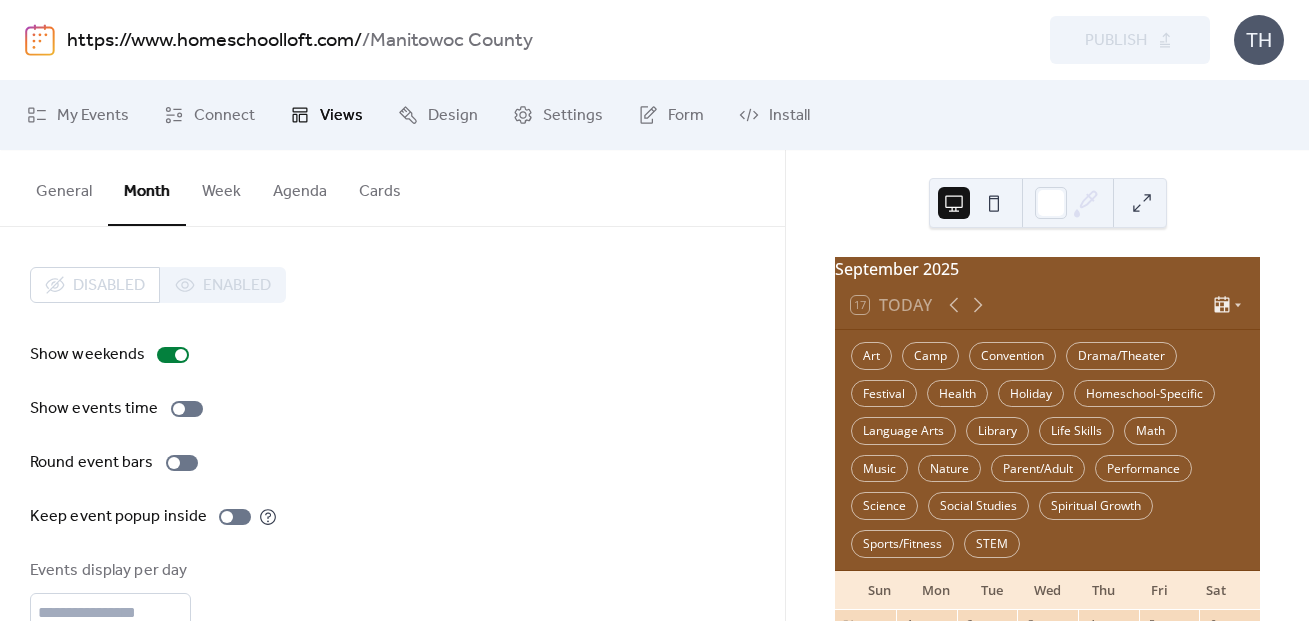 click on "https://www.homeschoolloft.com/" at bounding box center [214, 41] 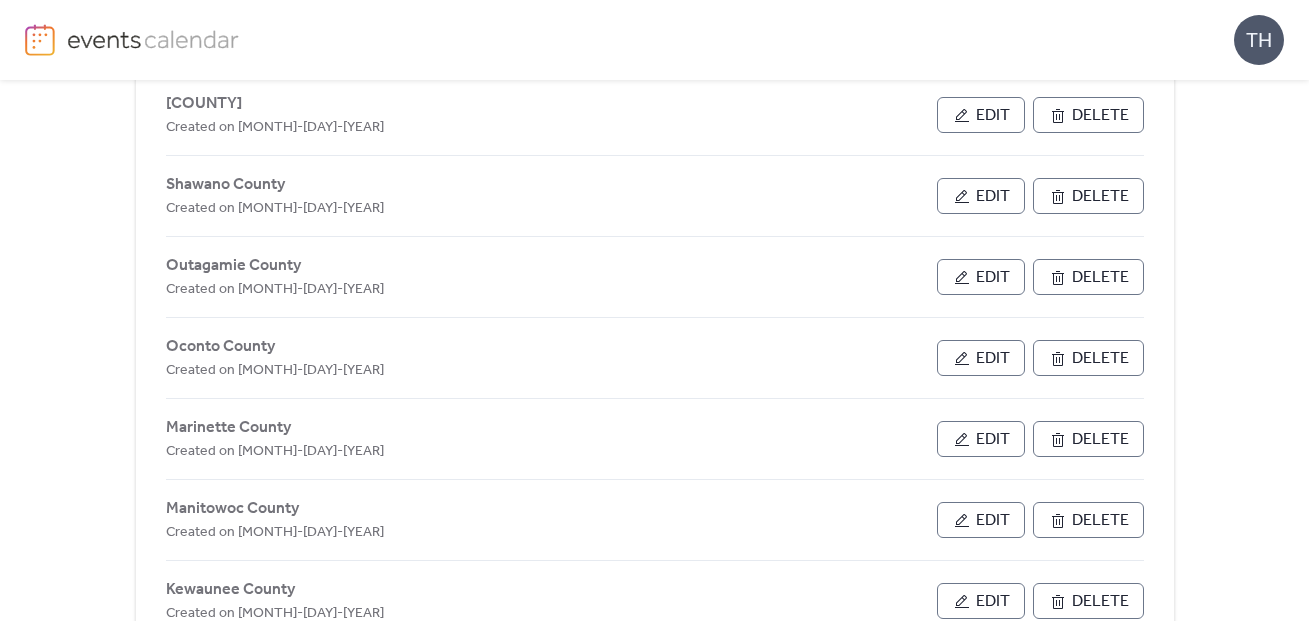 scroll, scrollTop: 404, scrollLeft: 0, axis: vertical 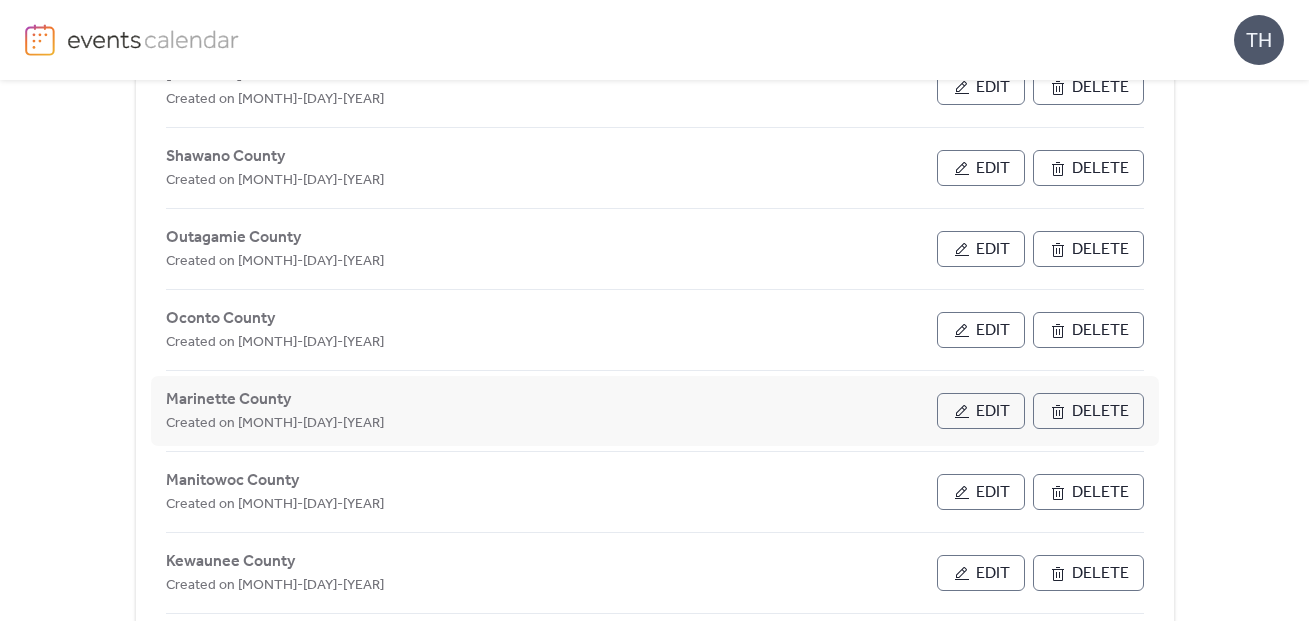 click on "Edit" at bounding box center [981, 411] 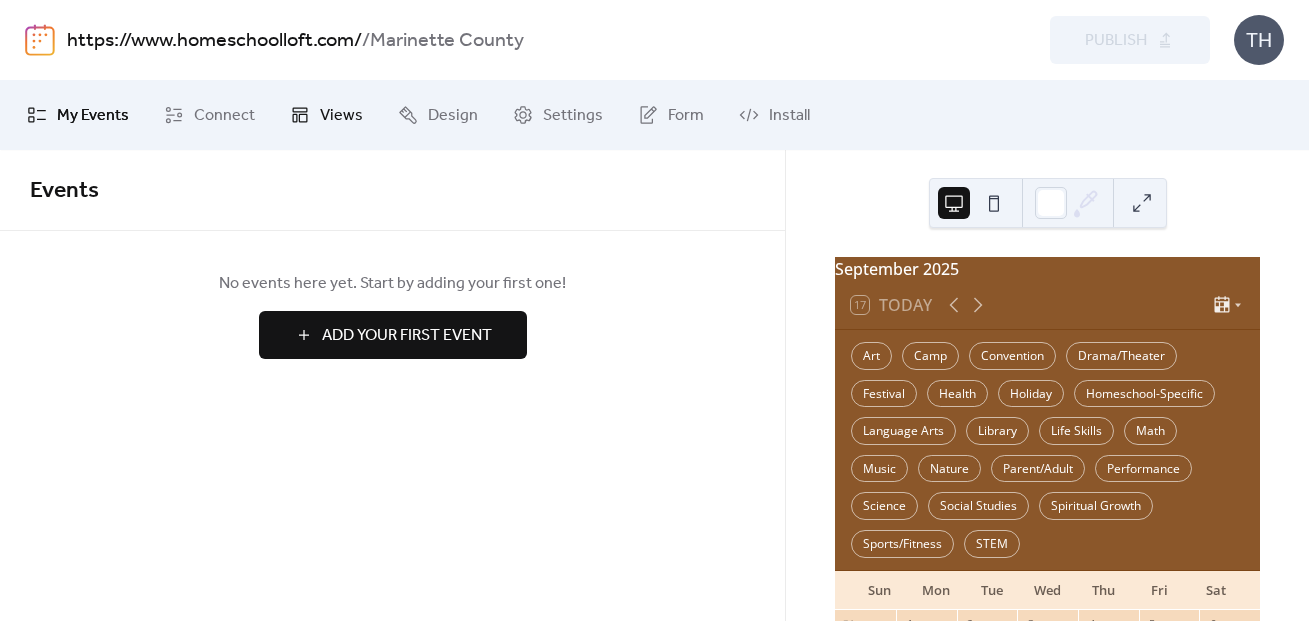 click on "Views" at bounding box center [341, 116] 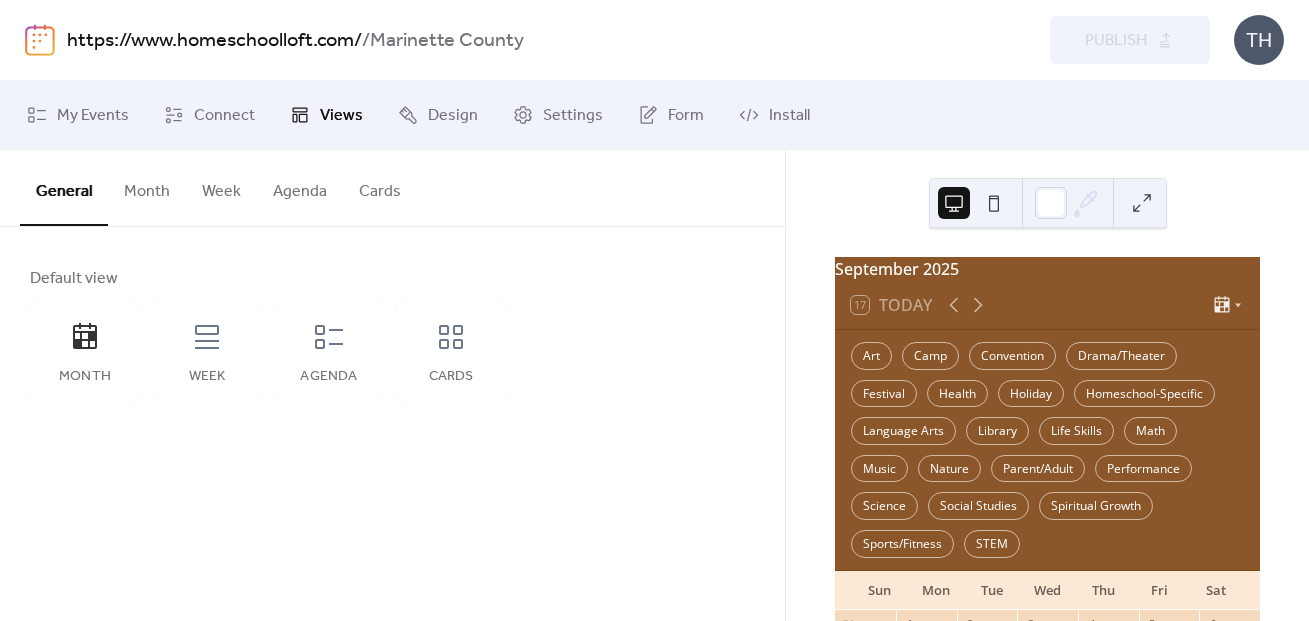 click on "Month" at bounding box center (147, 187) 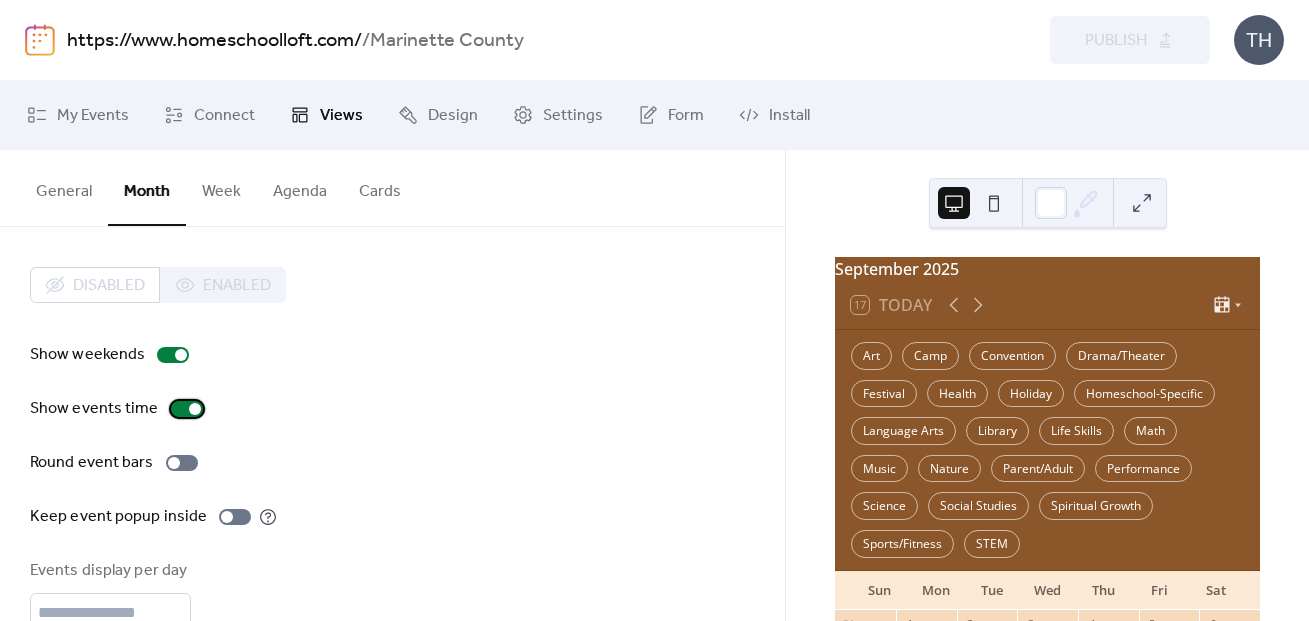 click at bounding box center (187, 409) 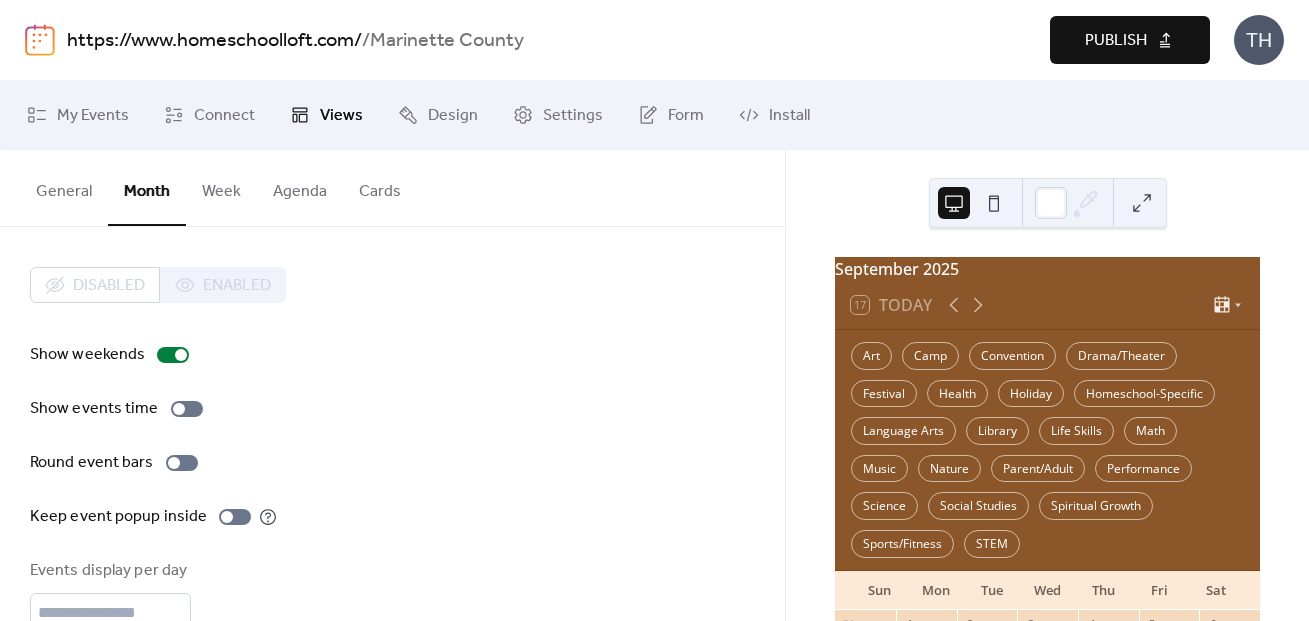 click on "Publish" at bounding box center [1116, 41] 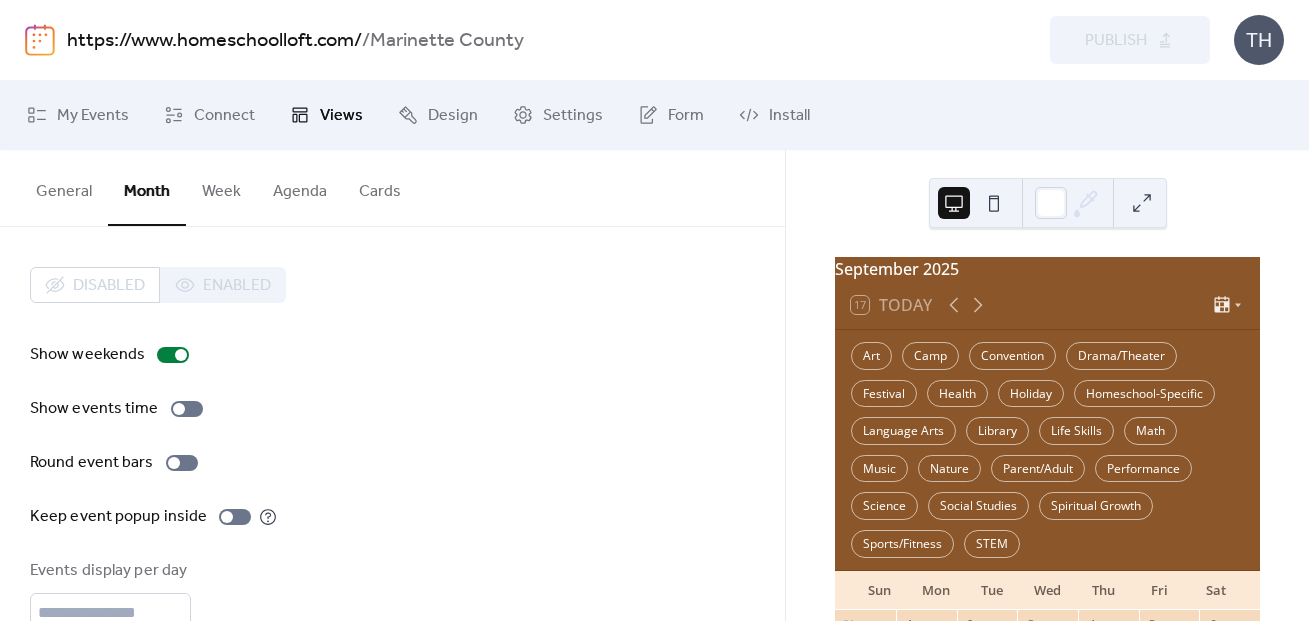 click on "https://www.homeschoolloft.com/" at bounding box center (214, 41) 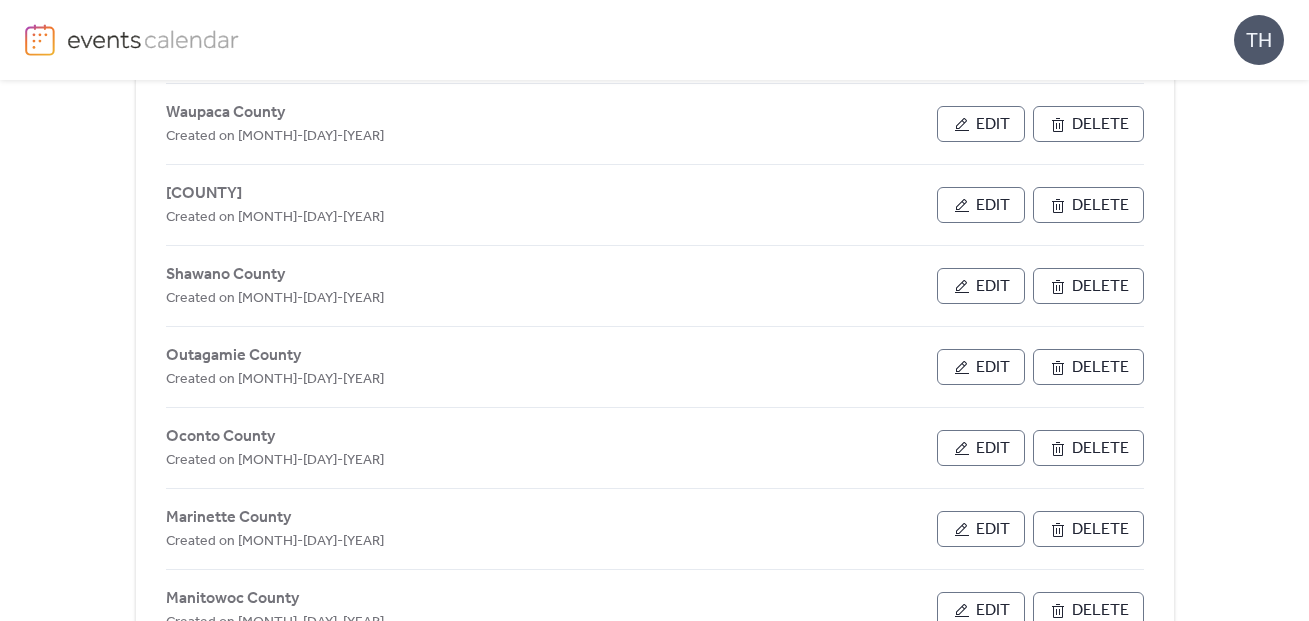 scroll, scrollTop: 288, scrollLeft: 0, axis: vertical 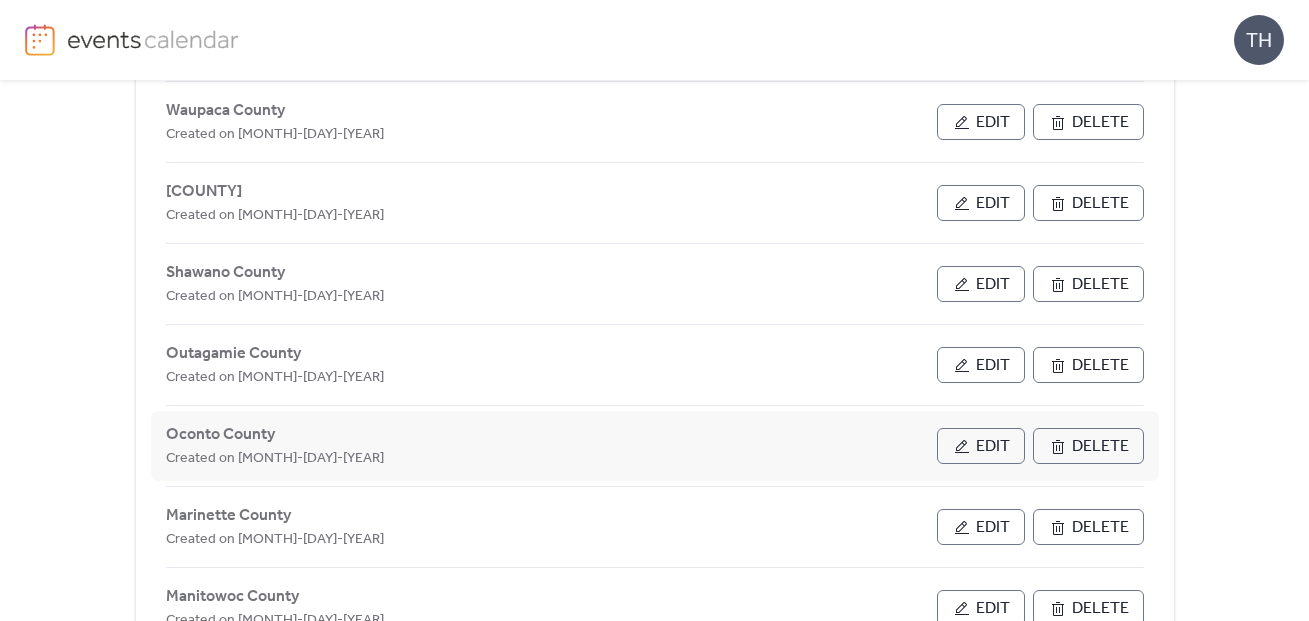 click on "Edit" at bounding box center (981, 446) 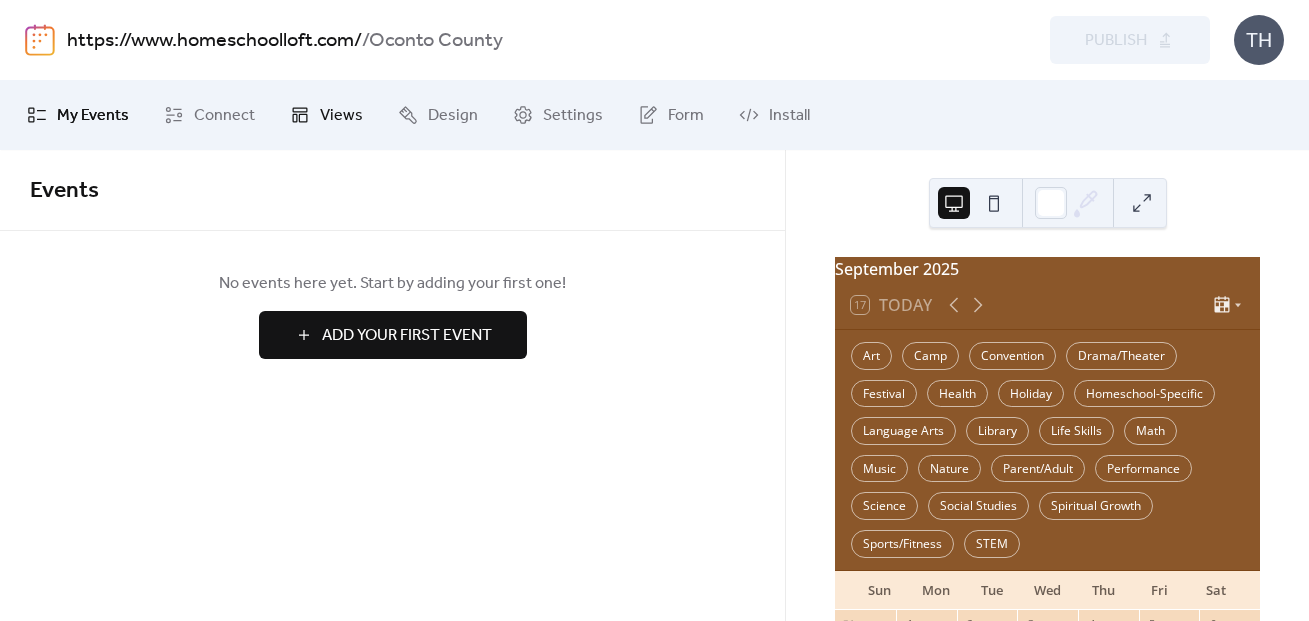 click on "Views" at bounding box center (326, 115) 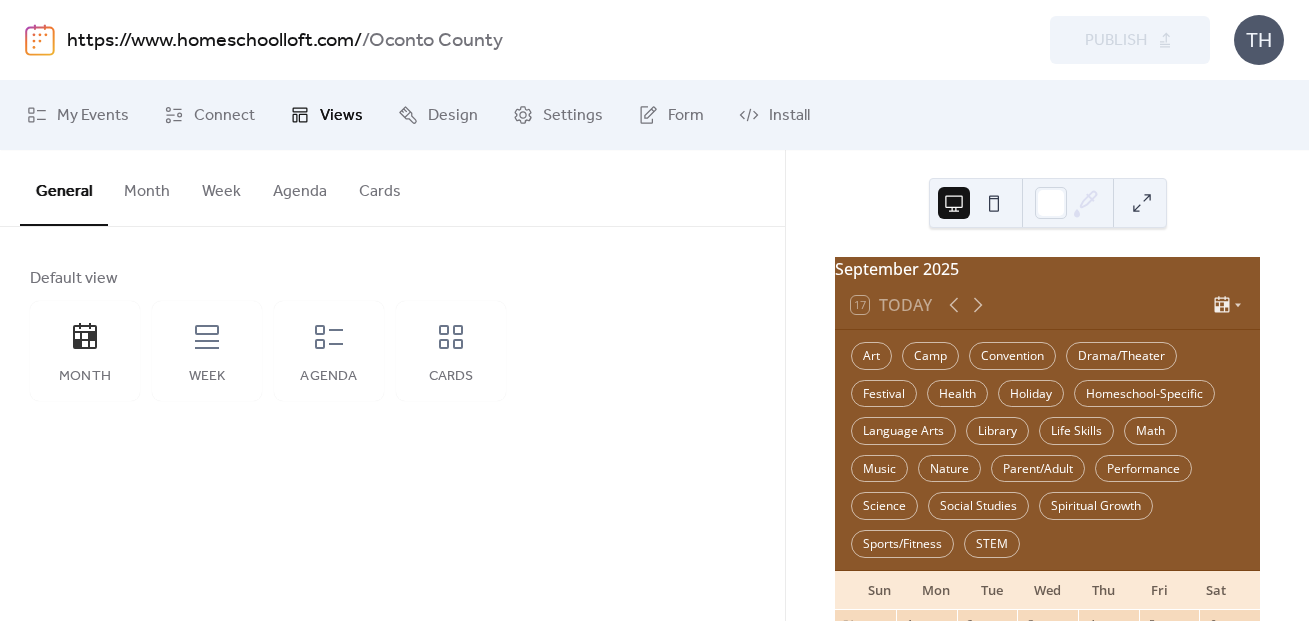 click on "Month" at bounding box center [147, 187] 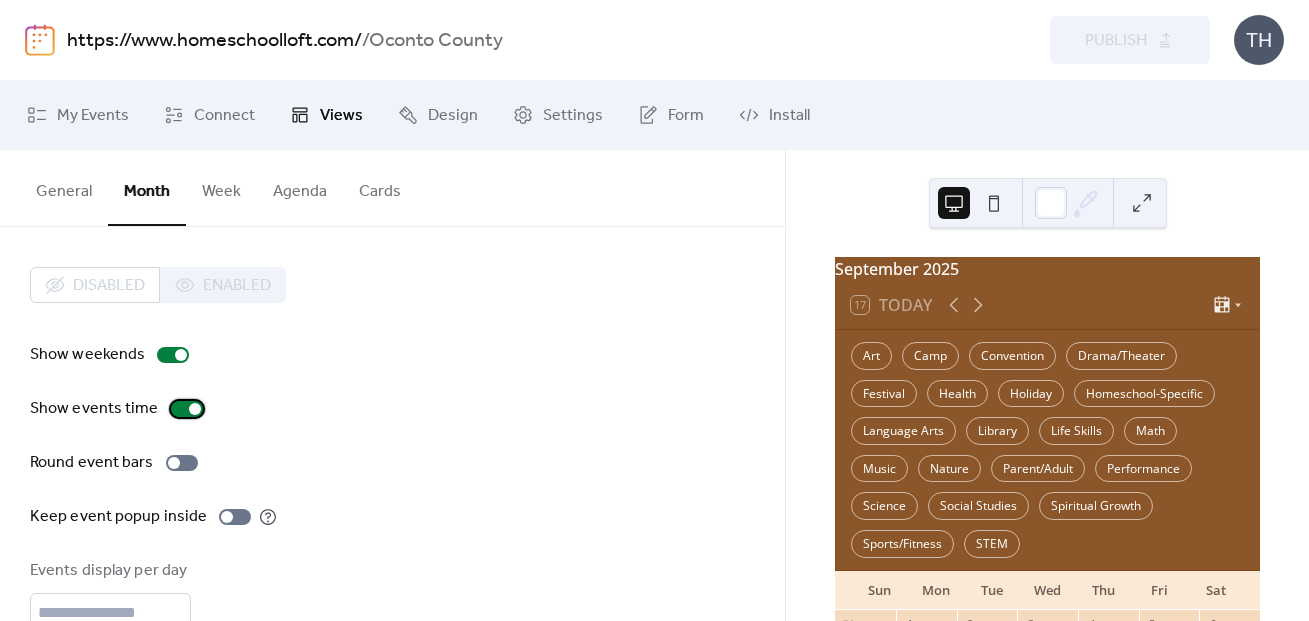 click at bounding box center (187, 409) 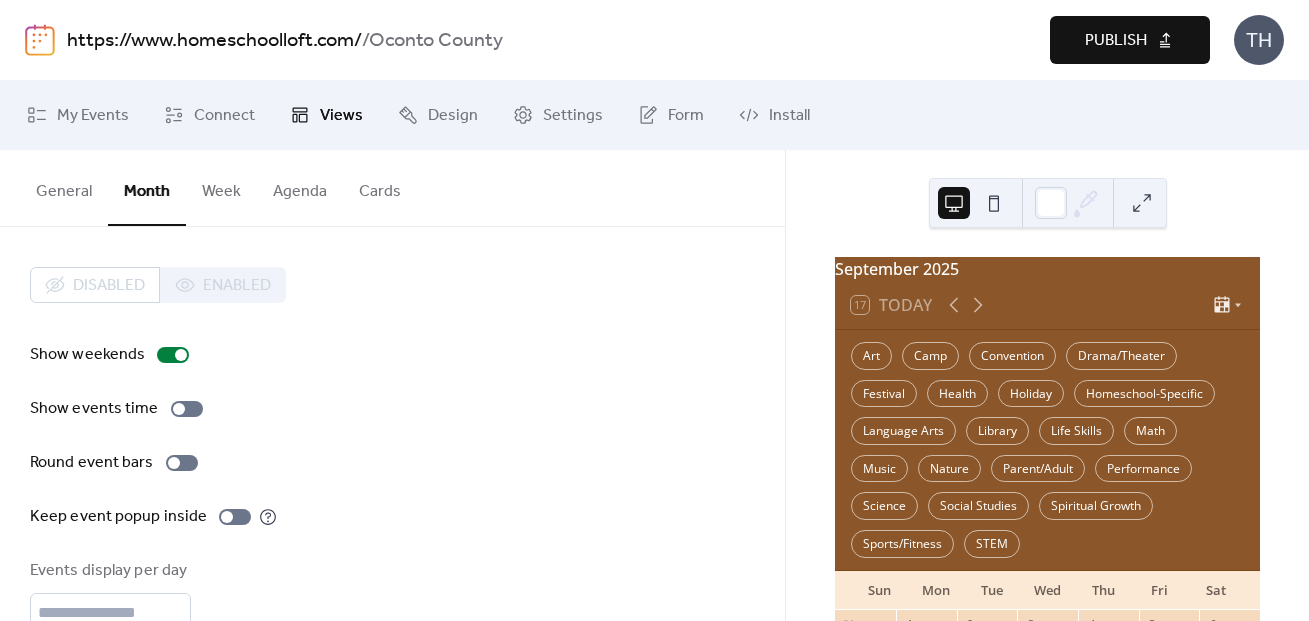 click on "Publish" at bounding box center (1116, 41) 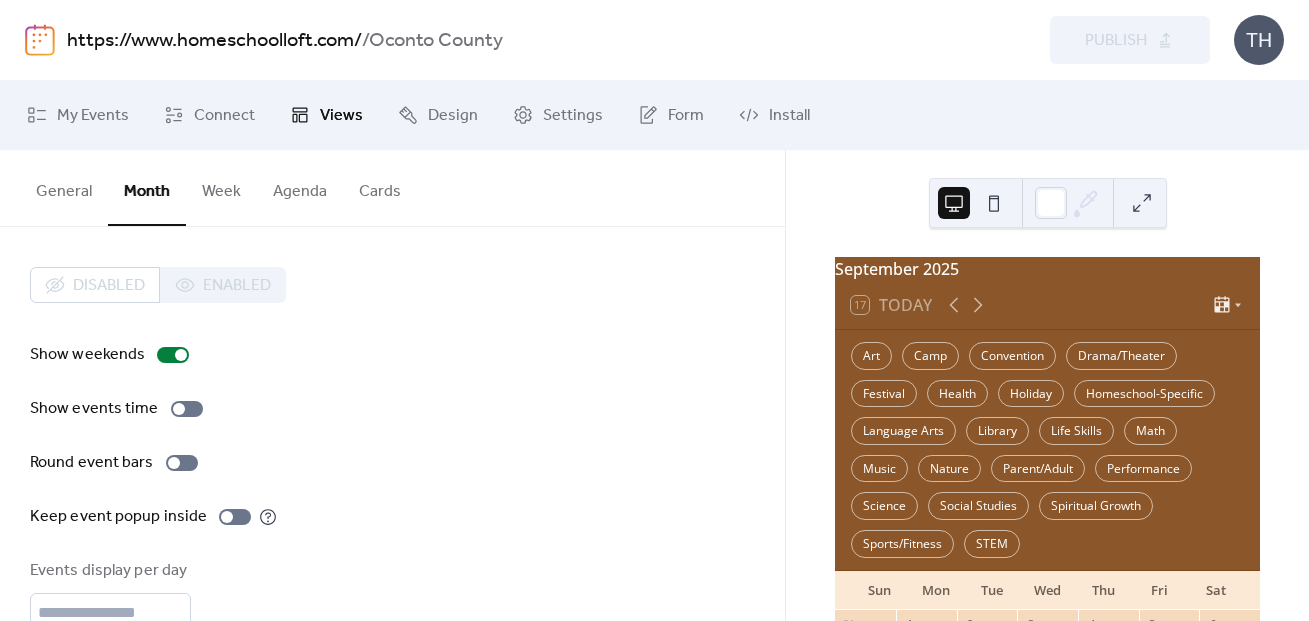 click on "https://www.homeschoolloft.com/" at bounding box center (214, 41) 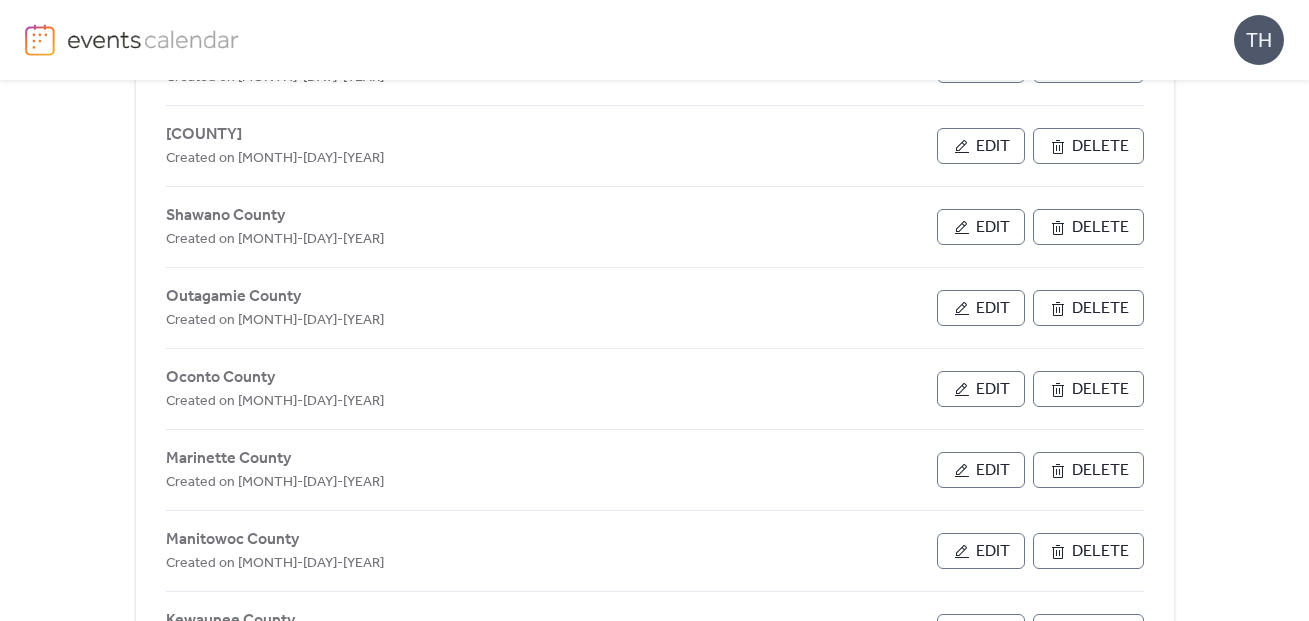 scroll, scrollTop: 346, scrollLeft: 0, axis: vertical 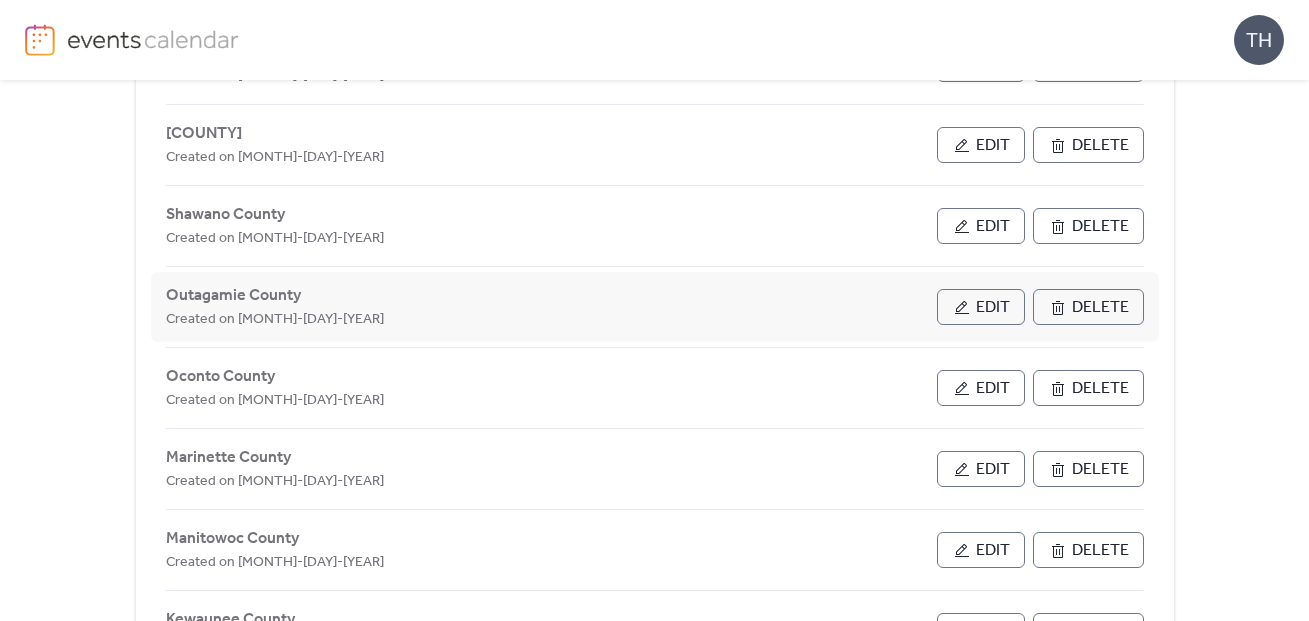 click on "Edit" at bounding box center (993, 308) 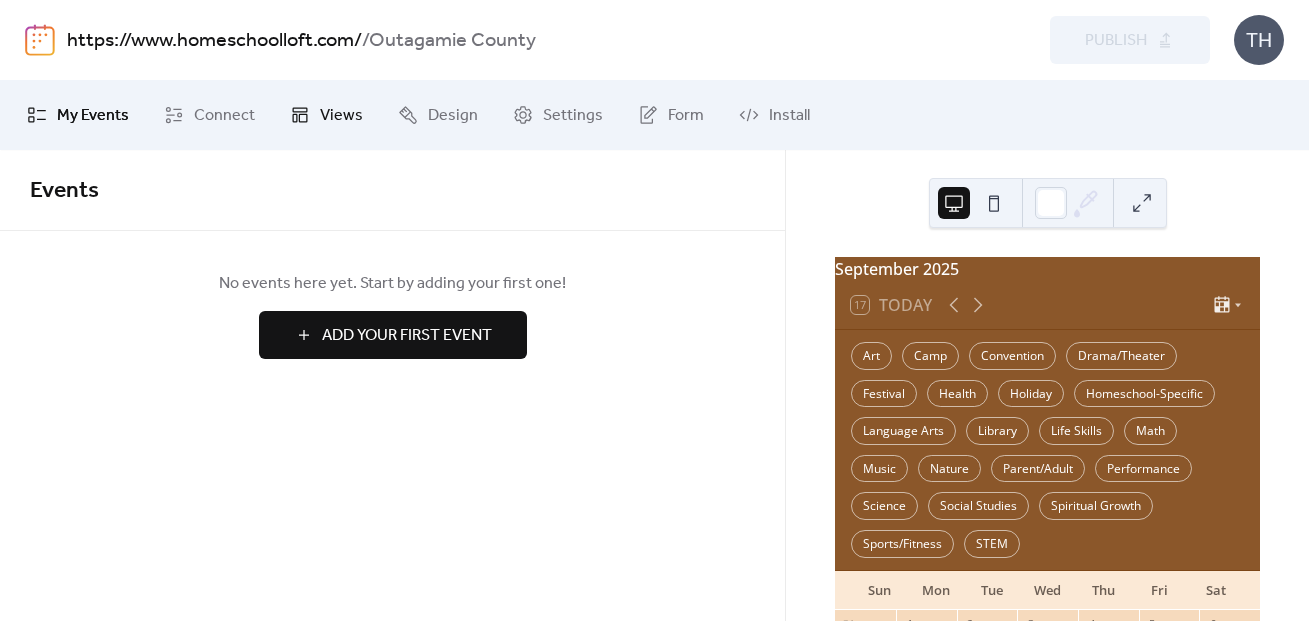 click on "Views" at bounding box center (326, 115) 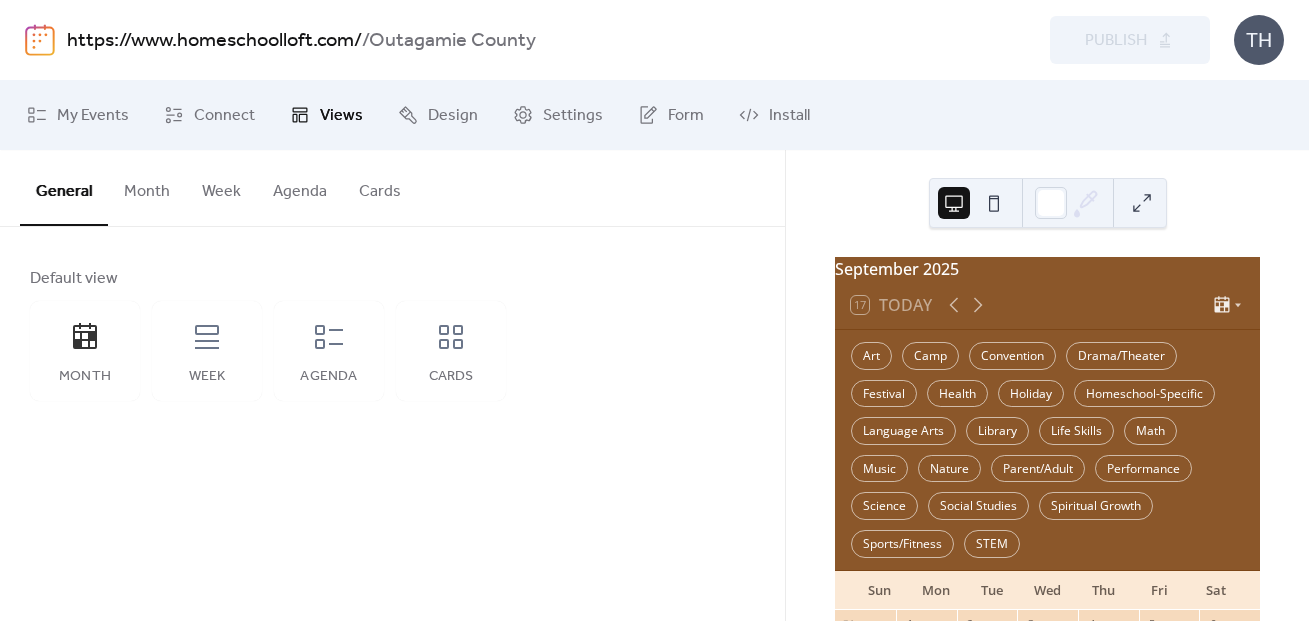 click on "Month" at bounding box center [147, 187] 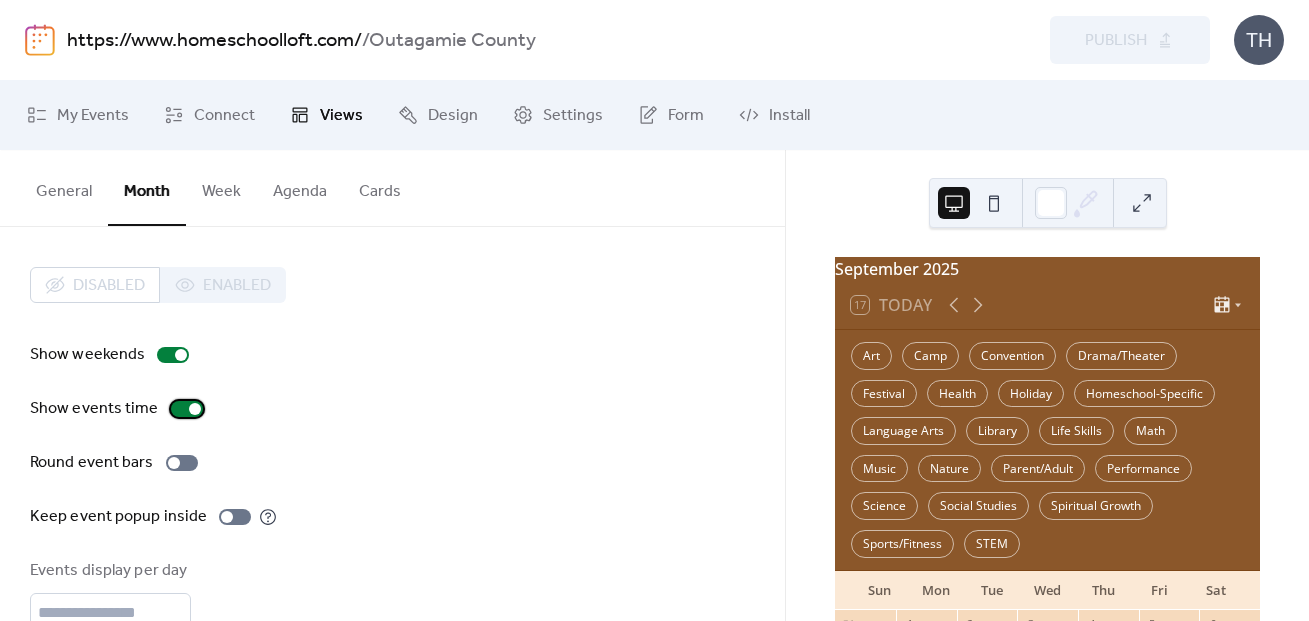 click at bounding box center [195, 409] 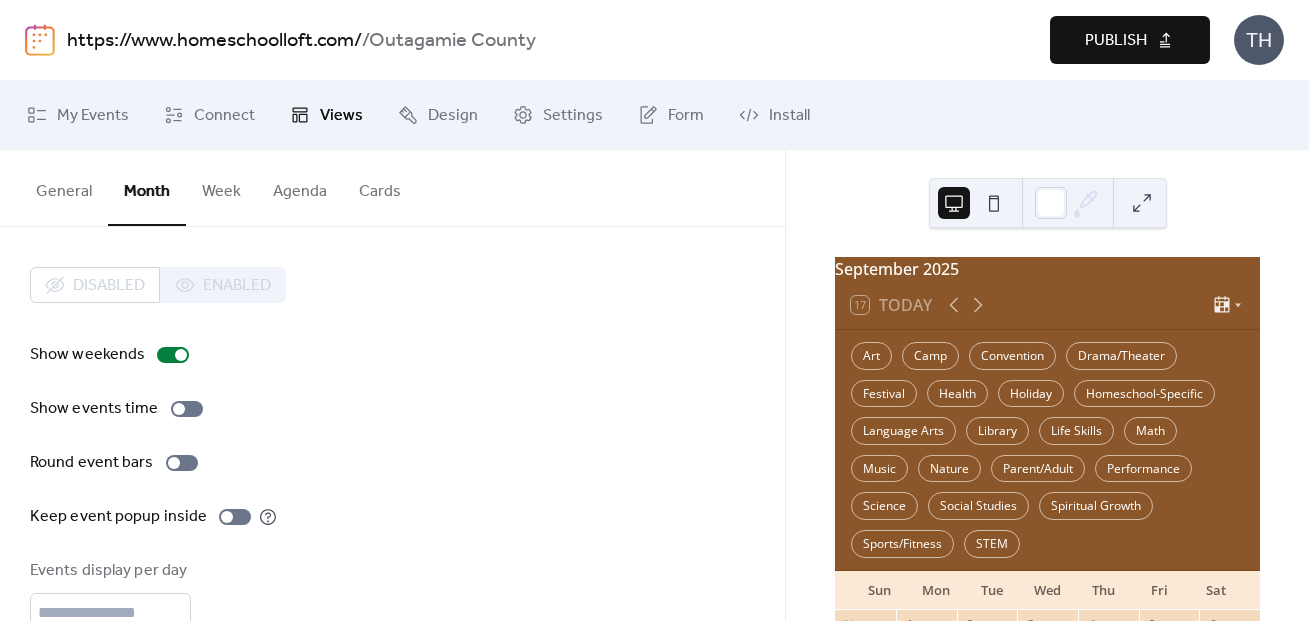 click on "Publish" at bounding box center [1116, 41] 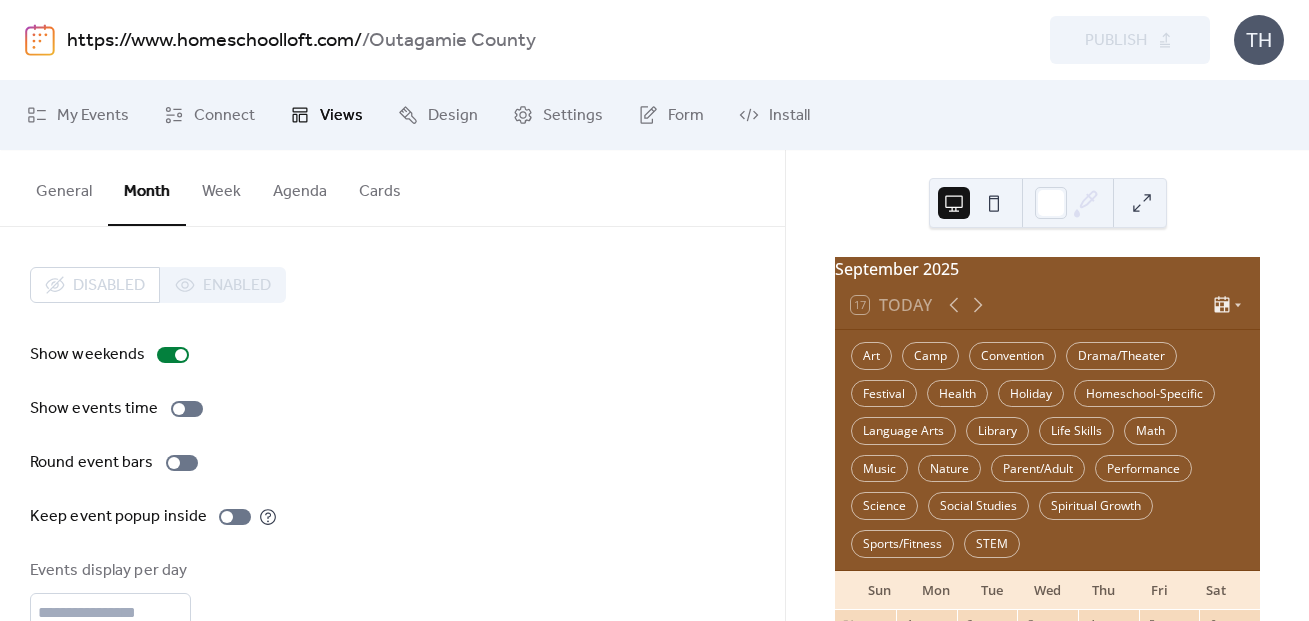click on "https://www.homeschoolloft.com/" at bounding box center (214, 41) 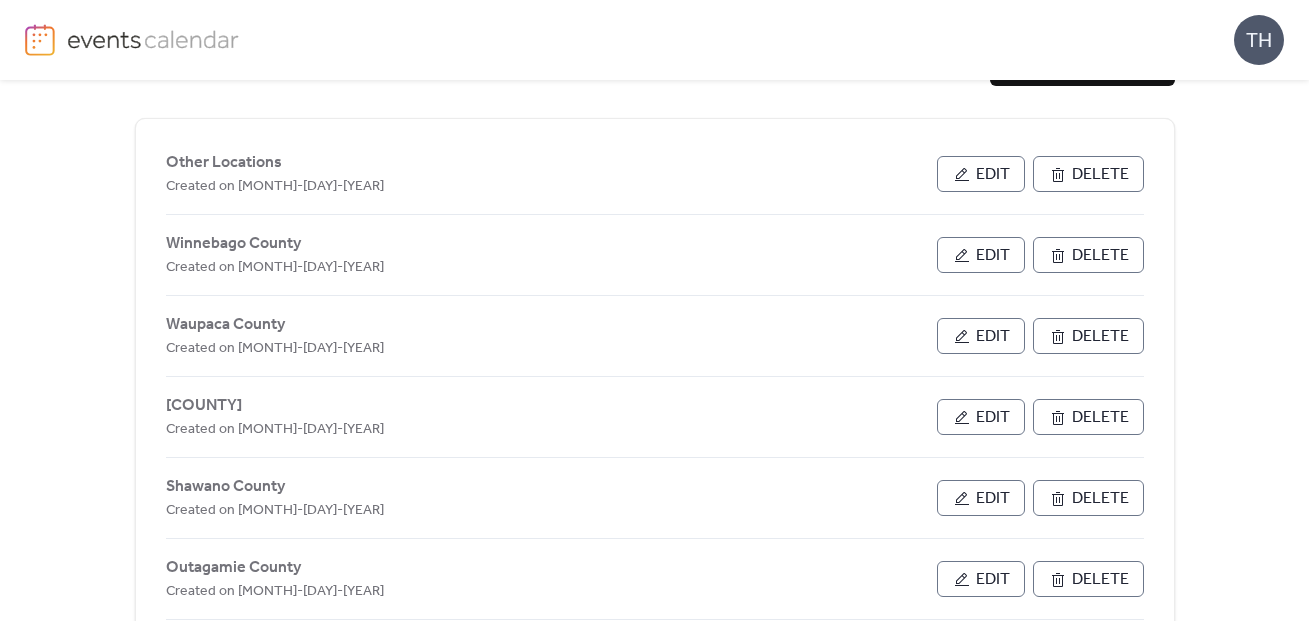 scroll, scrollTop: 82, scrollLeft: 0, axis: vertical 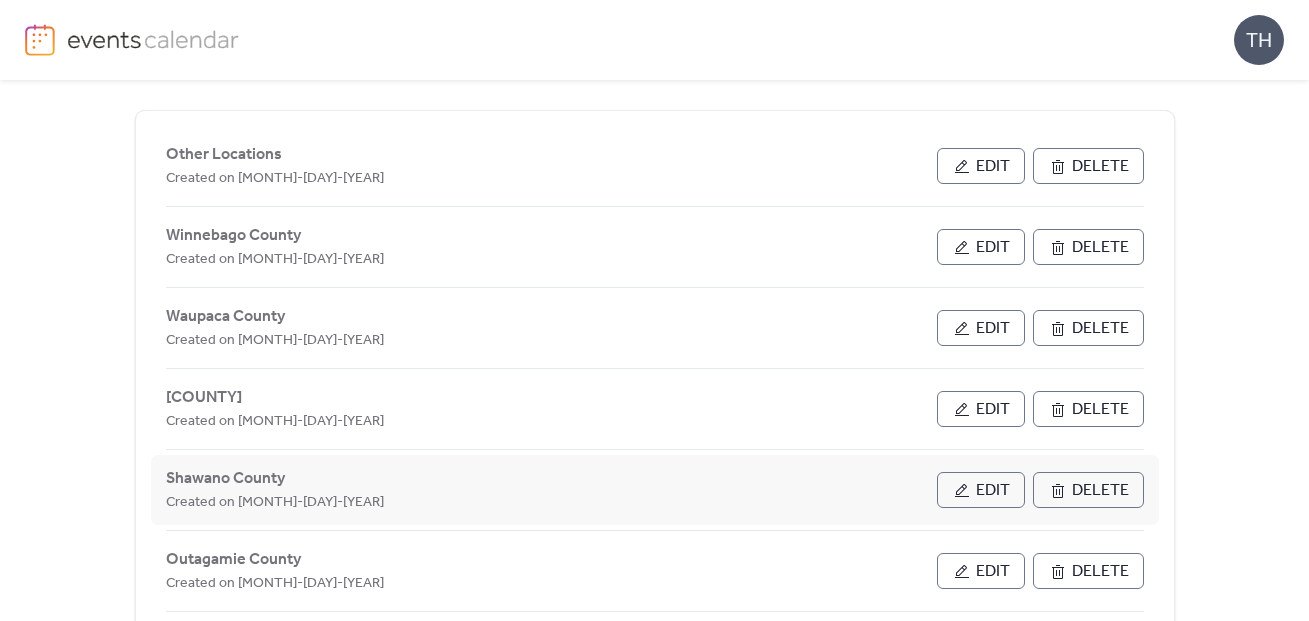 click on "Edit" at bounding box center [993, 491] 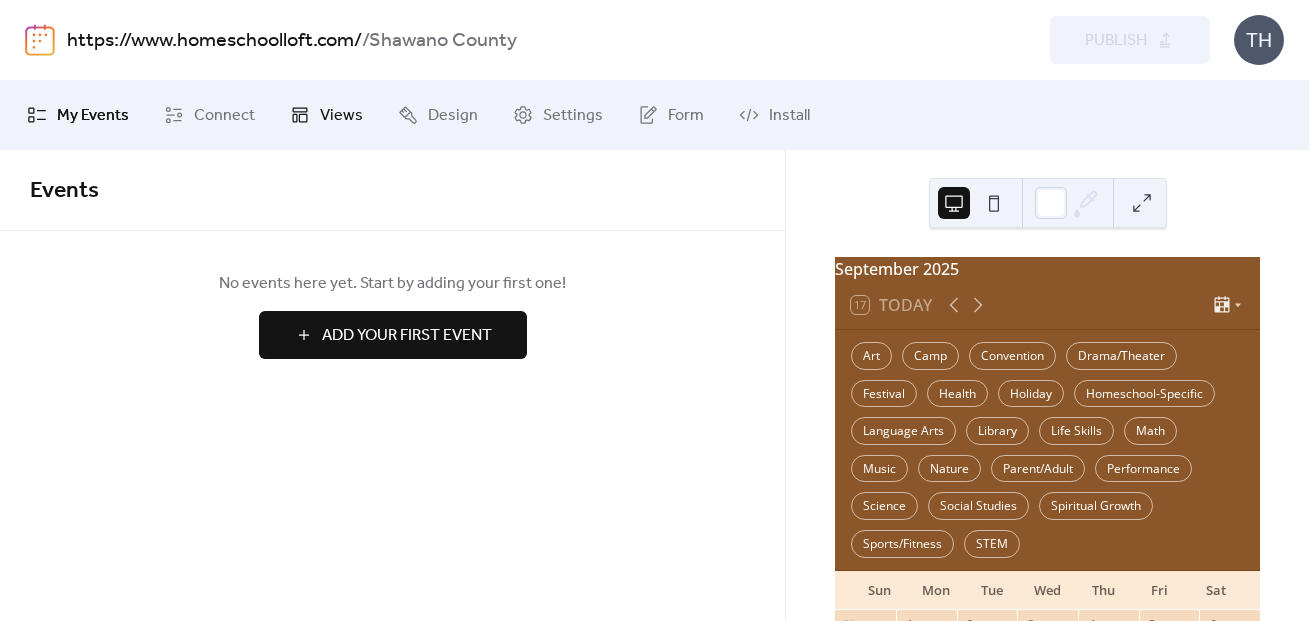 click on "Views" at bounding box center [326, 115] 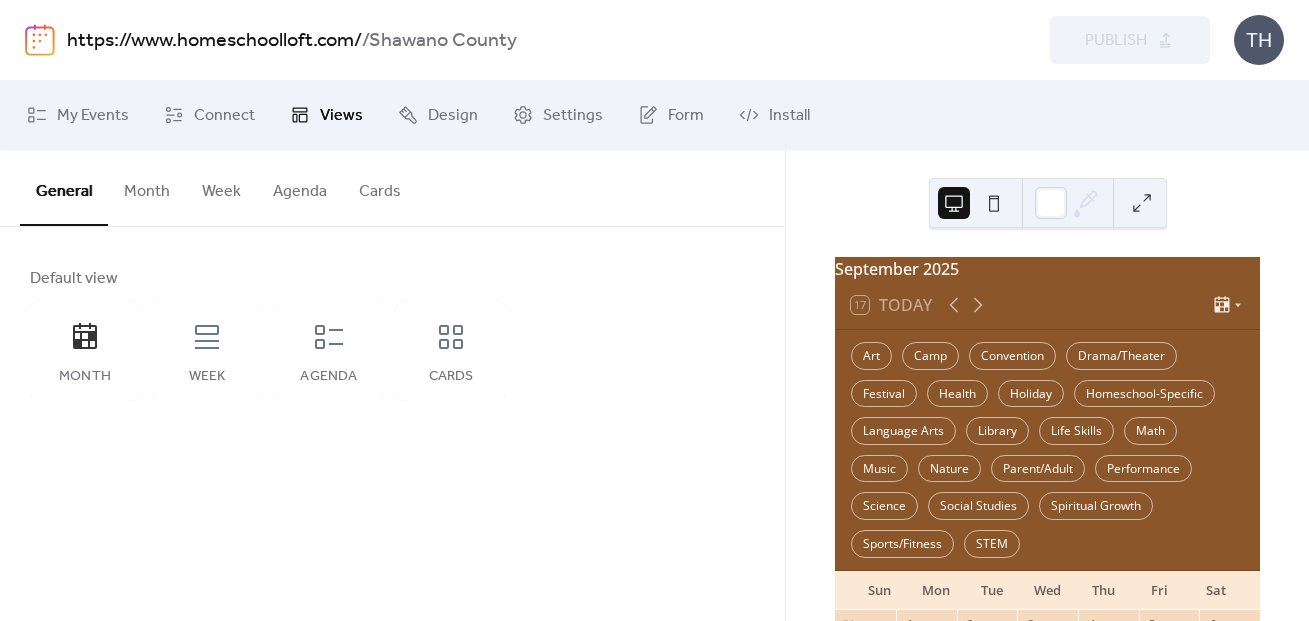 click on "Month" at bounding box center [147, 187] 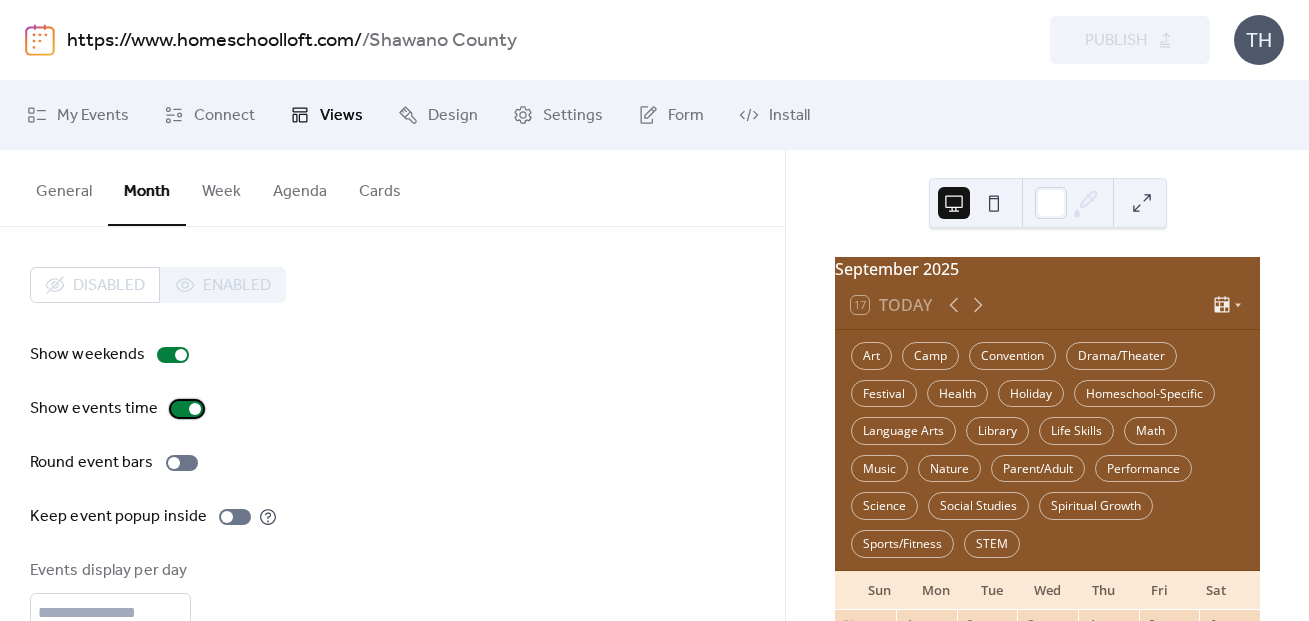 click at bounding box center (195, 409) 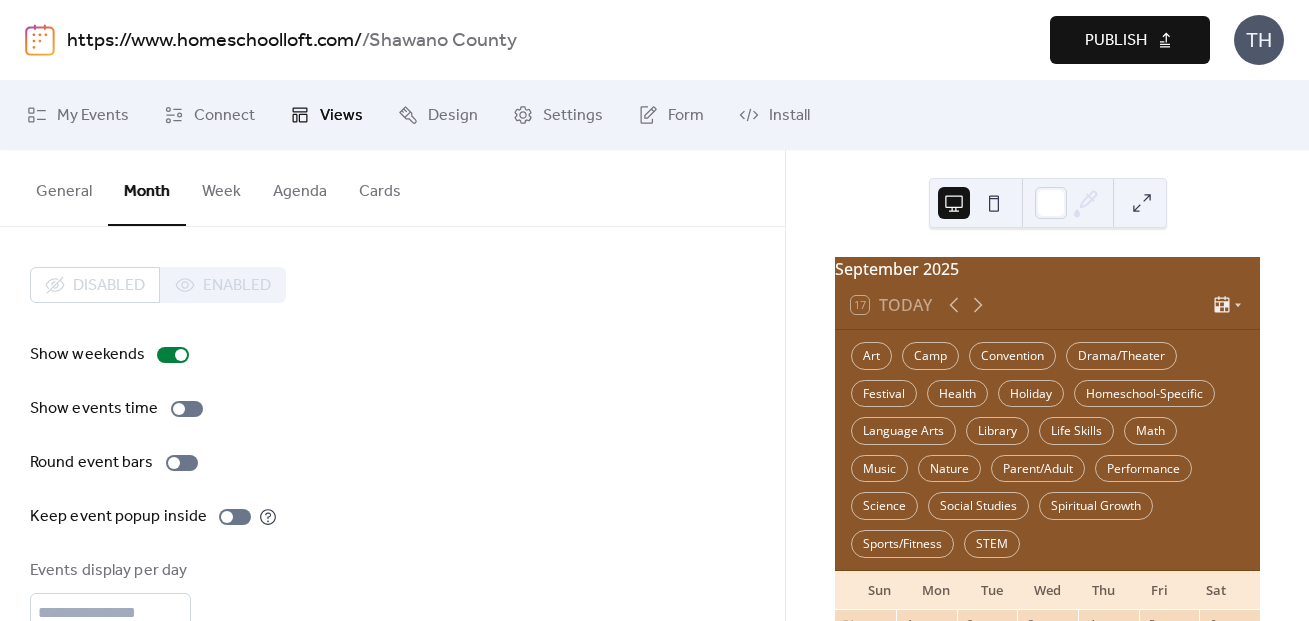 click on "Publish" at bounding box center (1116, 41) 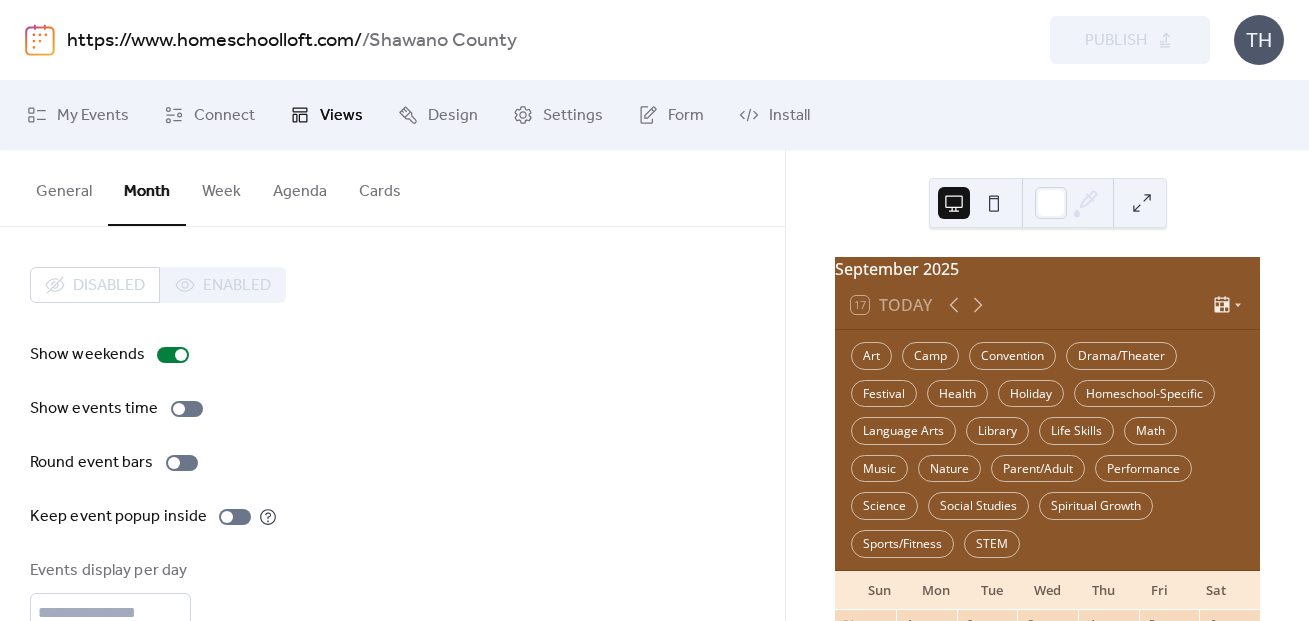 click on "https://www.homeschoolloft.com/" at bounding box center [214, 41] 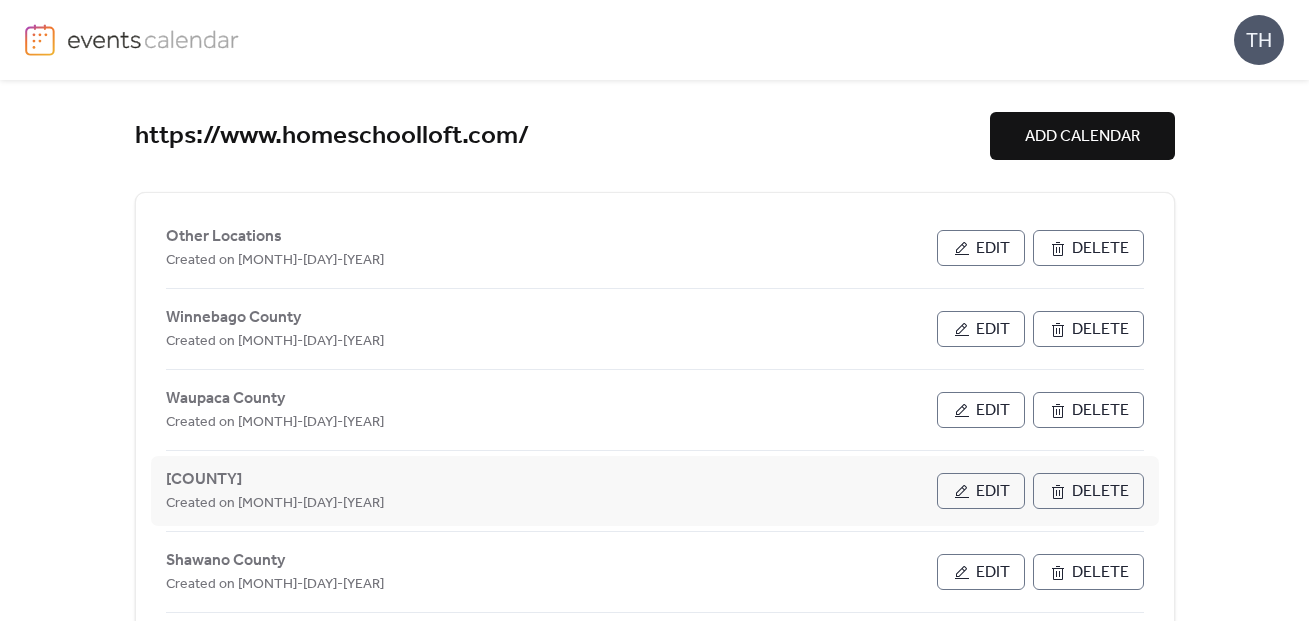 click on "Edit" at bounding box center [981, 491] 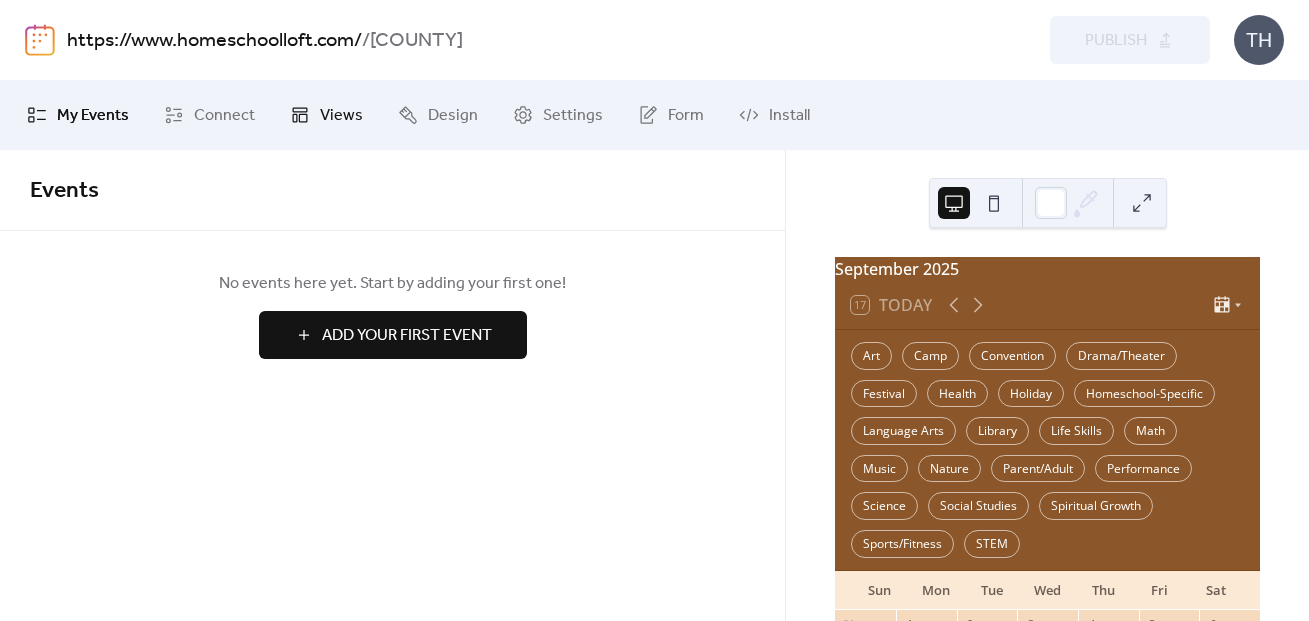 click on "Views" at bounding box center [341, 116] 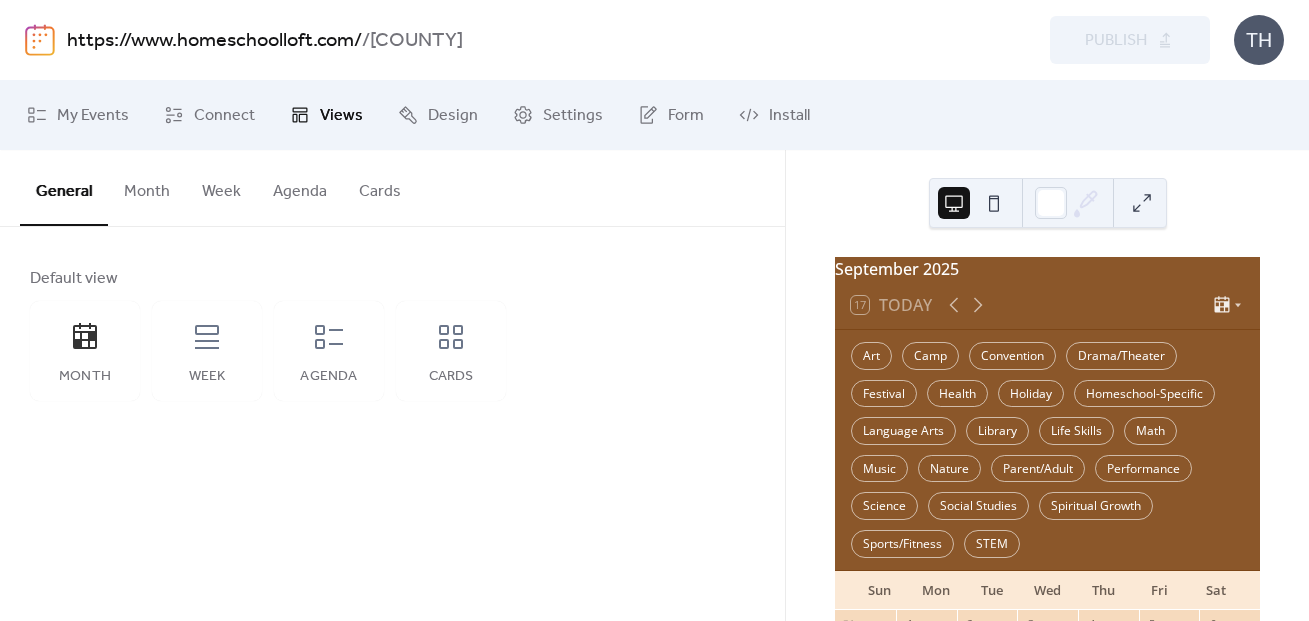 click on "Month" at bounding box center (147, 187) 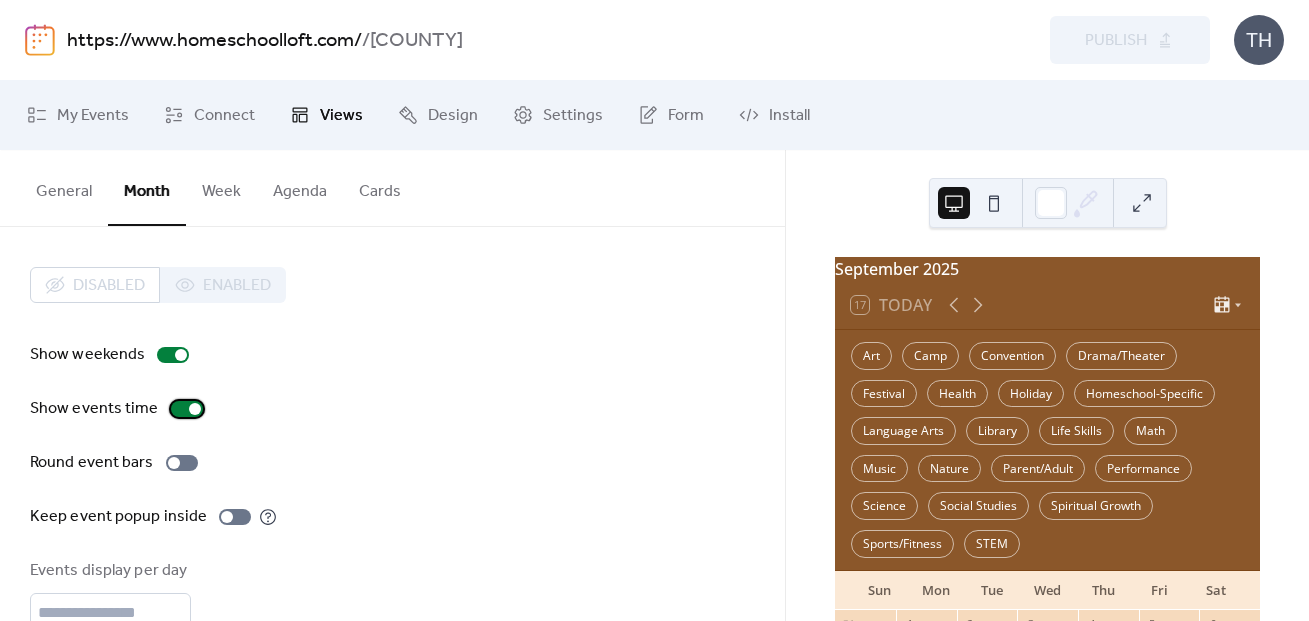 click at bounding box center (187, 409) 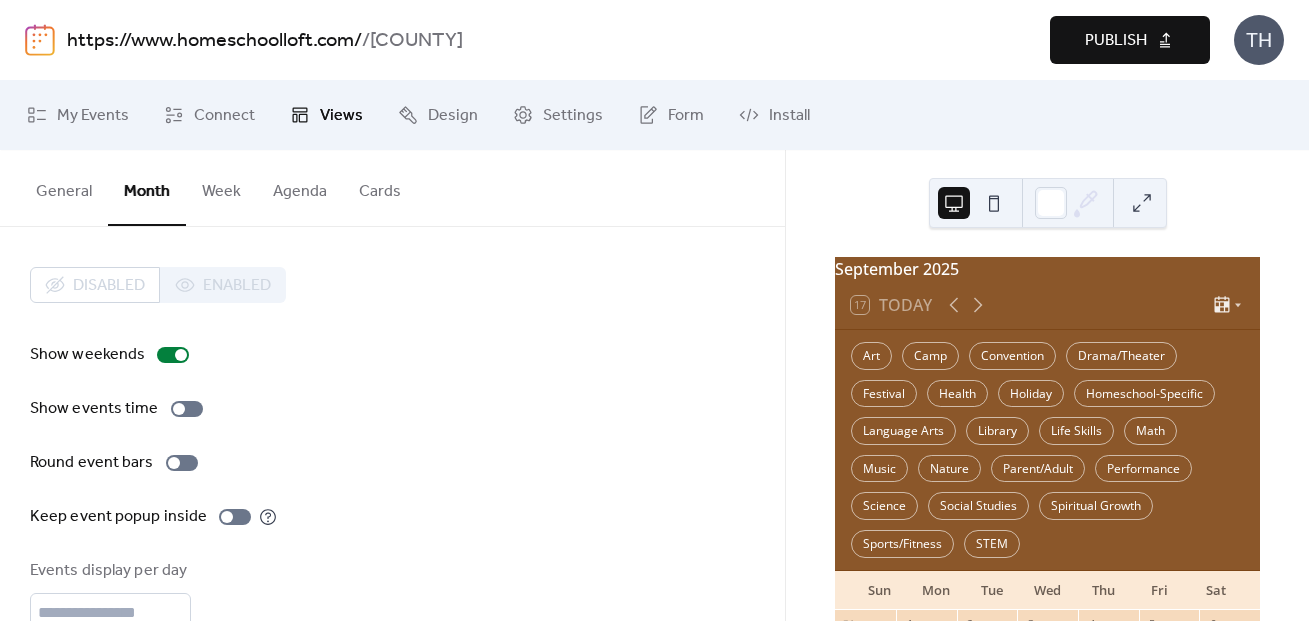 click on "Publish" at bounding box center (1130, 40) 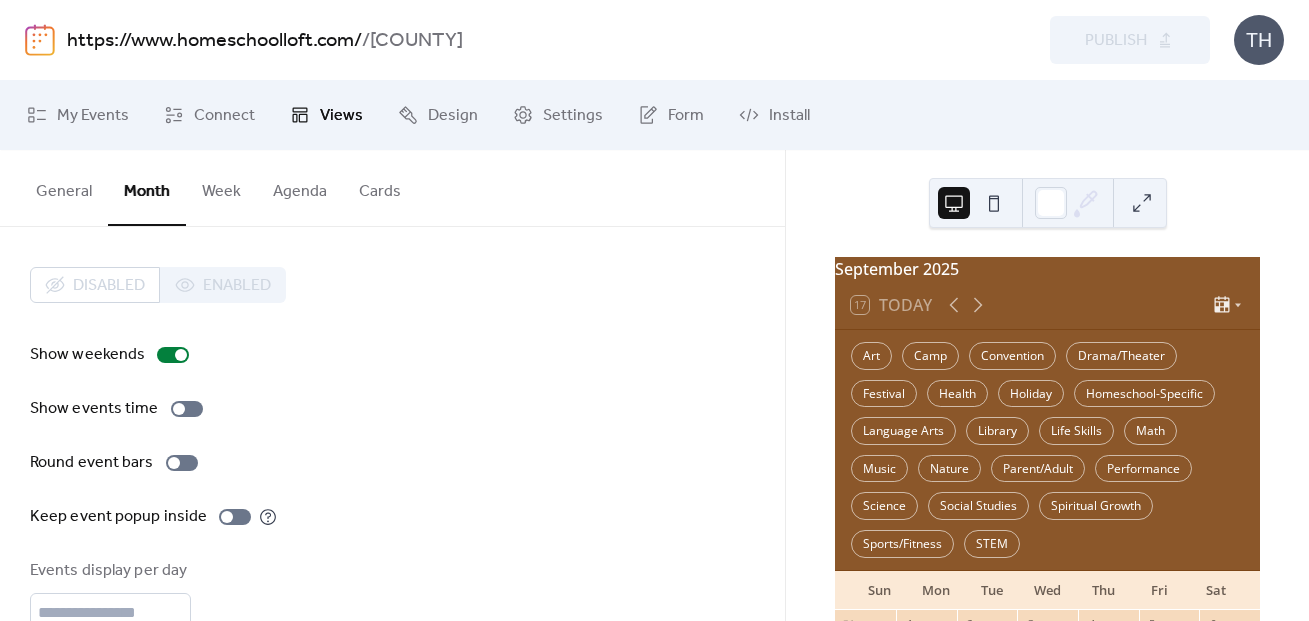 click on "https://www.homeschoolloft.com/" at bounding box center [214, 41] 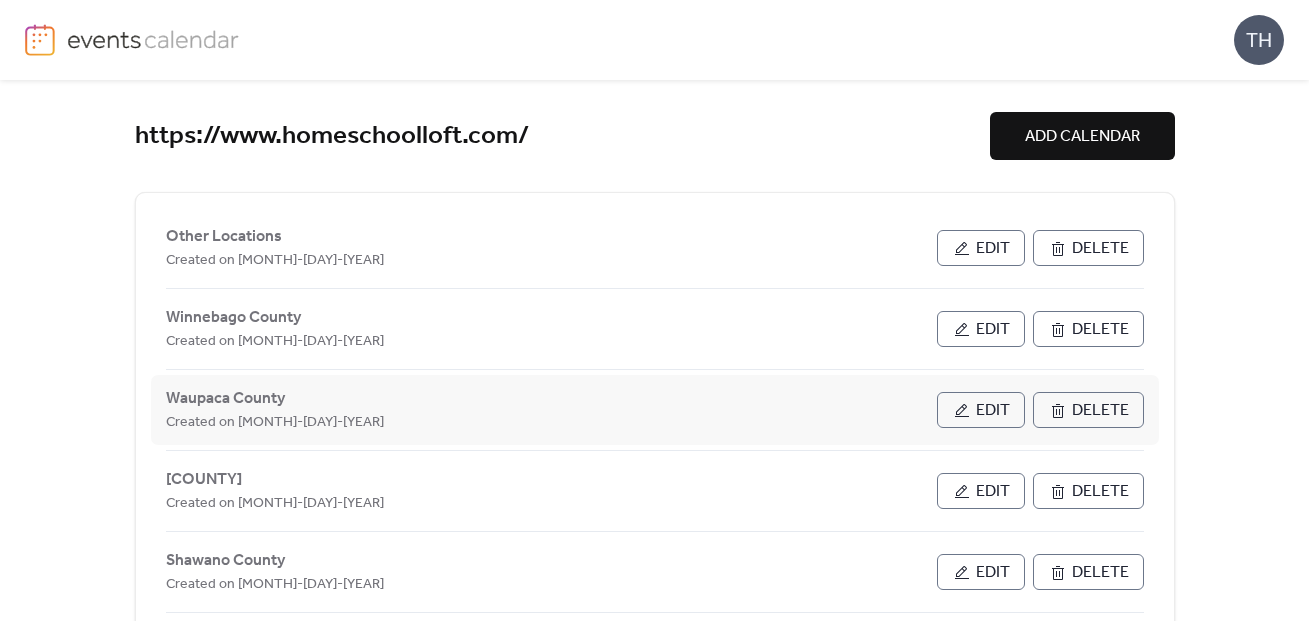 click on "Edit" at bounding box center (981, 410) 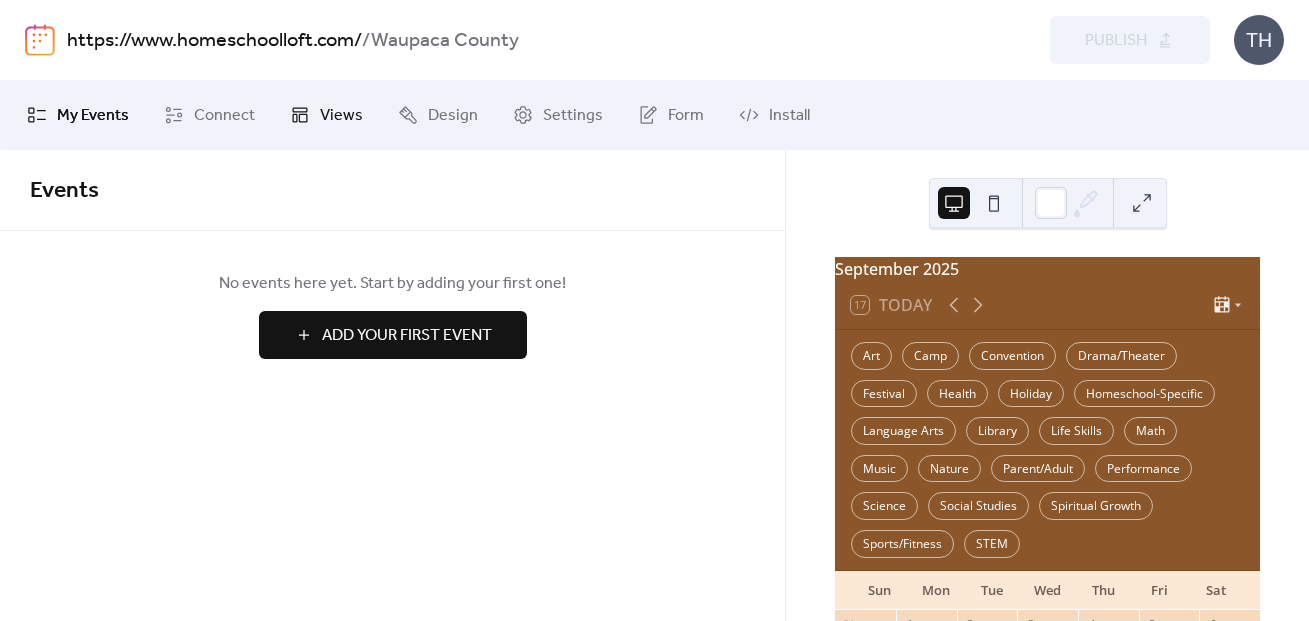 click on "Views" at bounding box center (341, 116) 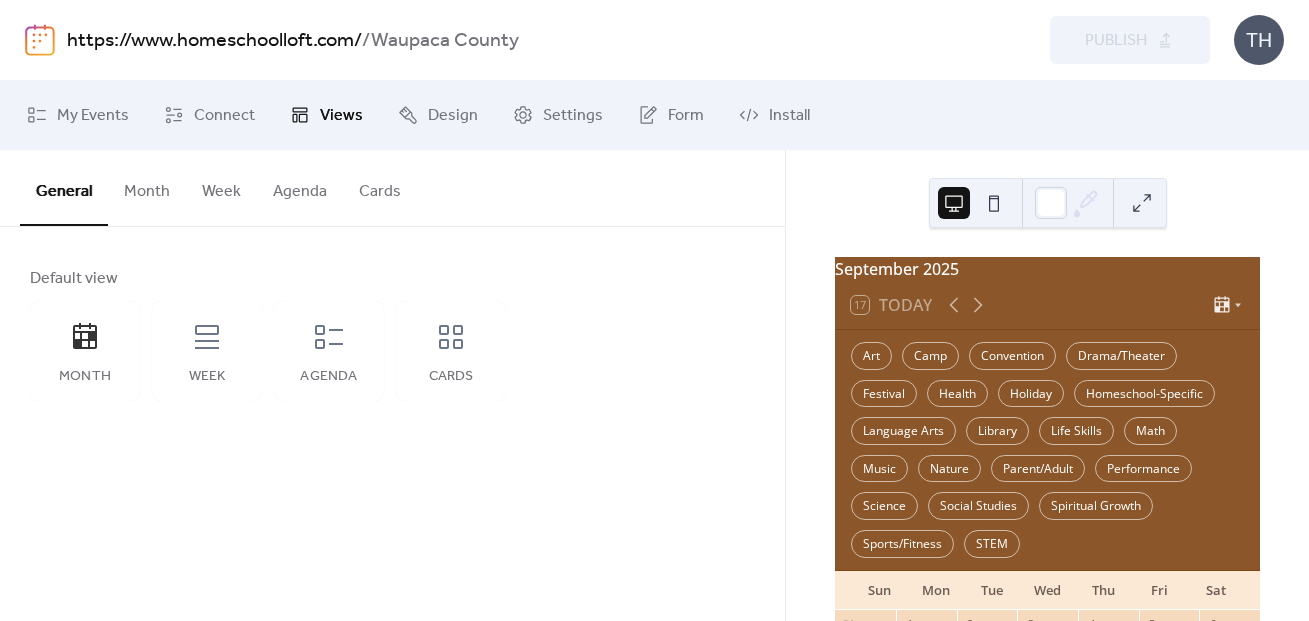 click on "Month" at bounding box center [147, 187] 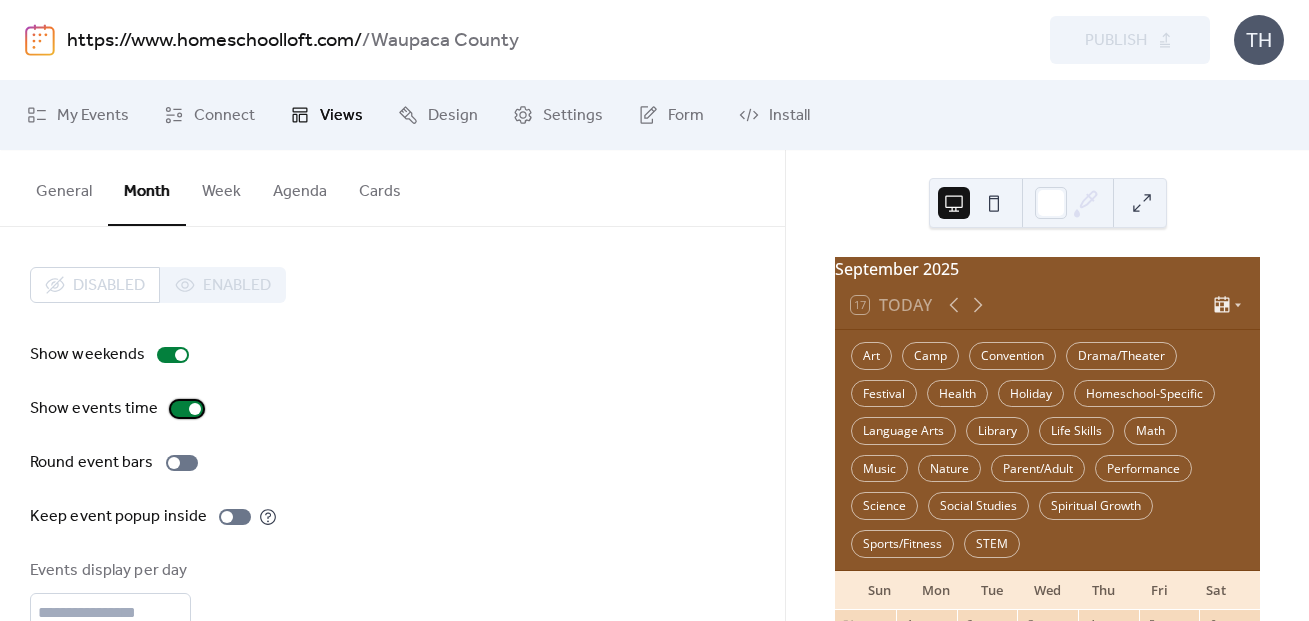 click at bounding box center [195, 409] 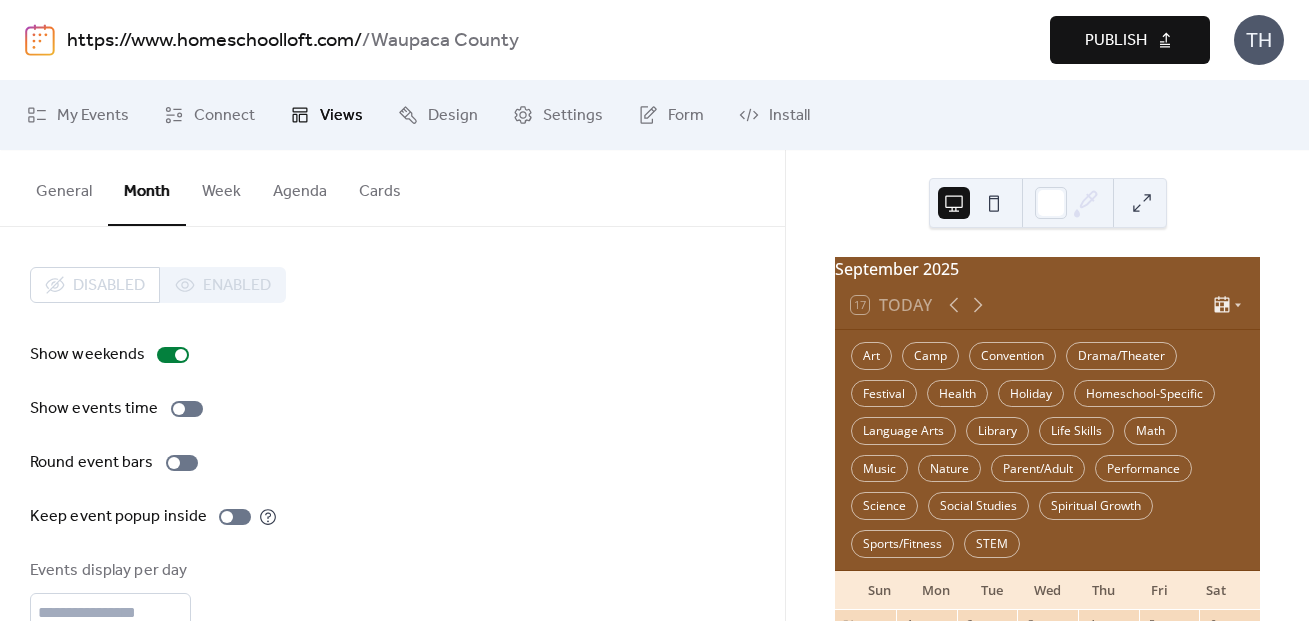click on "Publish" at bounding box center (1116, 41) 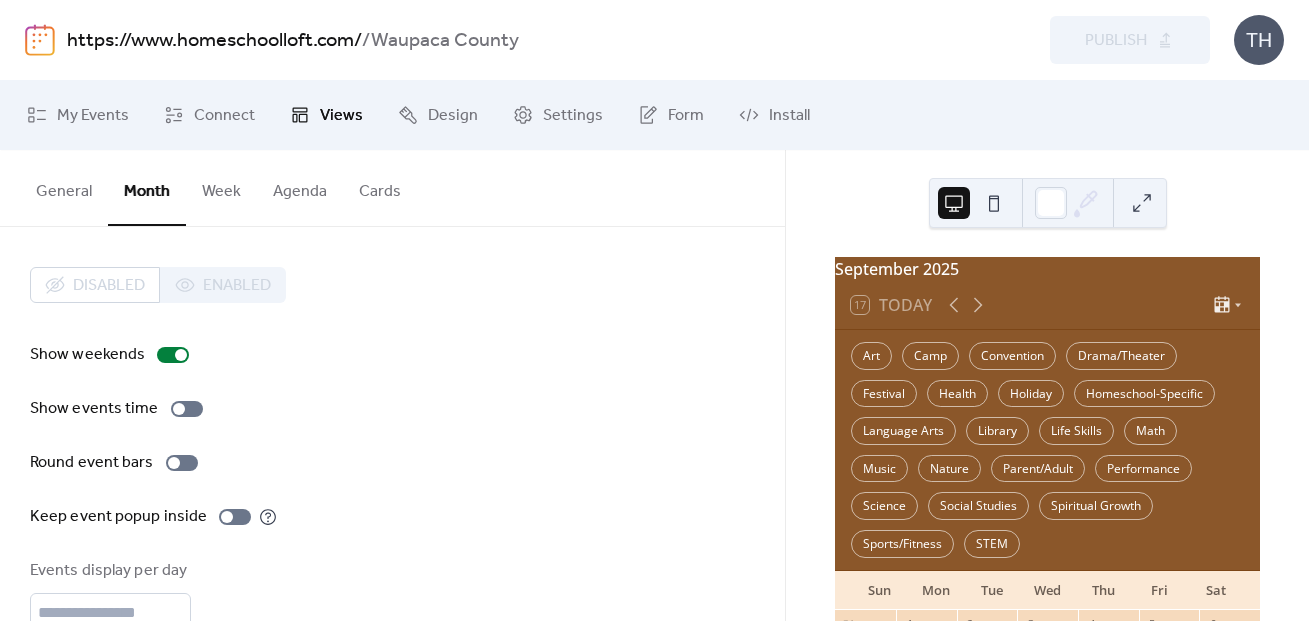 click on "https://www.homeschoolloft.com/" at bounding box center (214, 41) 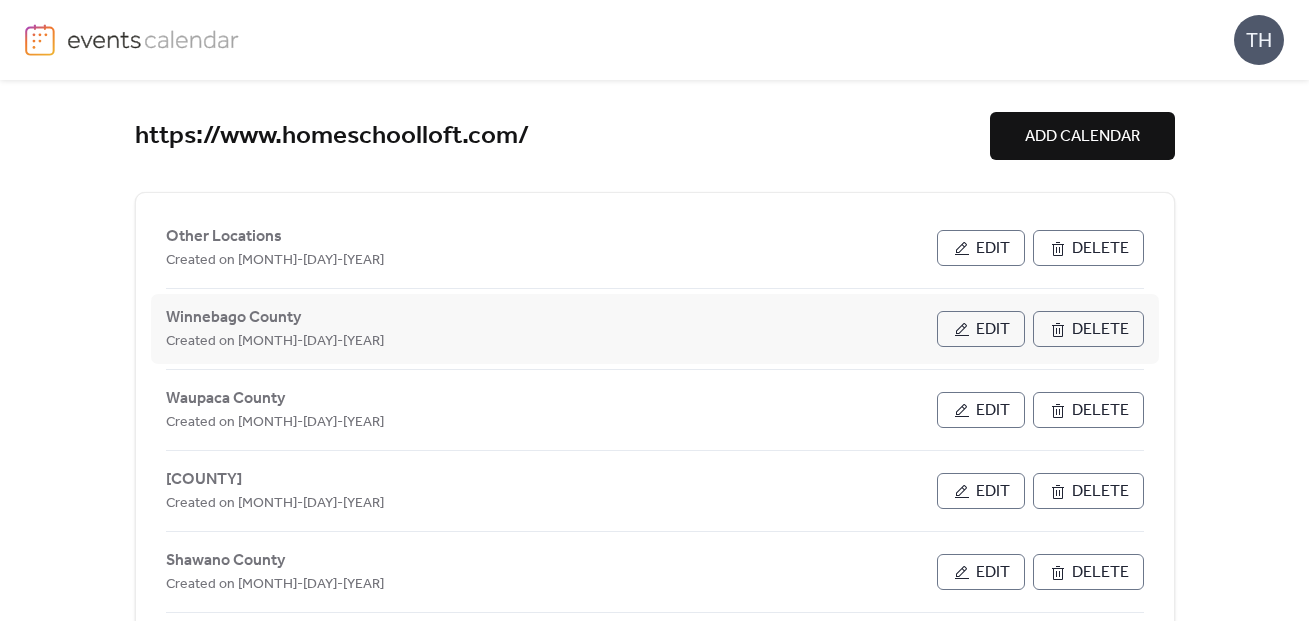 click on "Edit" at bounding box center [981, 329] 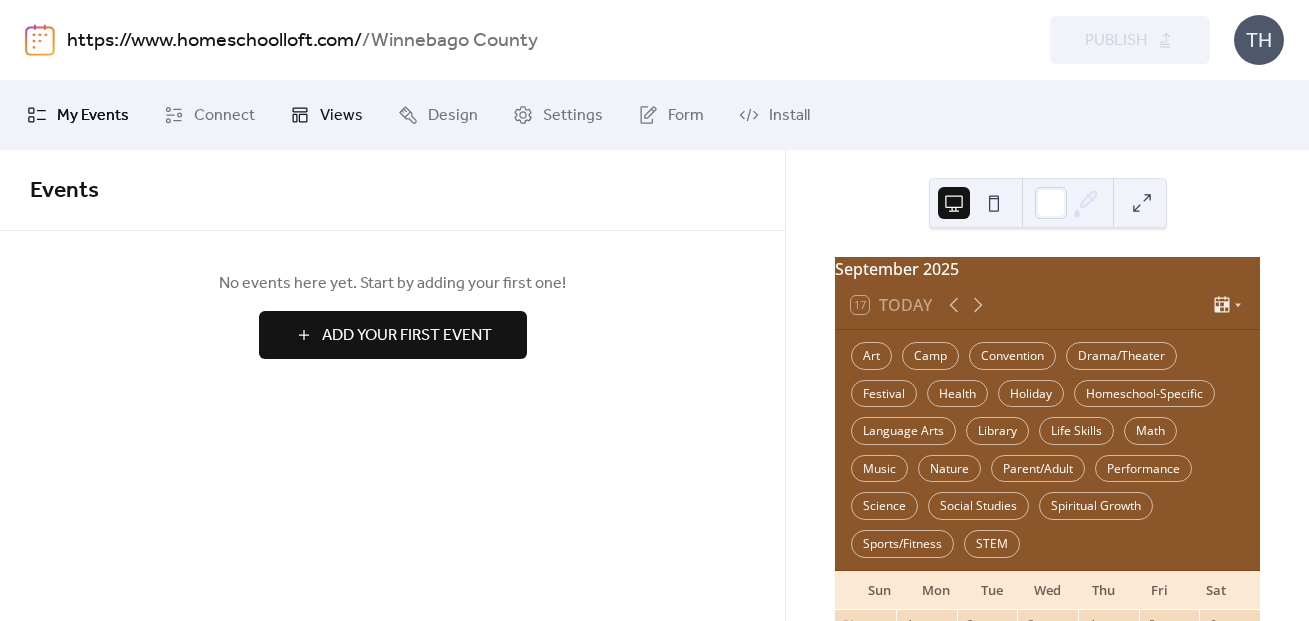 click on "Views" at bounding box center (341, 116) 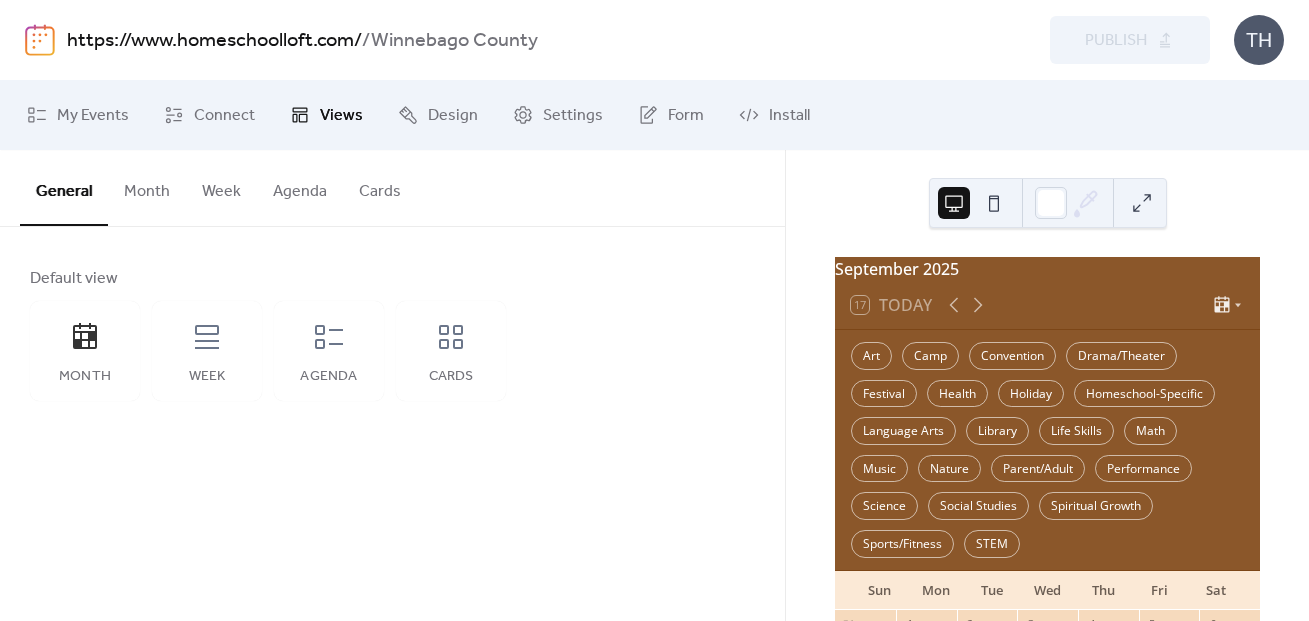 click on "Month" at bounding box center (147, 187) 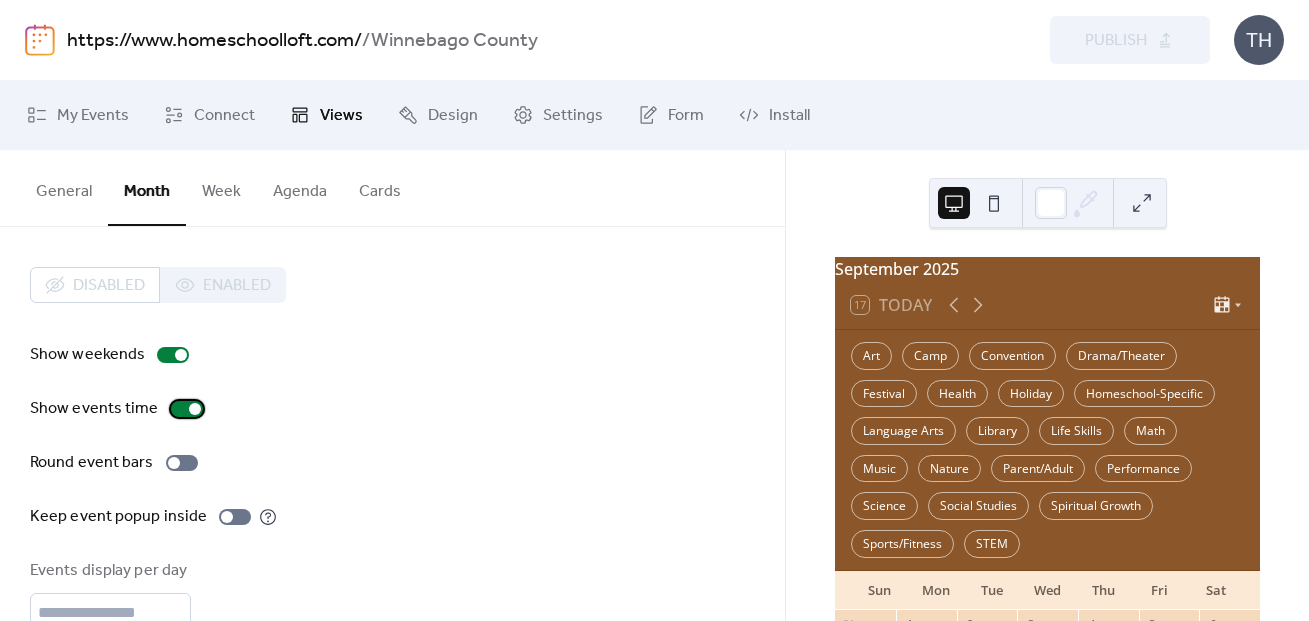 click at bounding box center (195, 409) 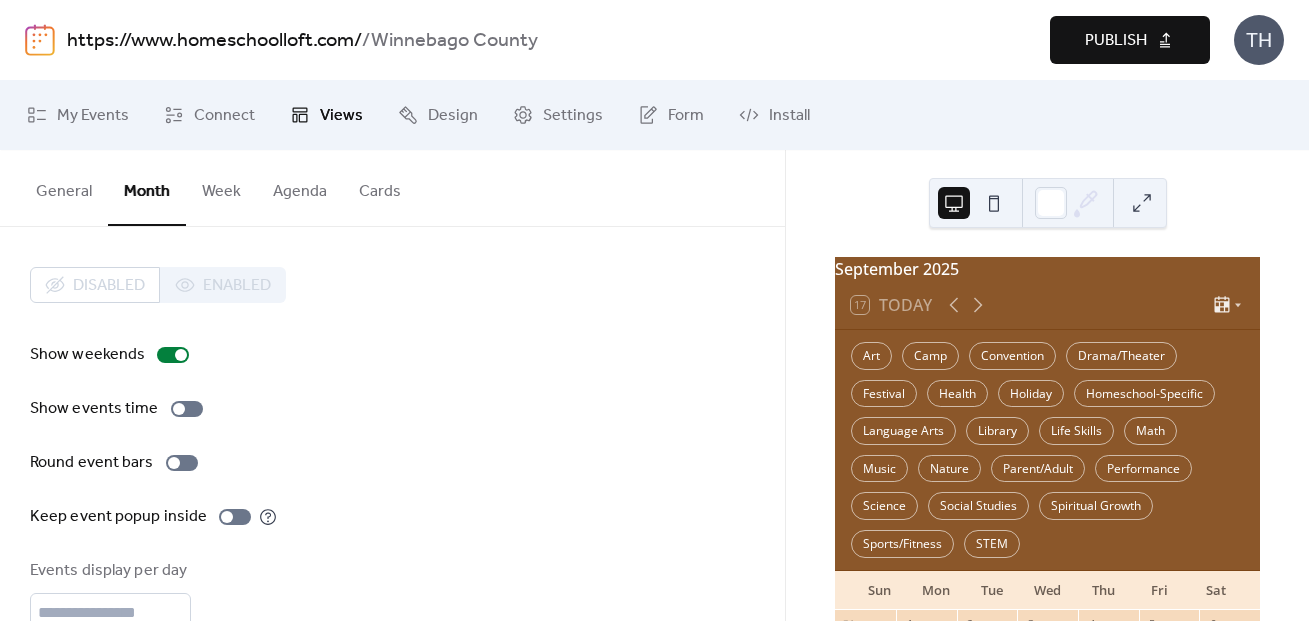 click on "Publish" at bounding box center [1130, 40] 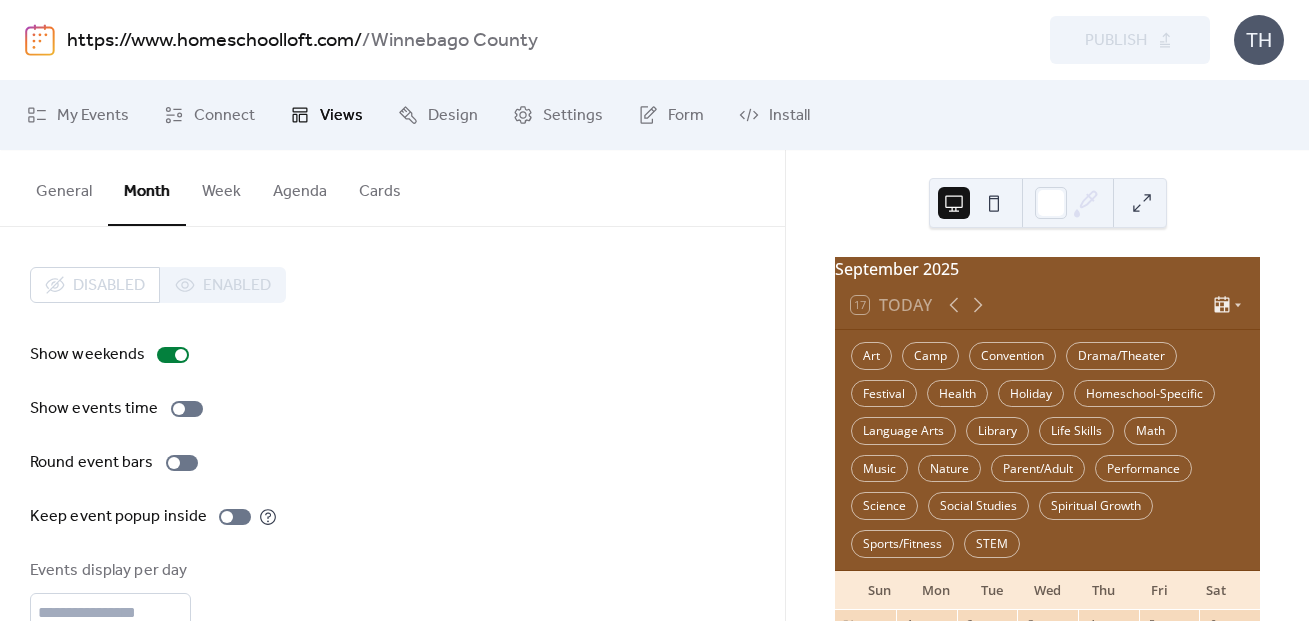 click on "https://www.homeschoolloft.com/" at bounding box center (214, 41) 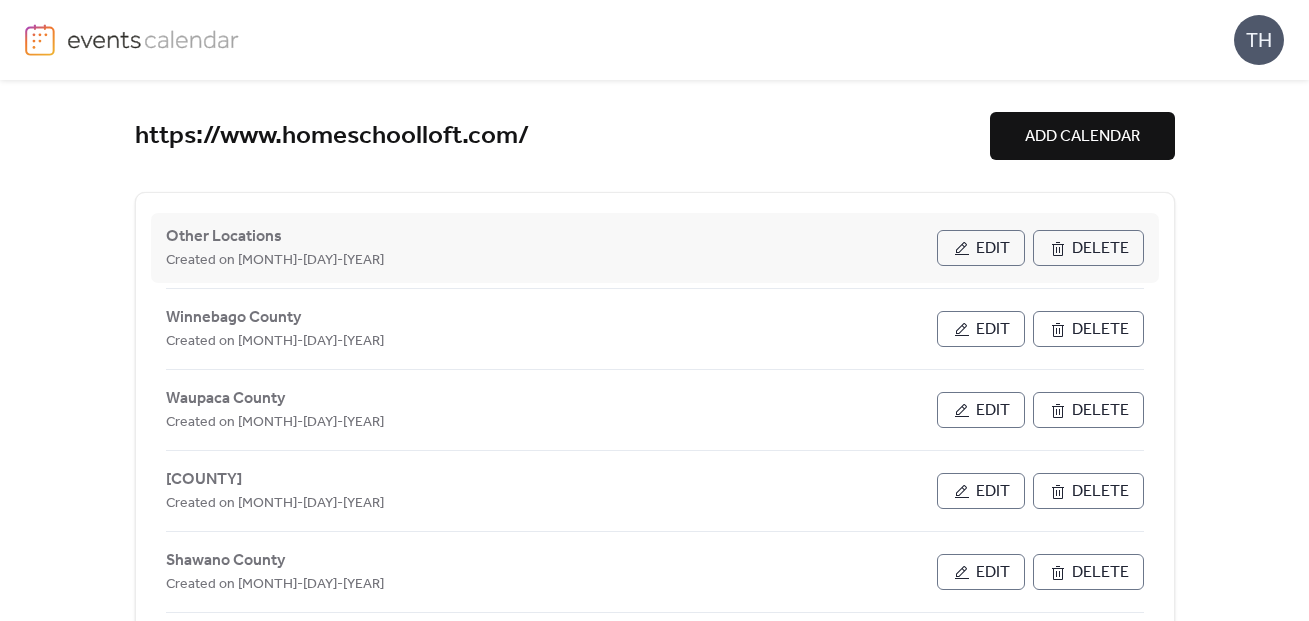 click on "Edit" at bounding box center (981, 248) 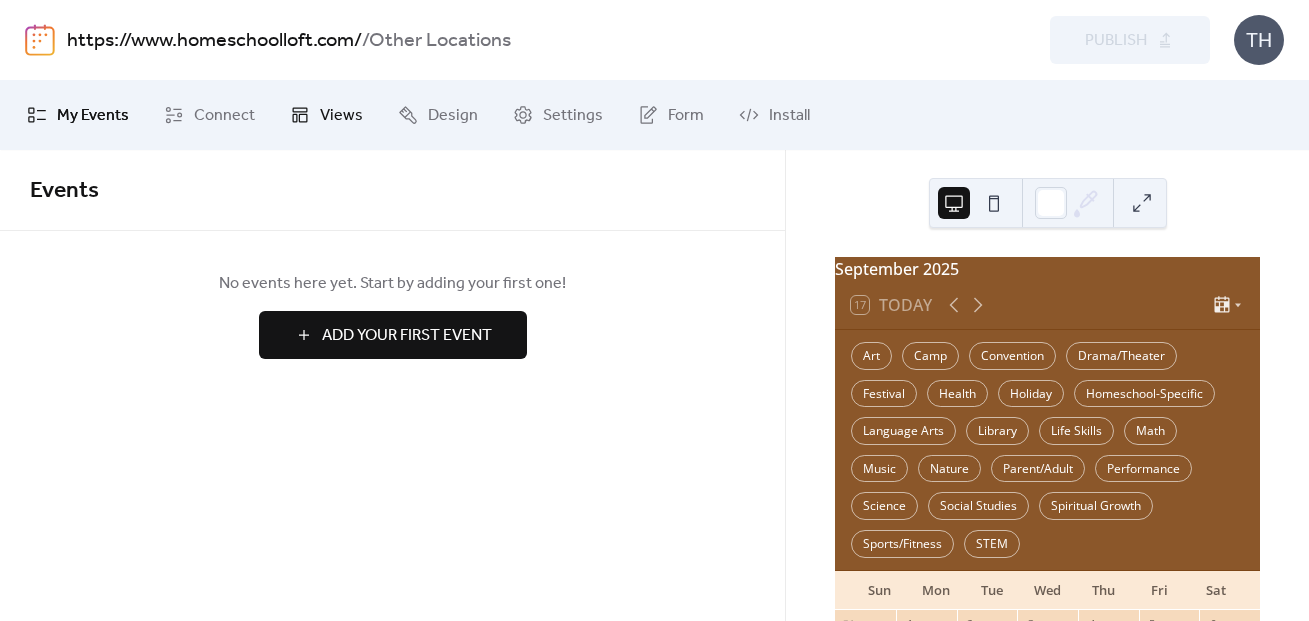 click on "Views" at bounding box center [341, 116] 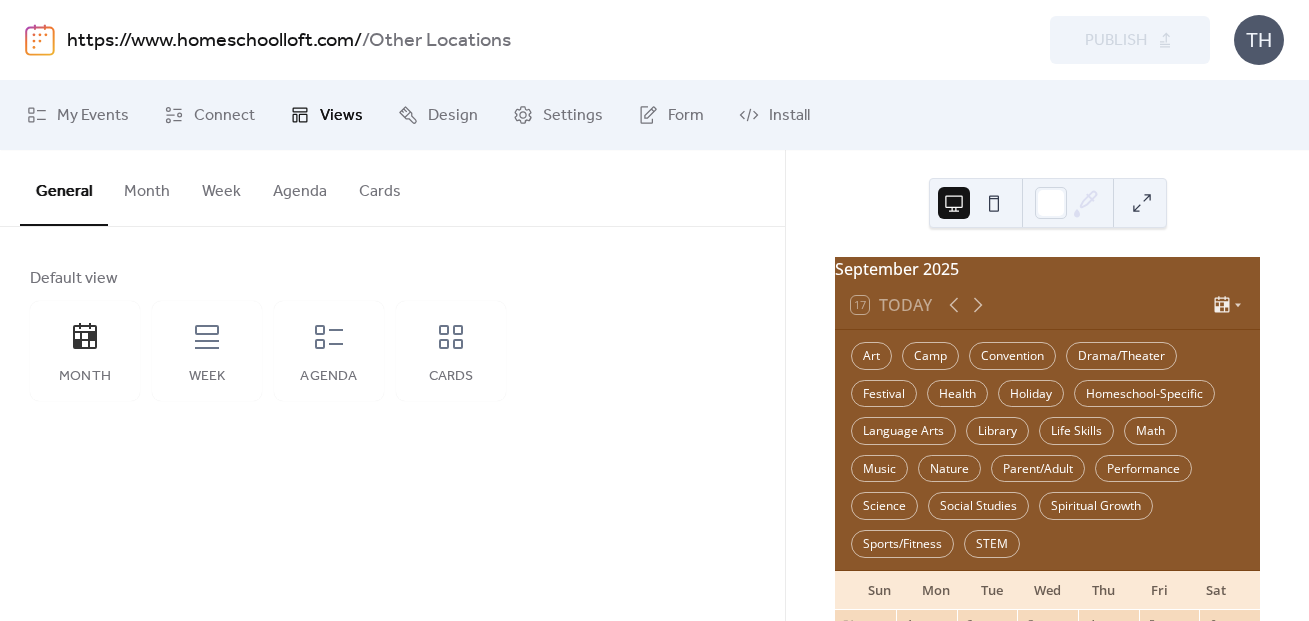 click on "Month" at bounding box center [147, 187] 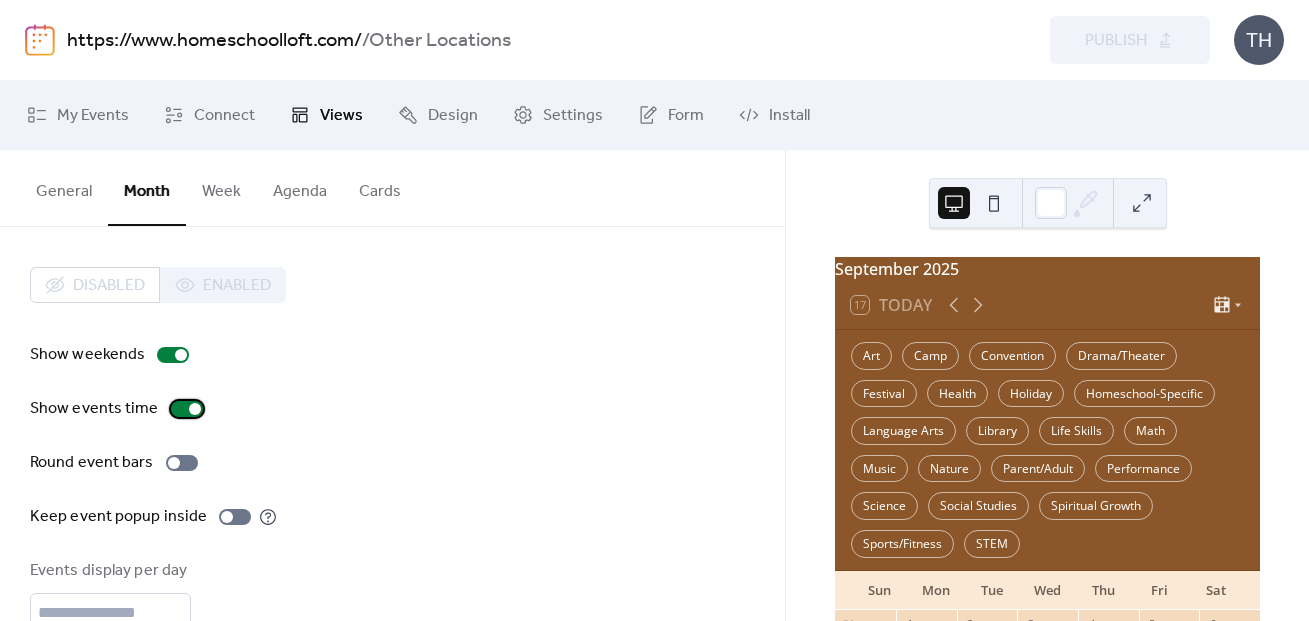 click at bounding box center [195, 409] 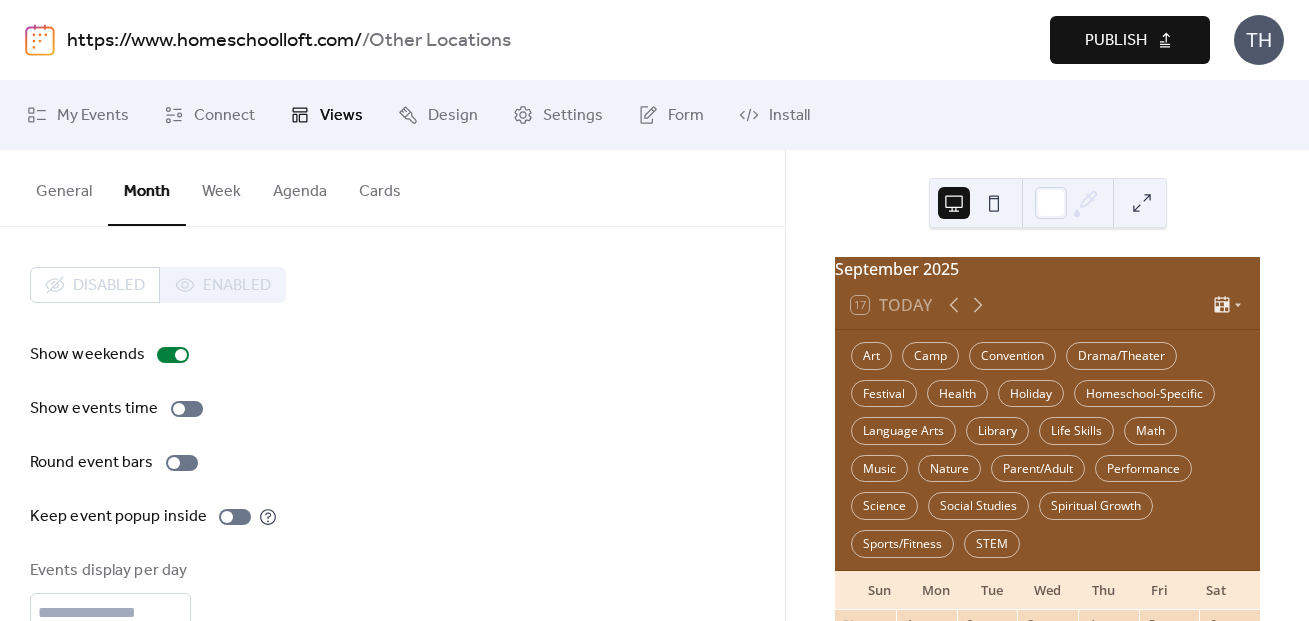 click on "Publish" at bounding box center (1116, 41) 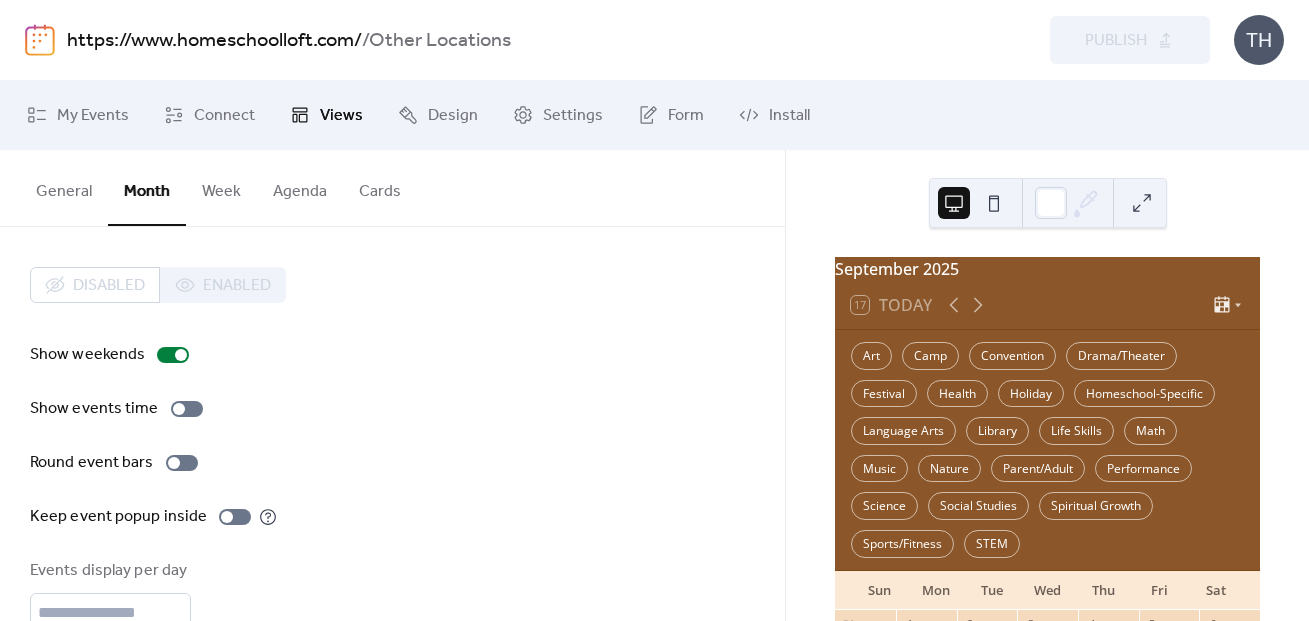 click on "https://www.homeschoolloft.com/" at bounding box center (214, 41) 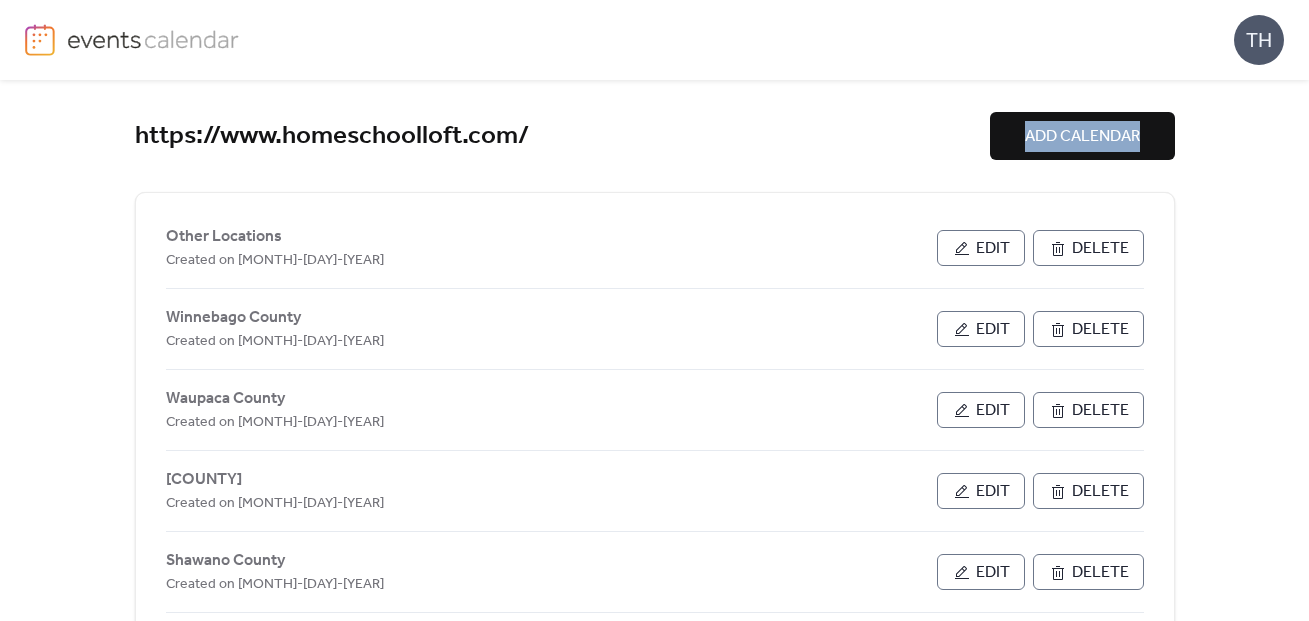 drag, startPoint x: 1302, startPoint y: 110, endPoint x: 1302, endPoint y: 131, distance: 21 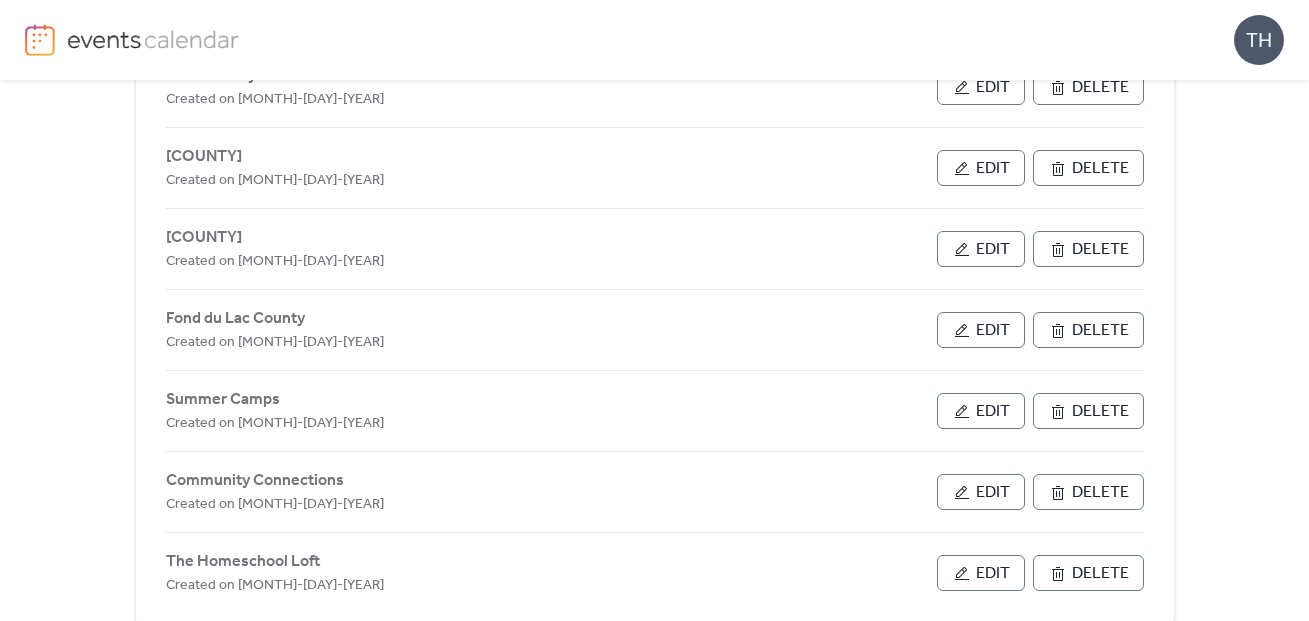 scroll, scrollTop: 1055, scrollLeft: 0, axis: vertical 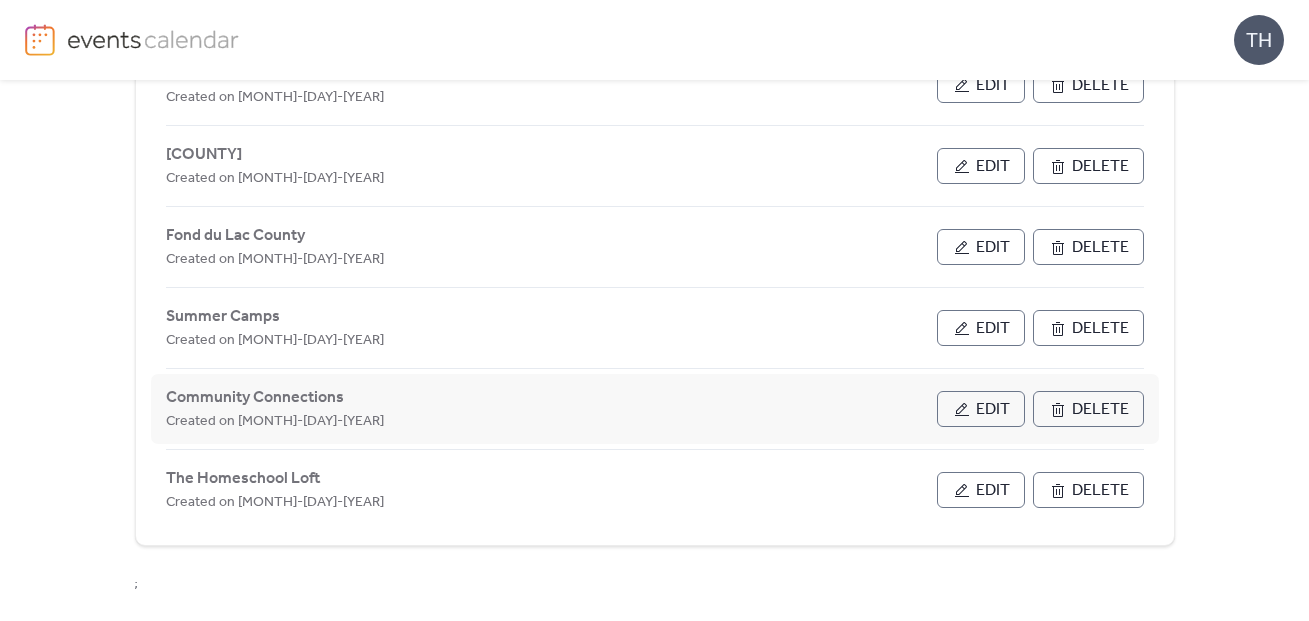 click on "Edit" at bounding box center [993, 410] 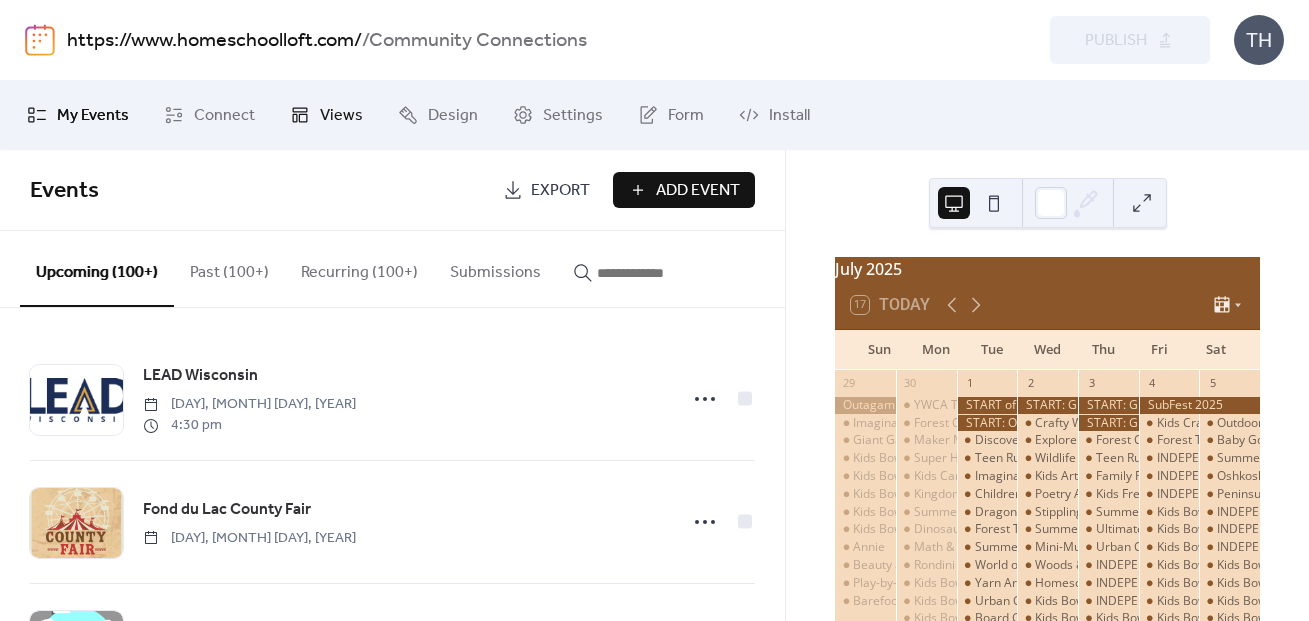 click on "Views" at bounding box center (341, 116) 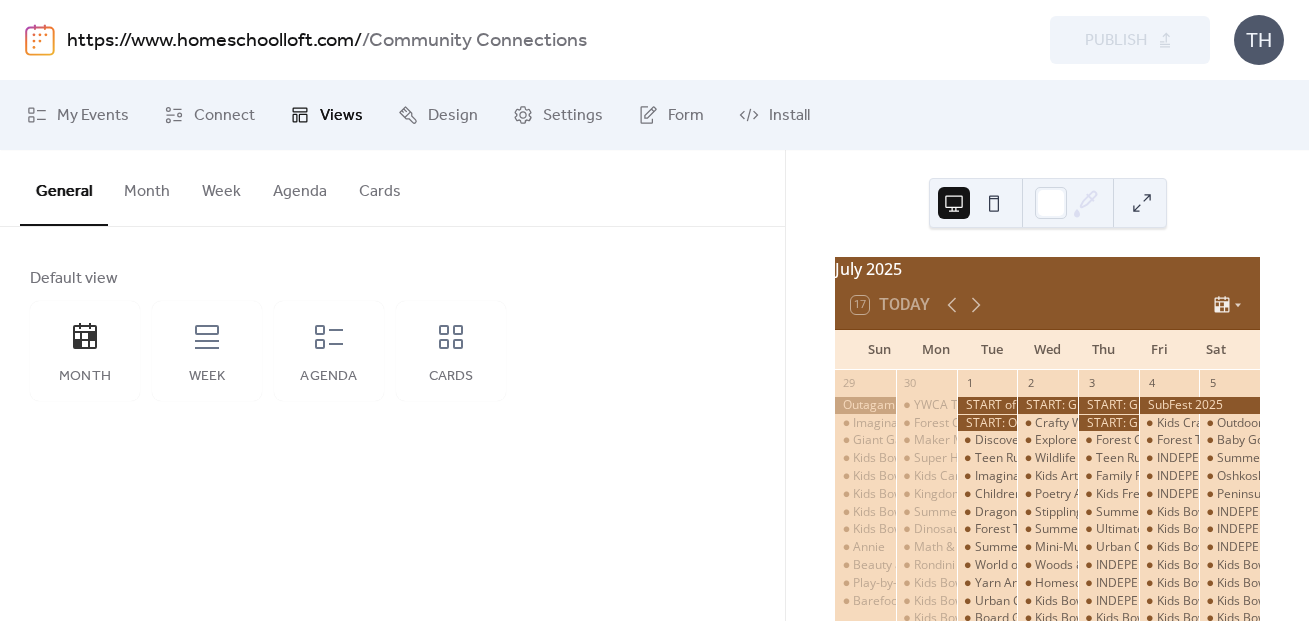 click on "Month" at bounding box center [147, 187] 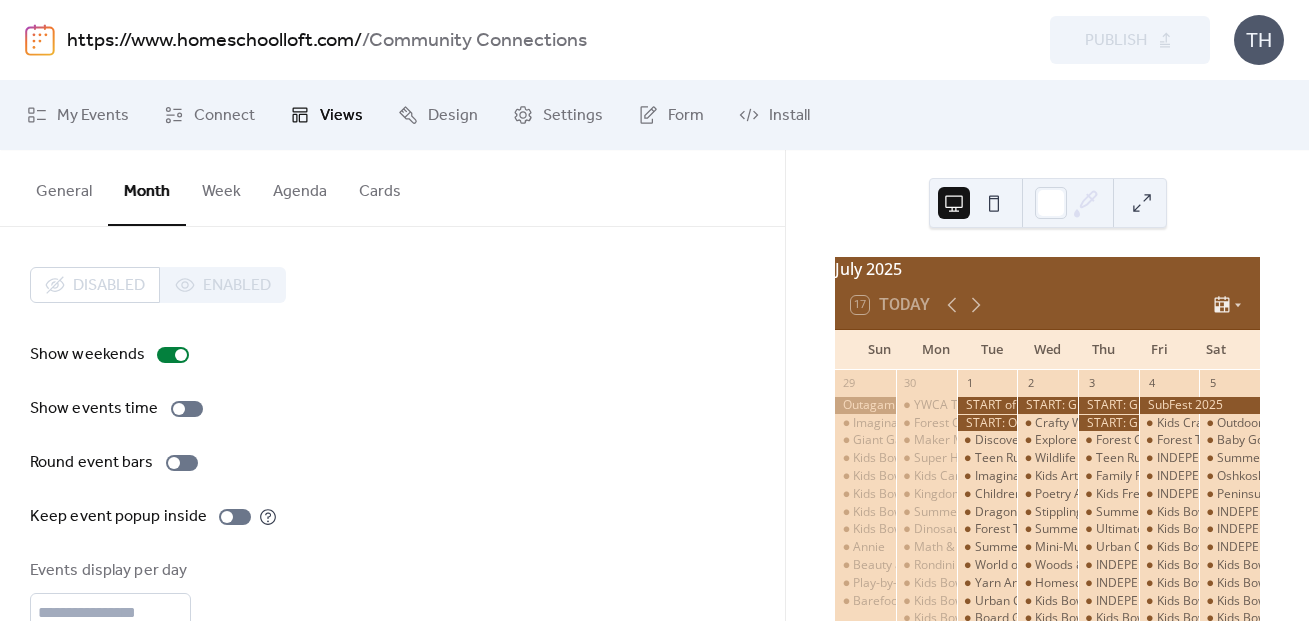 click on "https://www.homeschoolloft.com/" at bounding box center (214, 41) 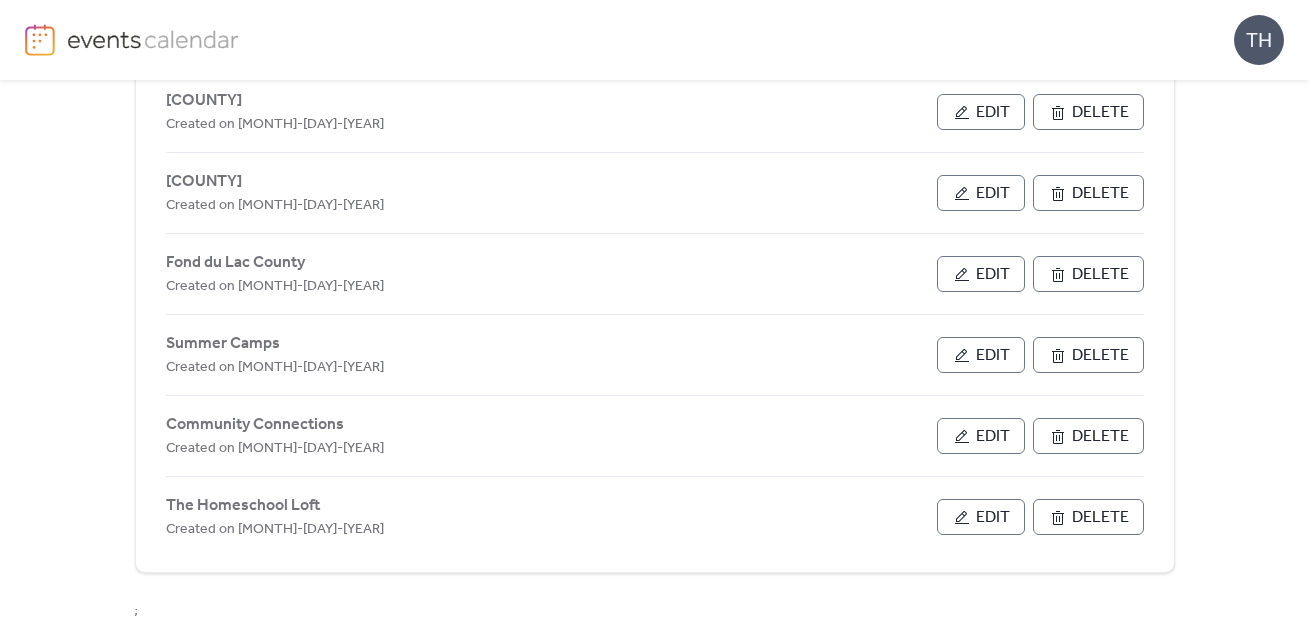 scroll, scrollTop: 1055, scrollLeft: 0, axis: vertical 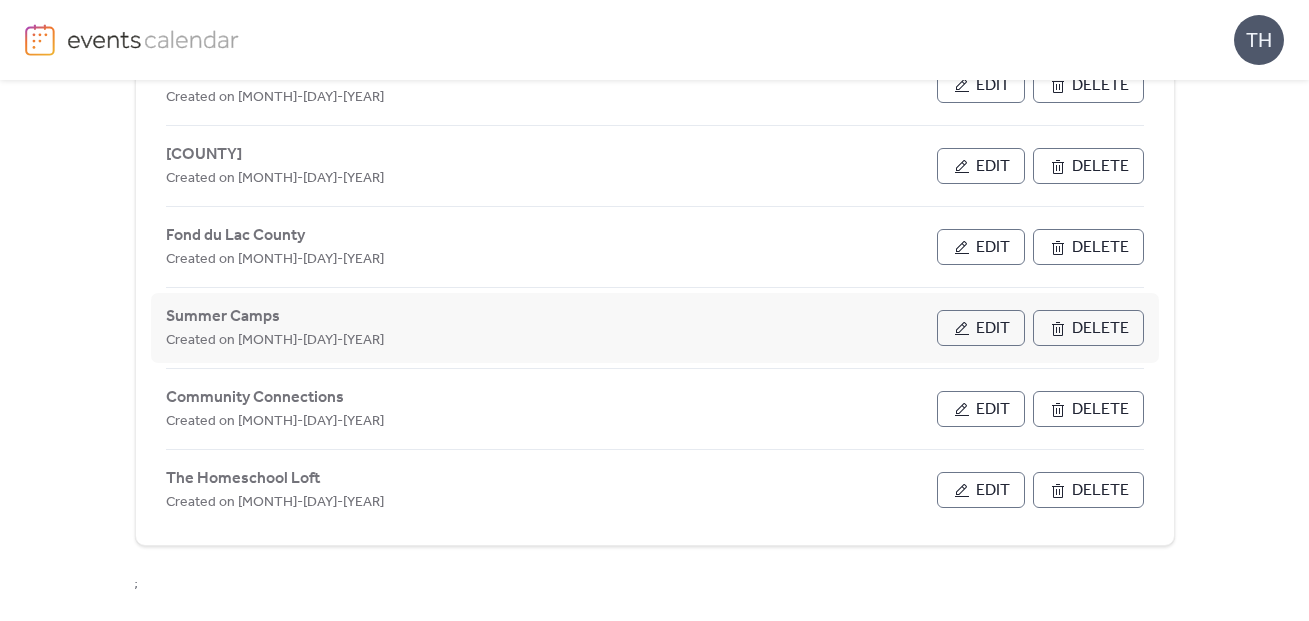 click on "Edit" at bounding box center [993, 329] 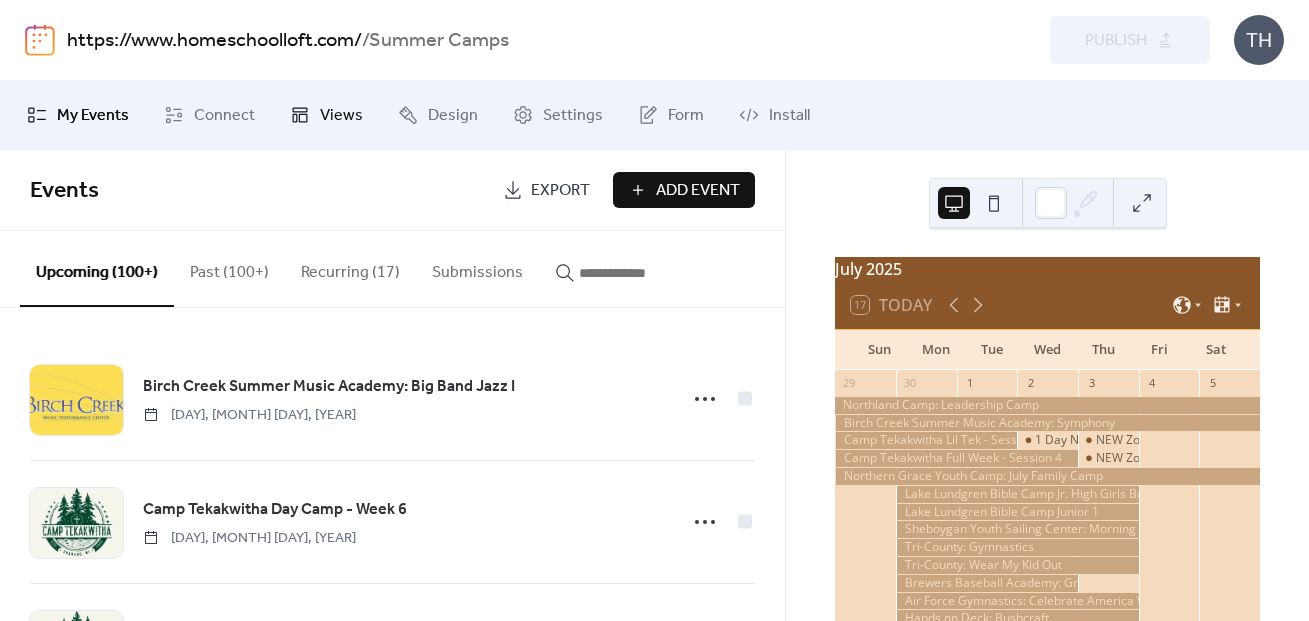 click on "Views" at bounding box center (326, 115) 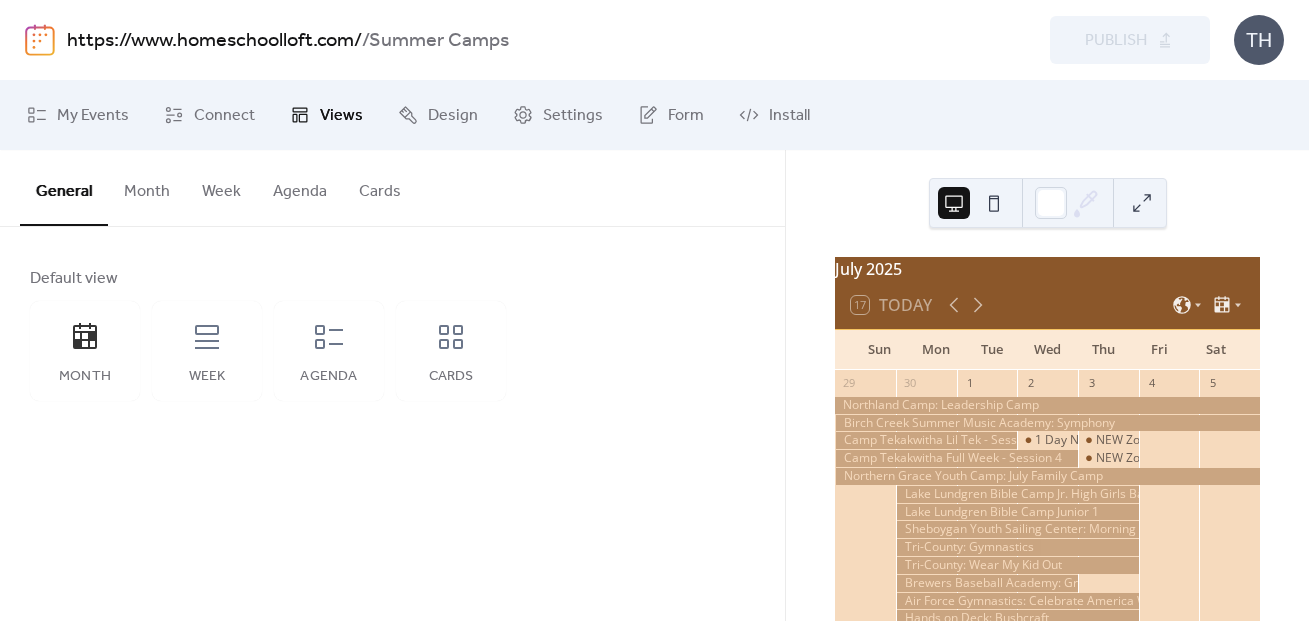 click on "Month" at bounding box center [147, 187] 